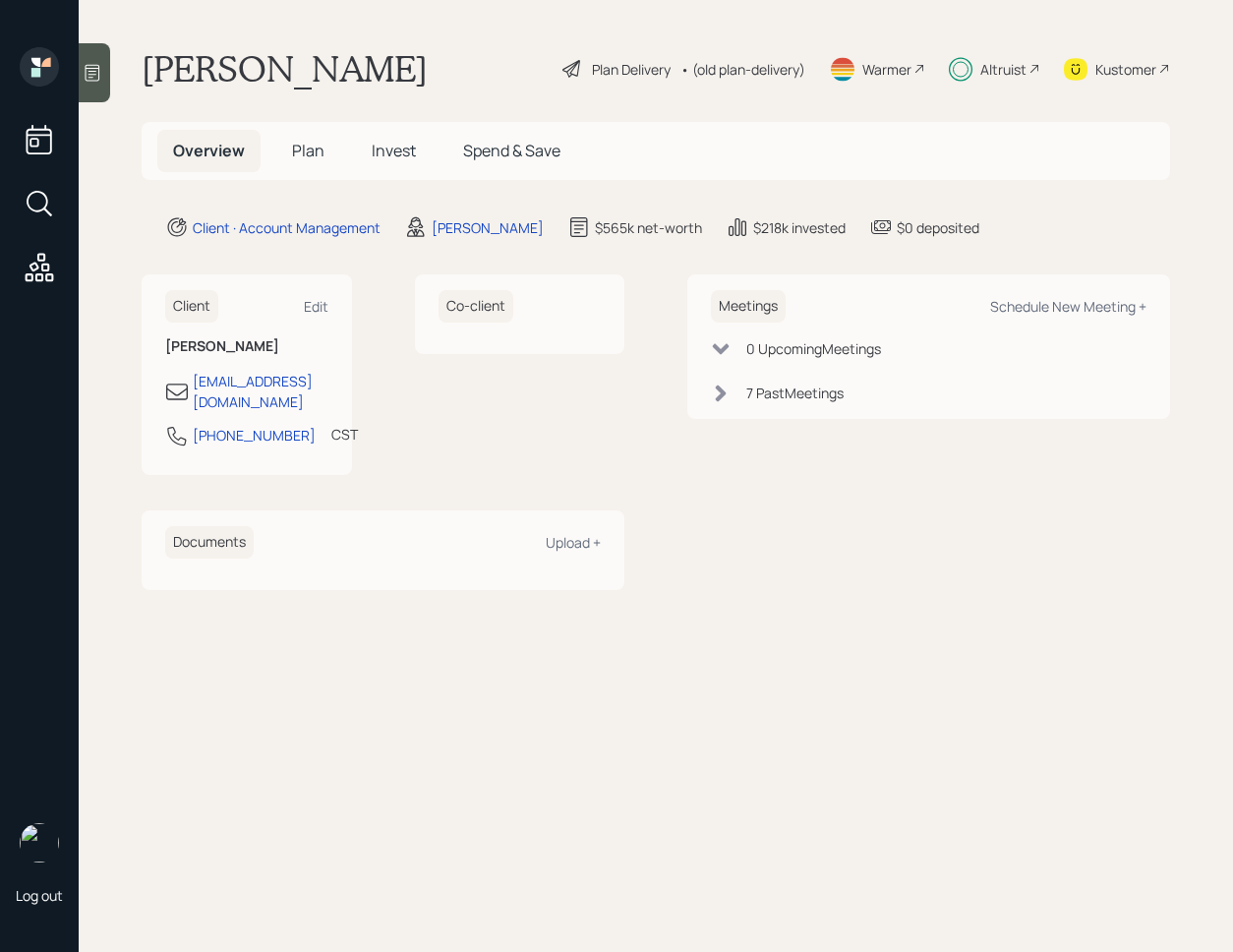 scroll, scrollTop: 0, scrollLeft: 0, axis: both 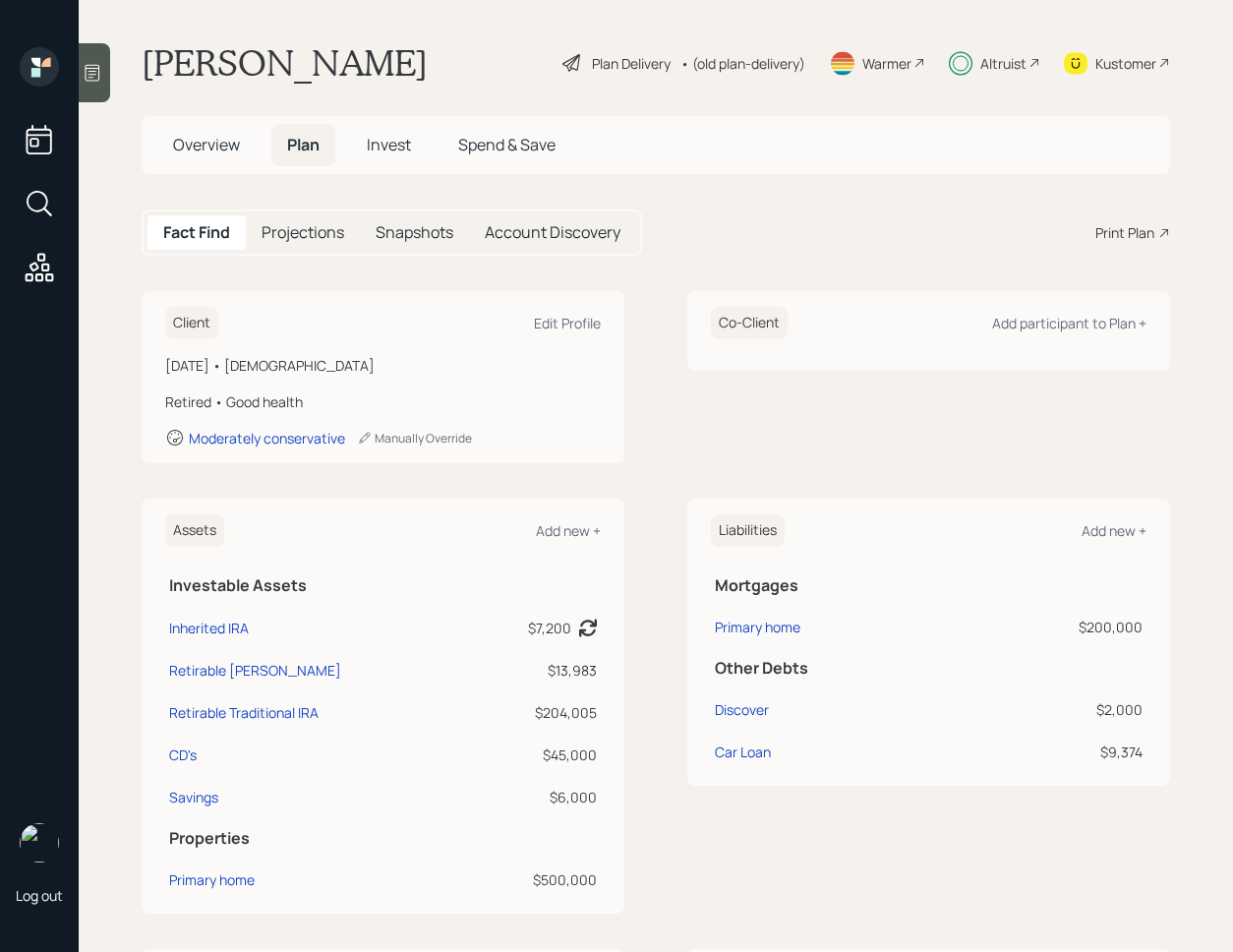 click on "Invest" at bounding box center (388, 145) 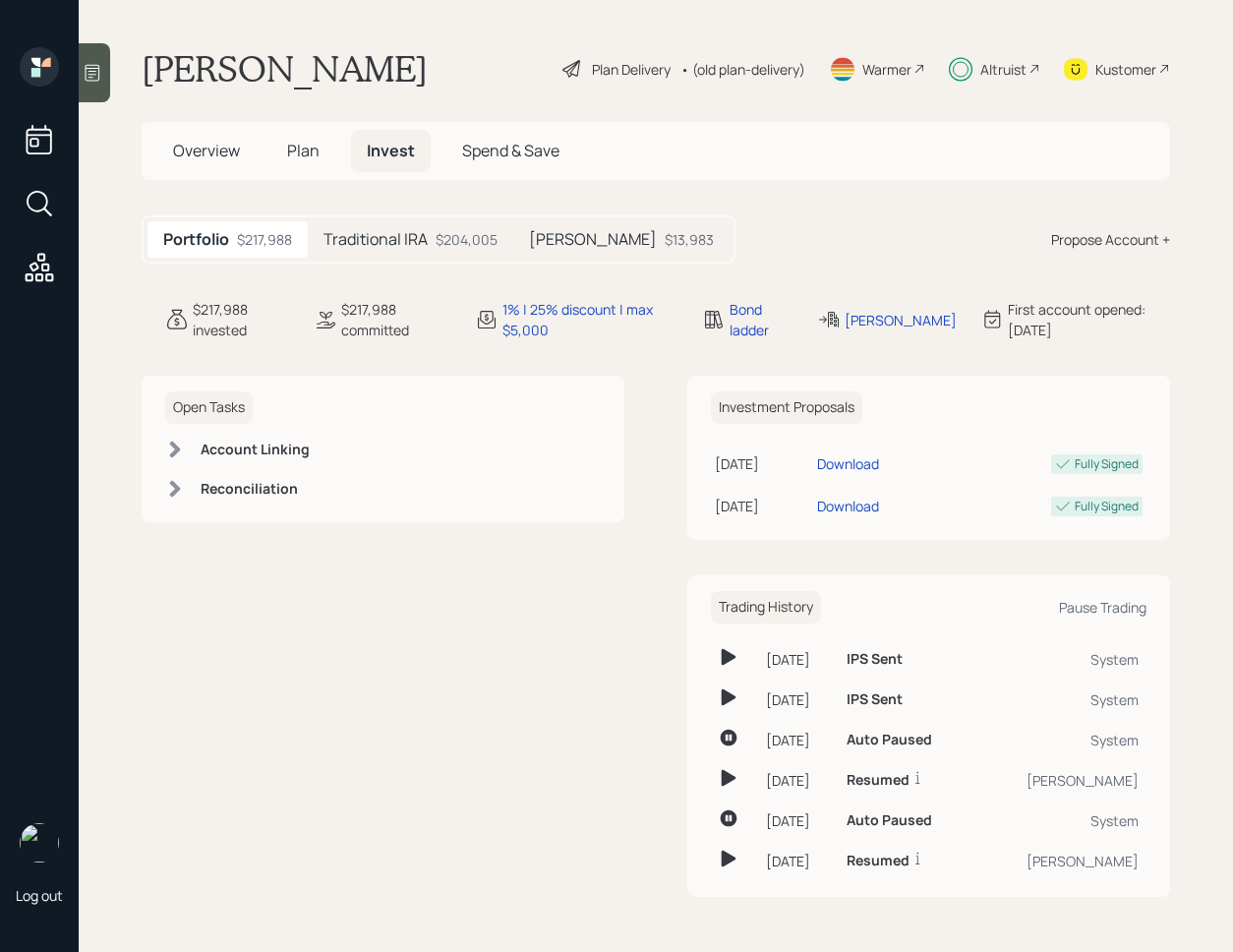 click on "Traditional IRA $204,005" at bounding box center (410, 239) 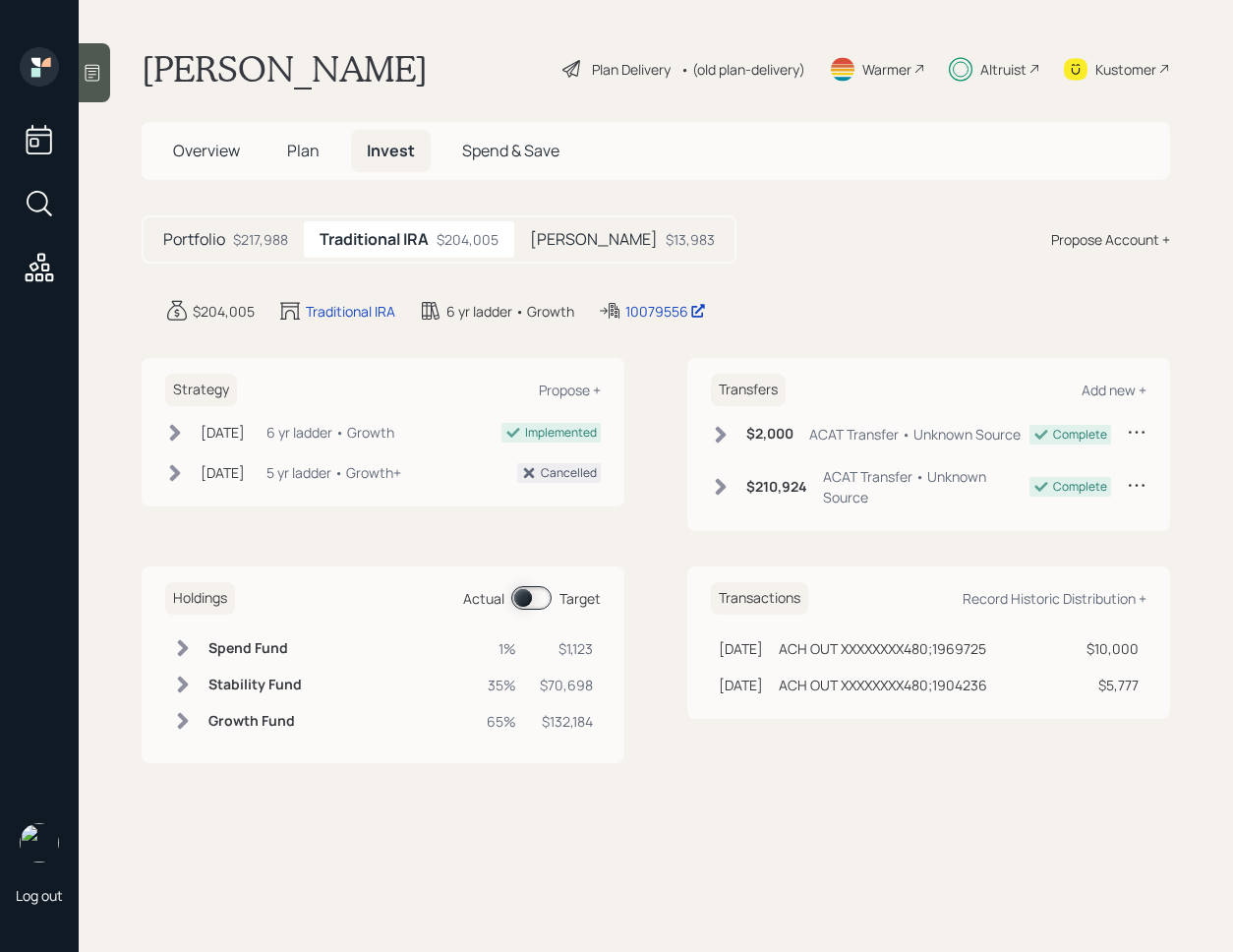 click on "Overview" at bounding box center [206, 150] 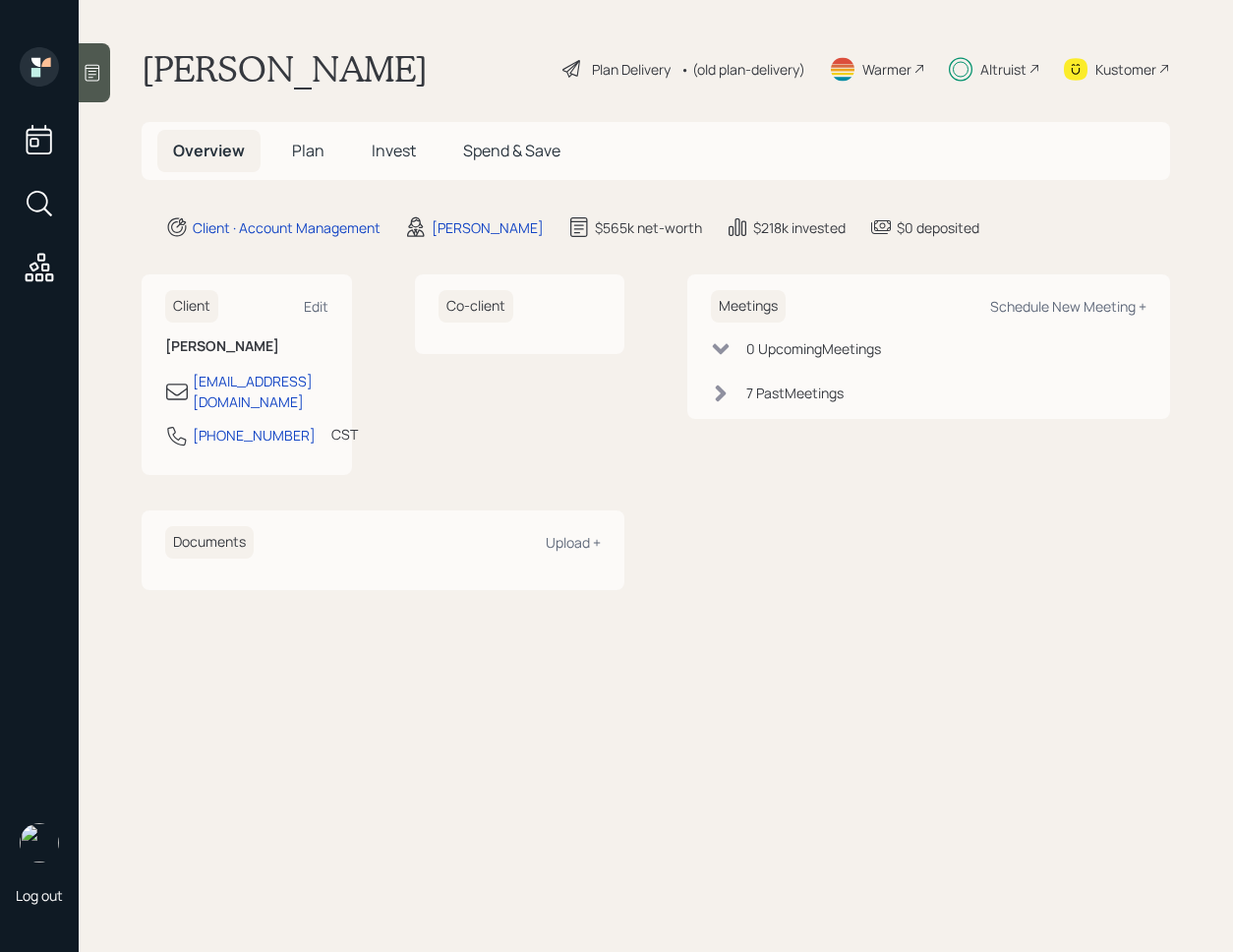 click on "Plan" at bounding box center (308, 150) 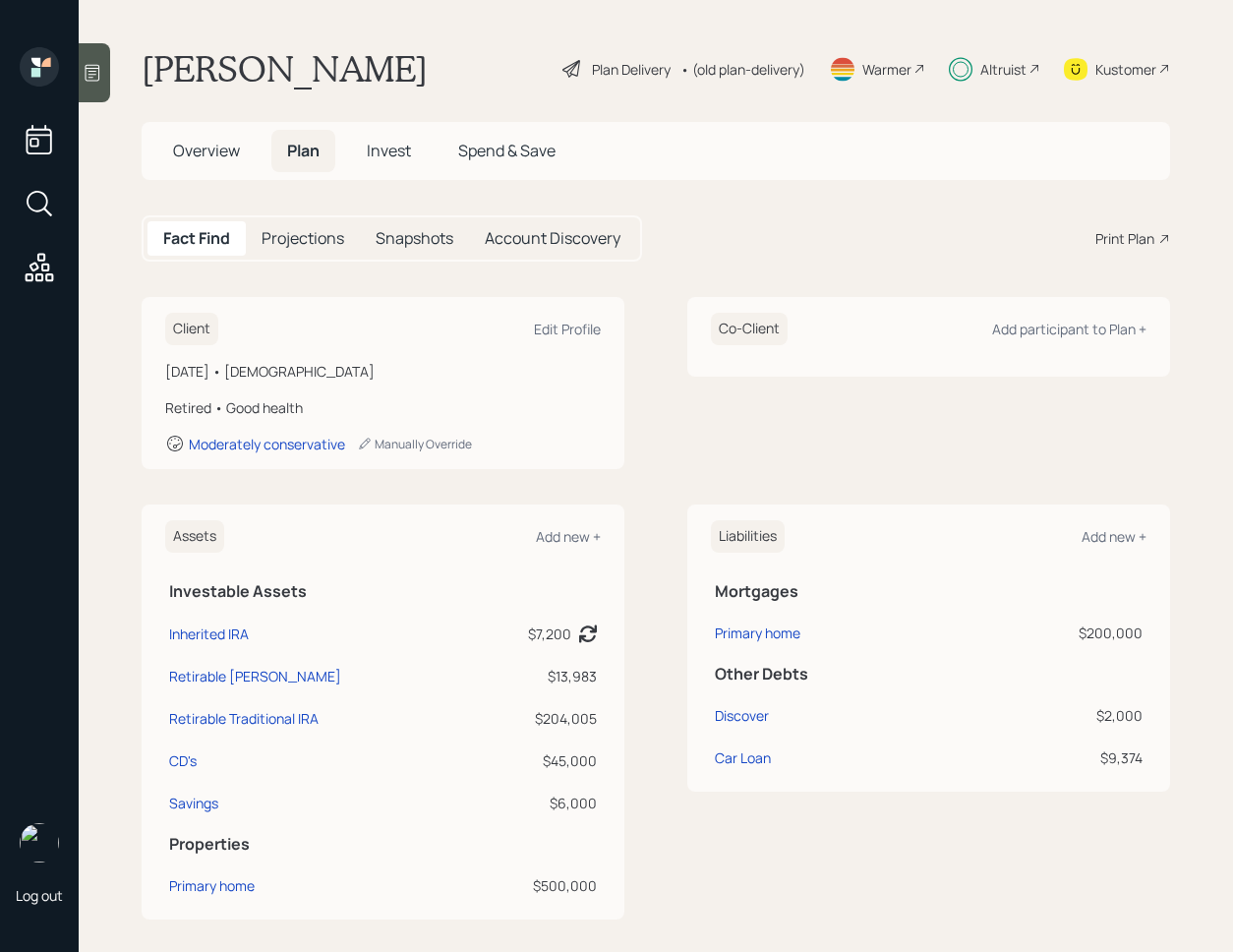 click on "Invest" at bounding box center [388, 150] 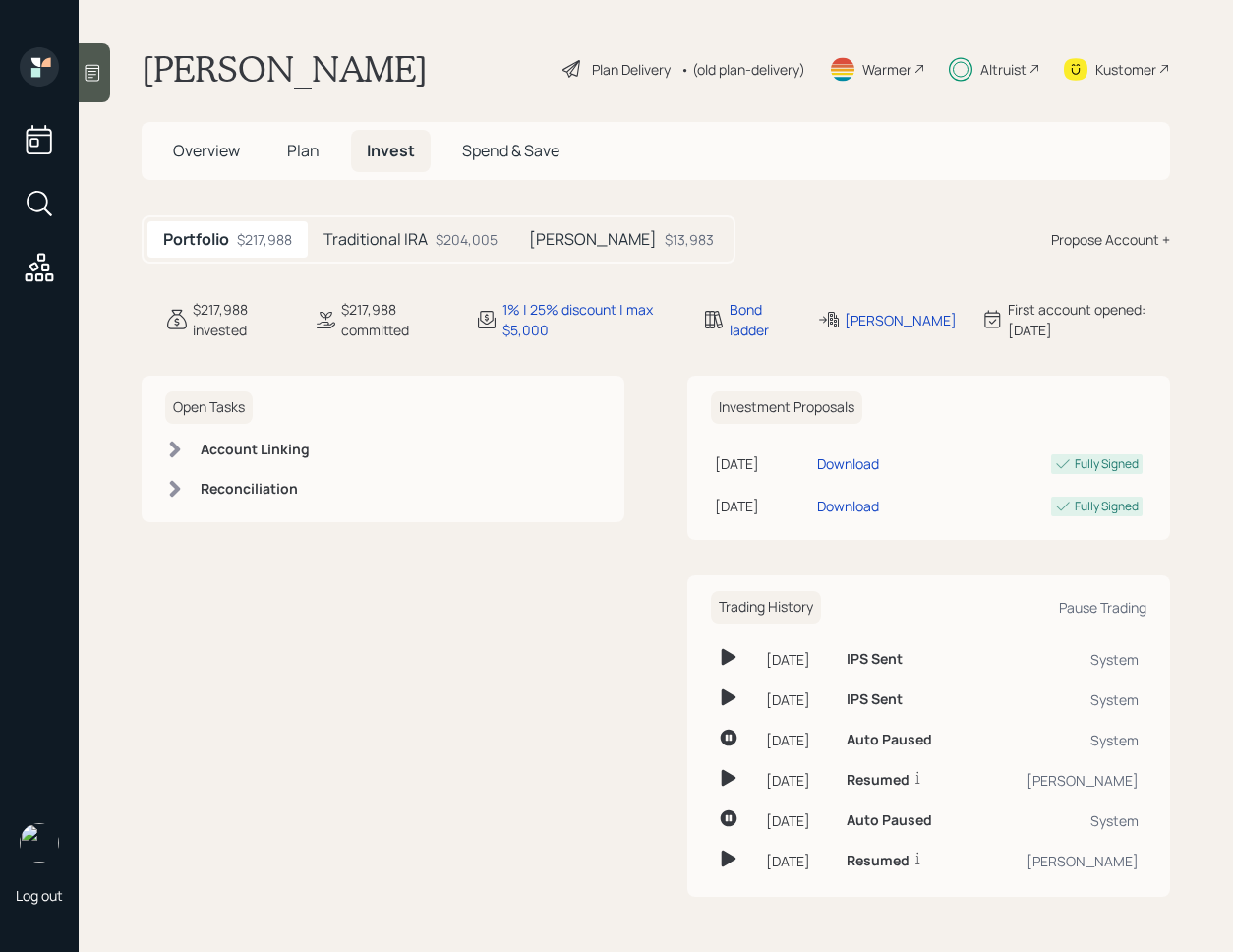 click on "Traditional IRA" at bounding box center [376, 239] 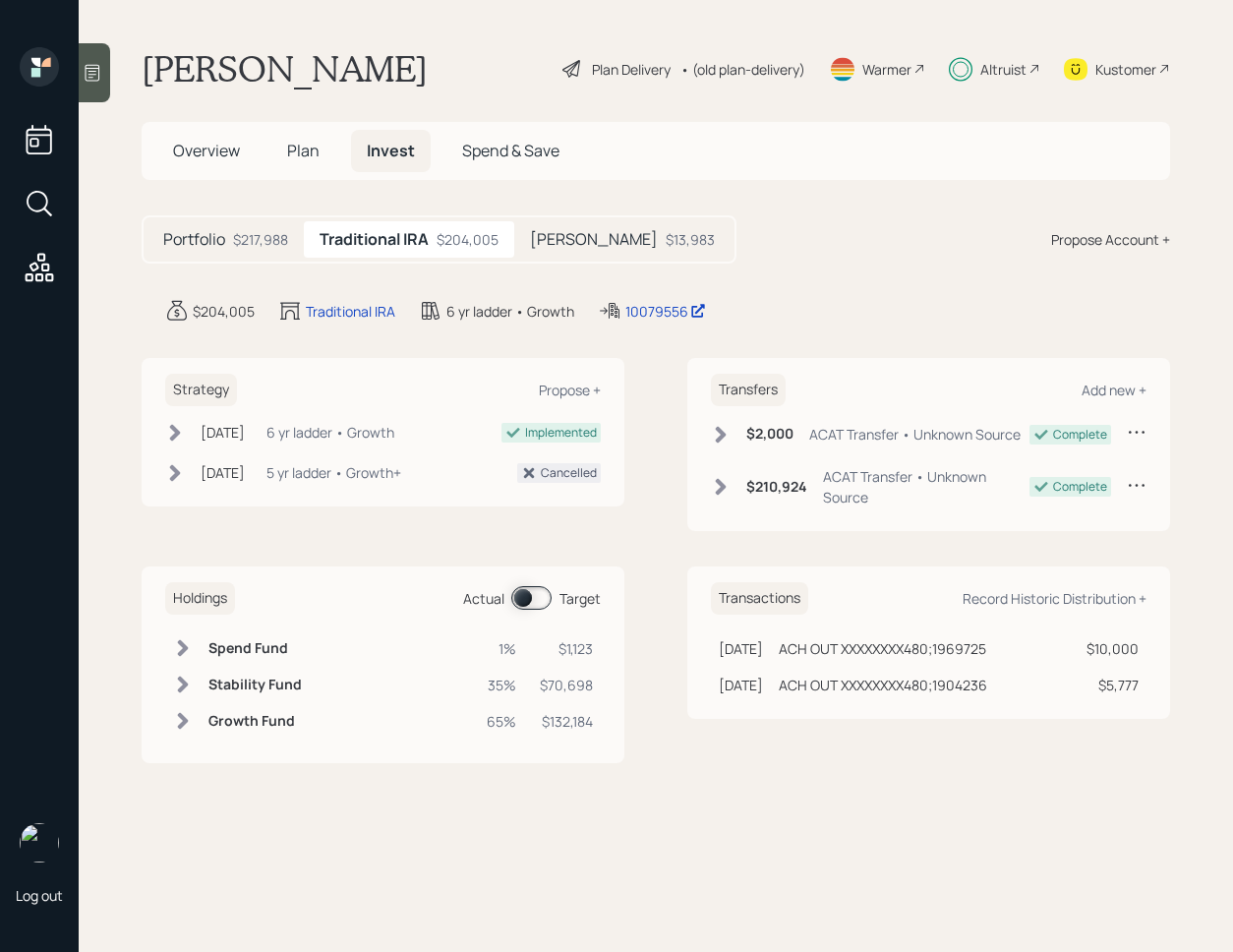 click at bounding box center (531, 598) 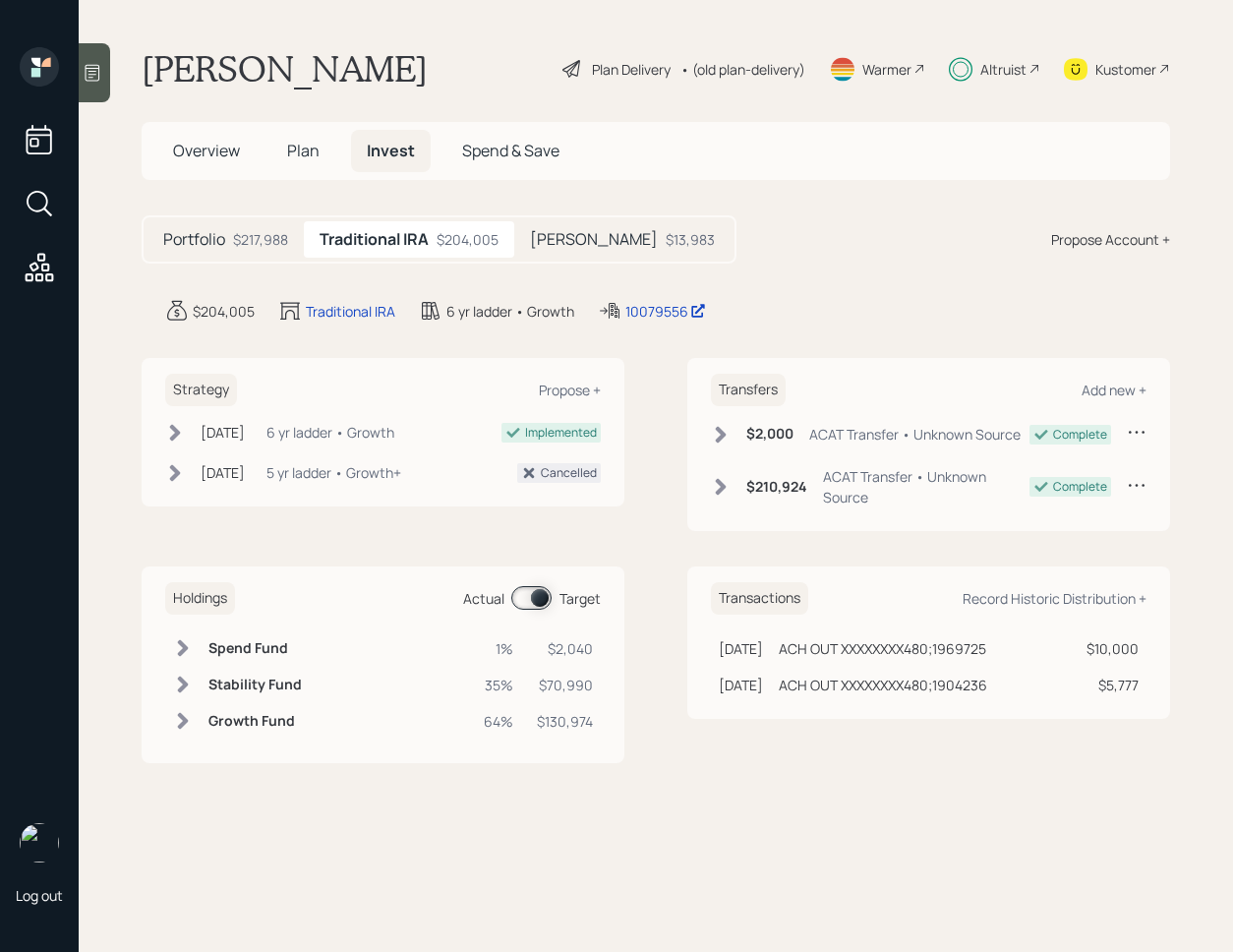 click on "[PERSON_NAME]" at bounding box center [594, 239] 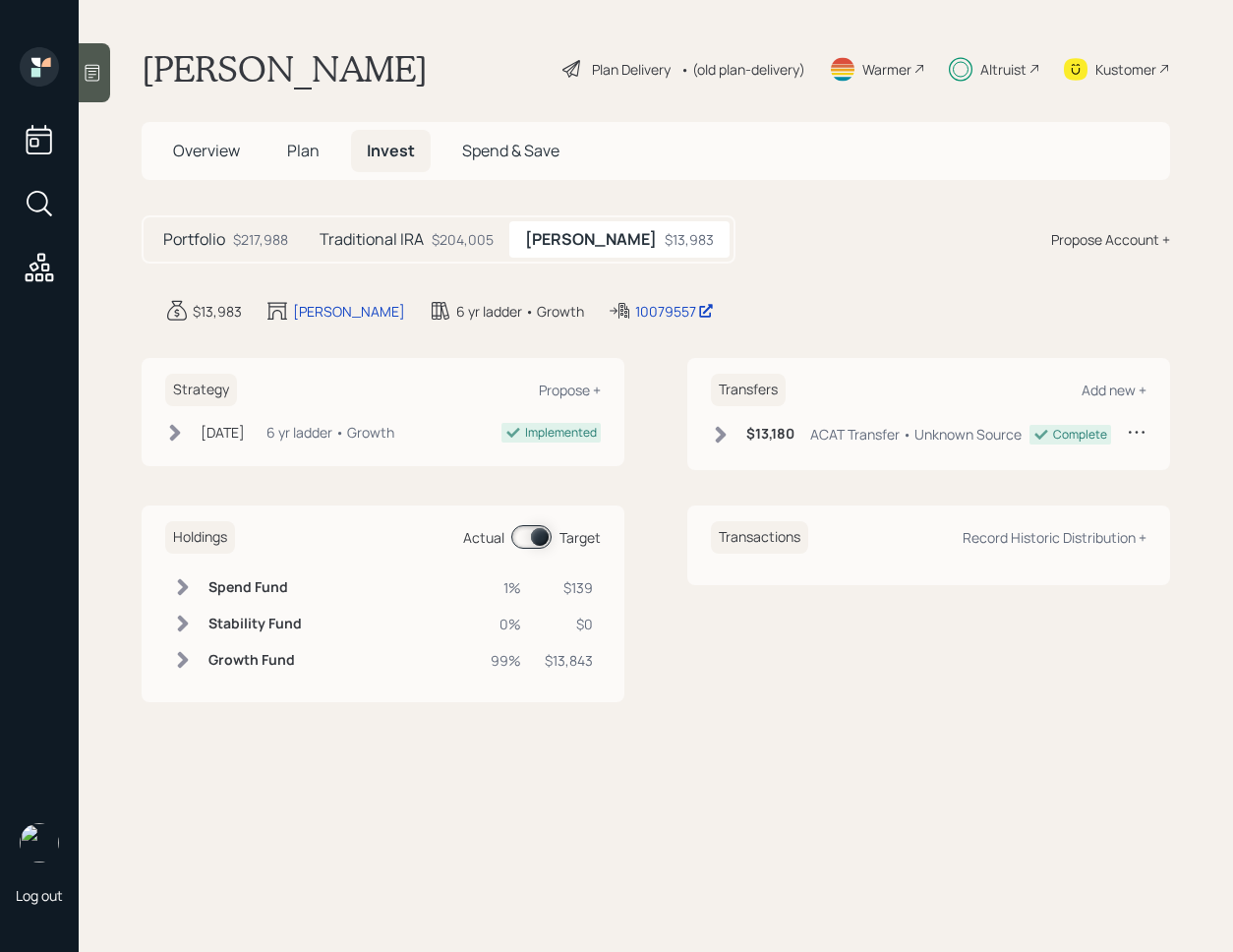 click on "$204,005" at bounding box center [462, 239] 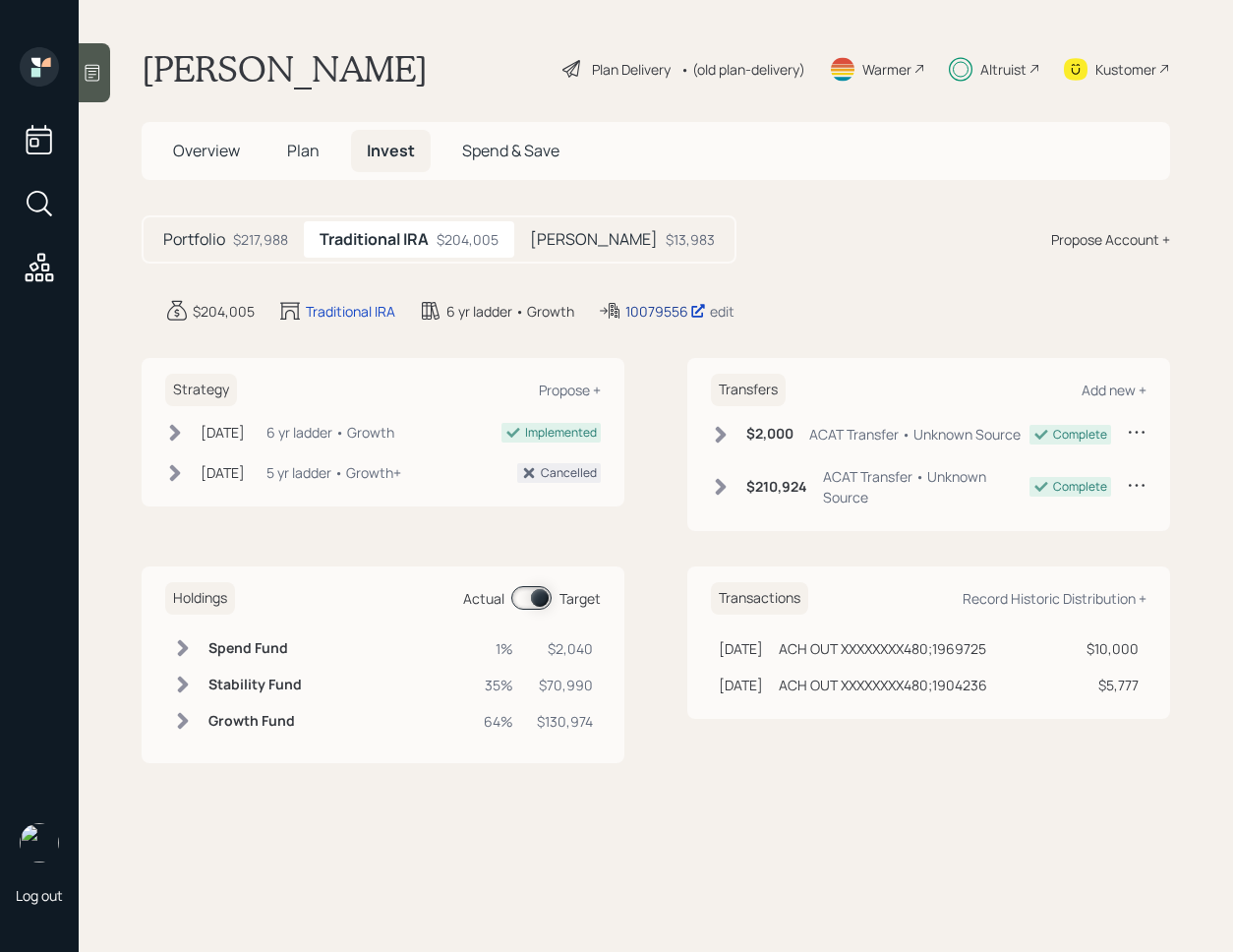 click on "10079556" at bounding box center (666, 311) 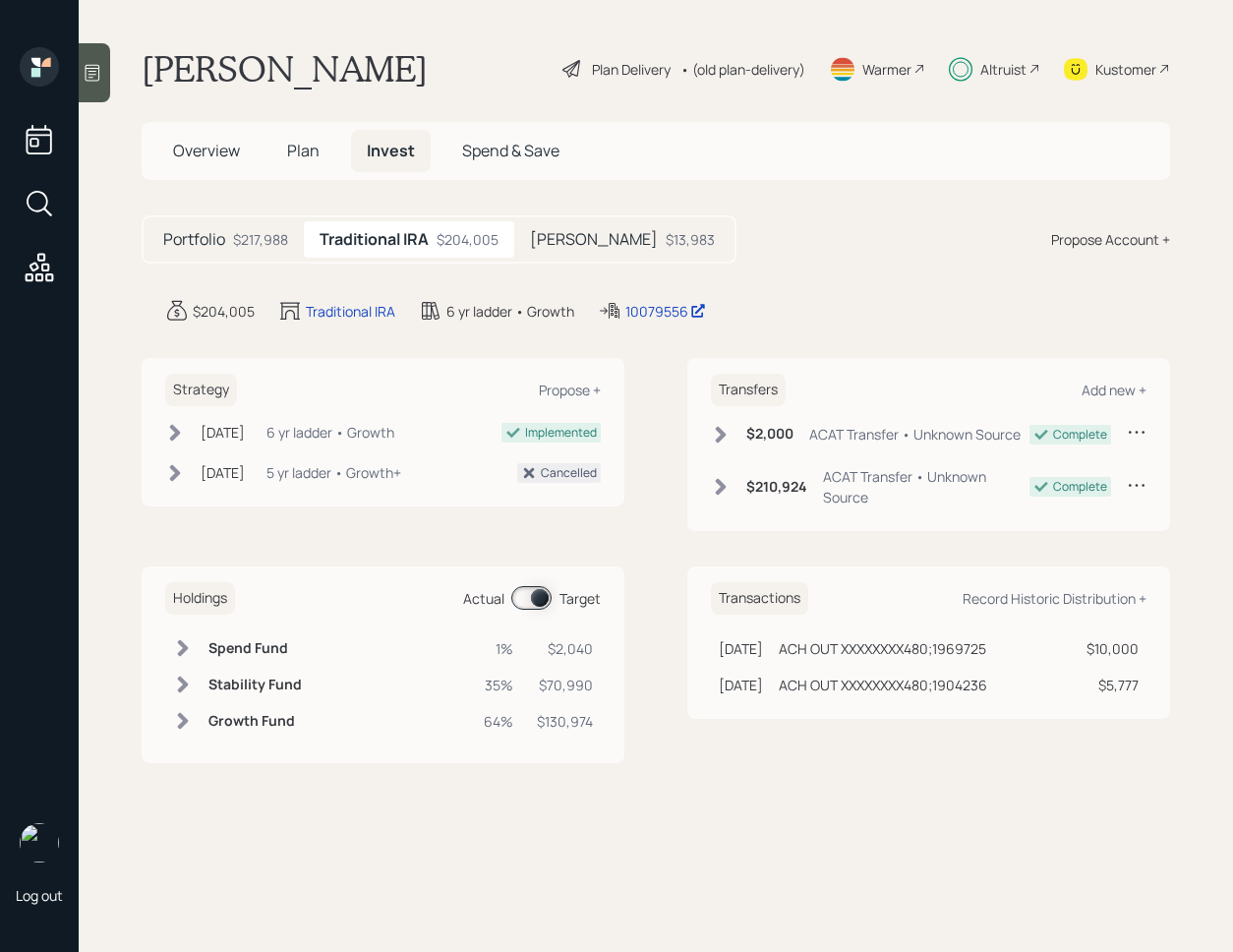 click on "[PERSON_NAME]" at bounding box center (594, 239) 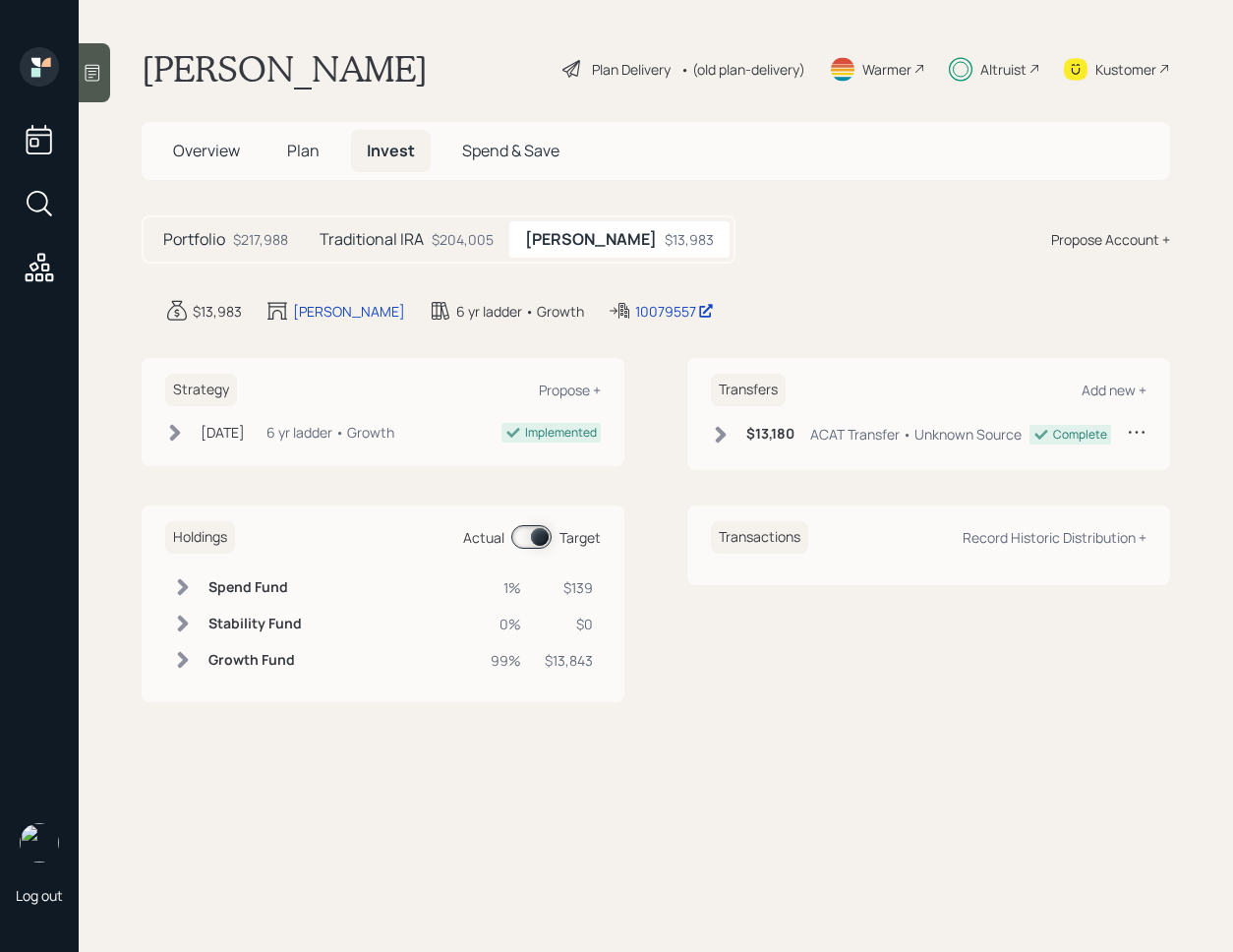 click on "Plan" at bounding box center [303, 150] 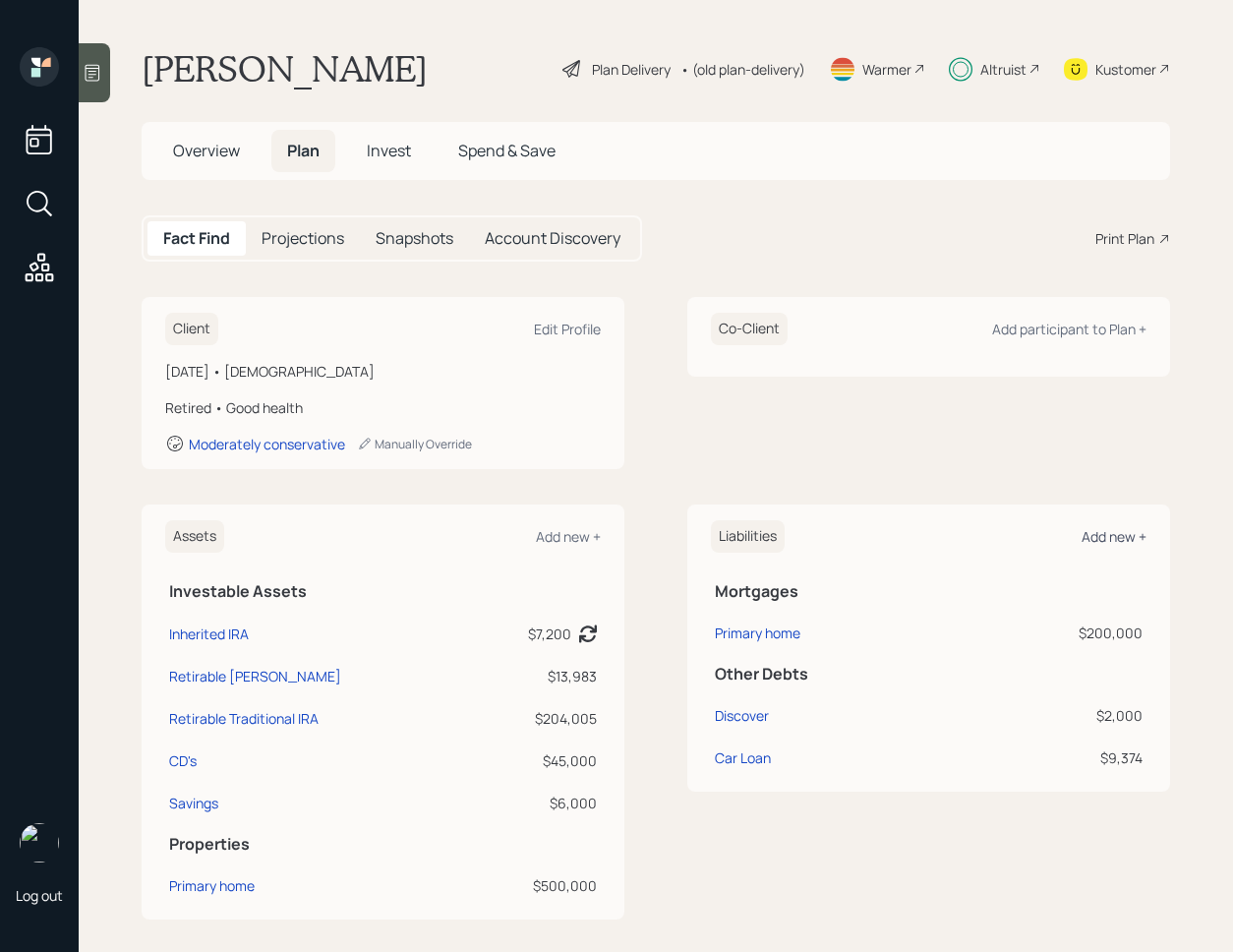 click on "Add new +" at bounding box center (1114, 536) 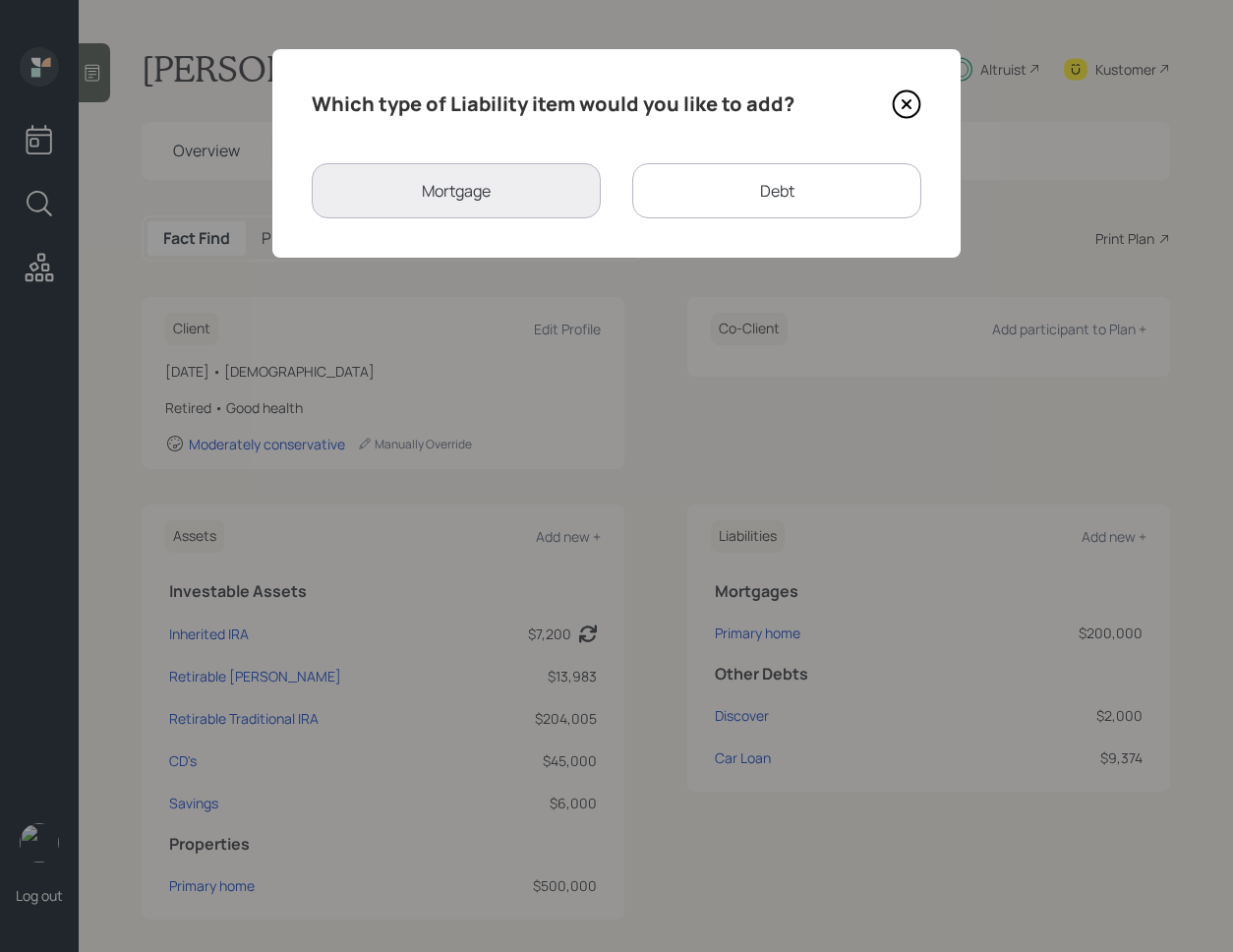 click 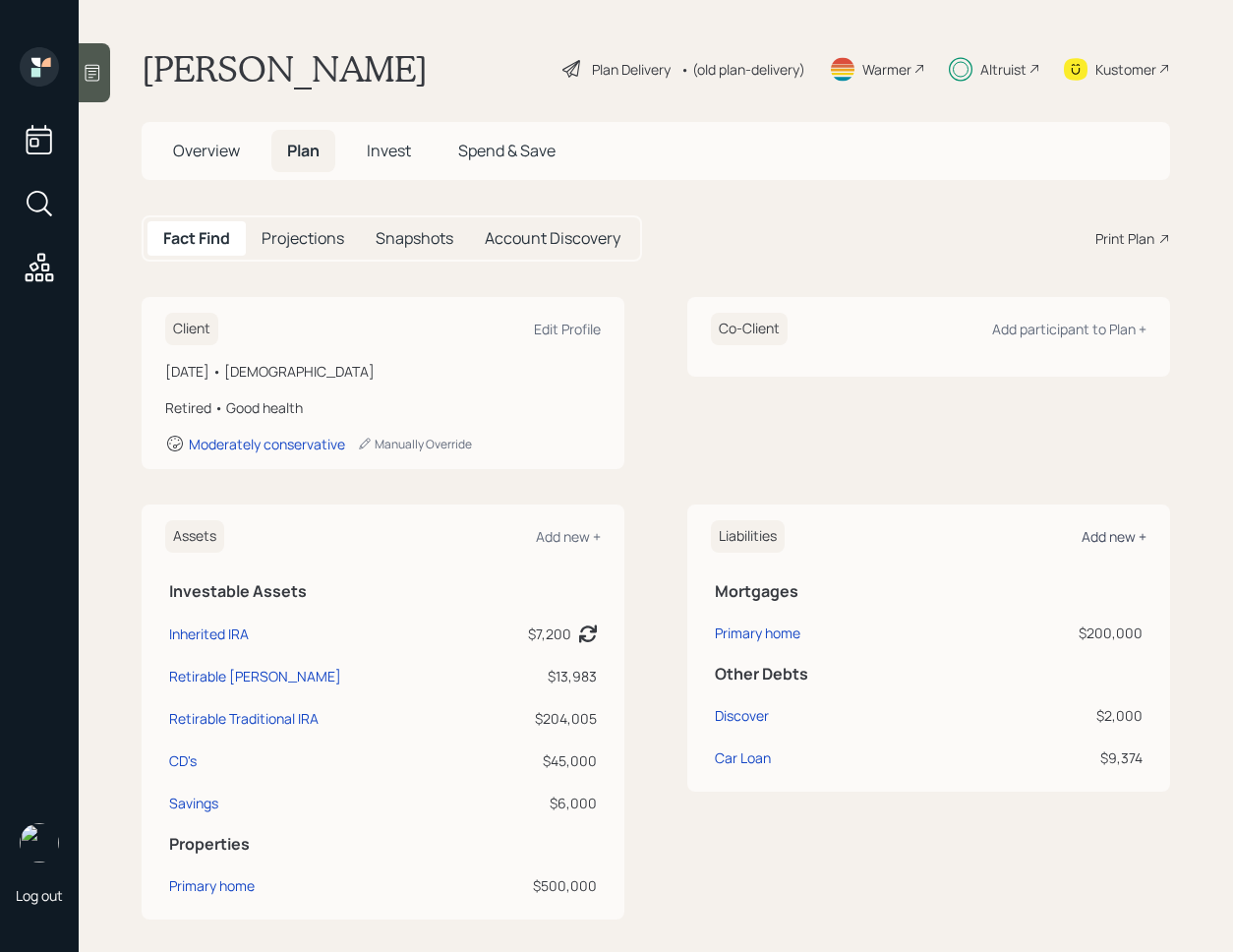 click on "Add new +" at bounding box center (1114, 536) 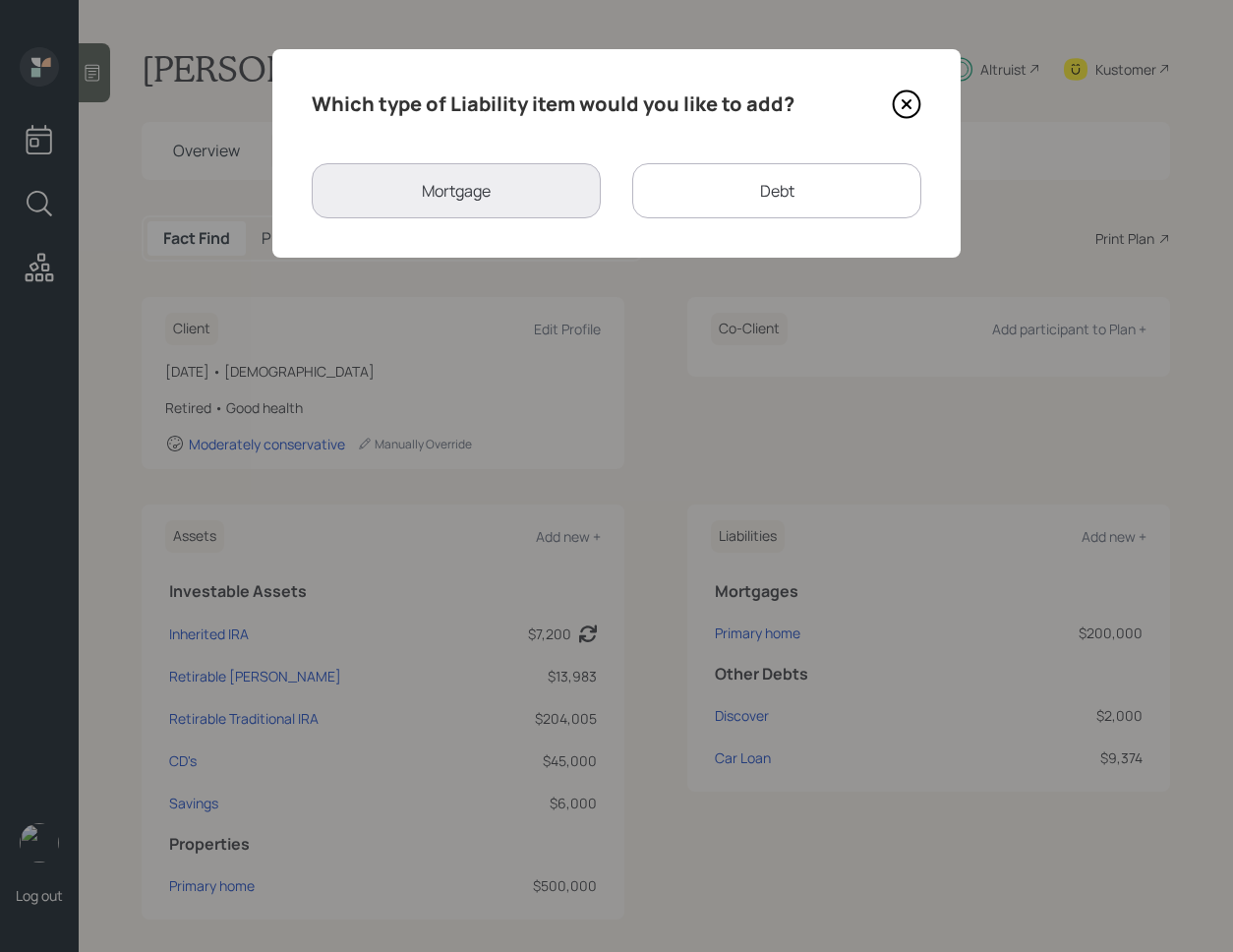 click 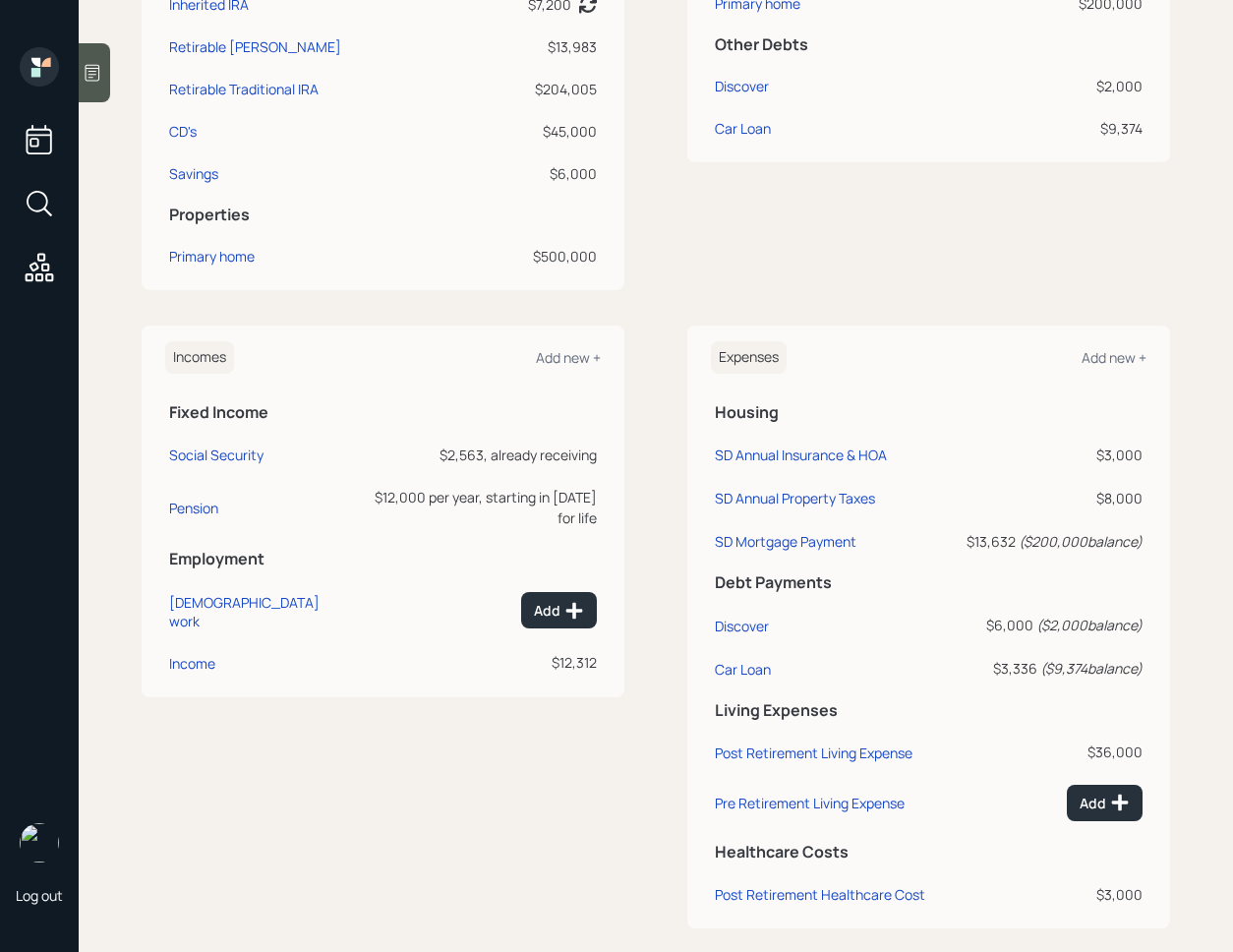 scroll, scrollTop: 653, scrollLeft: 0, axis: vertical 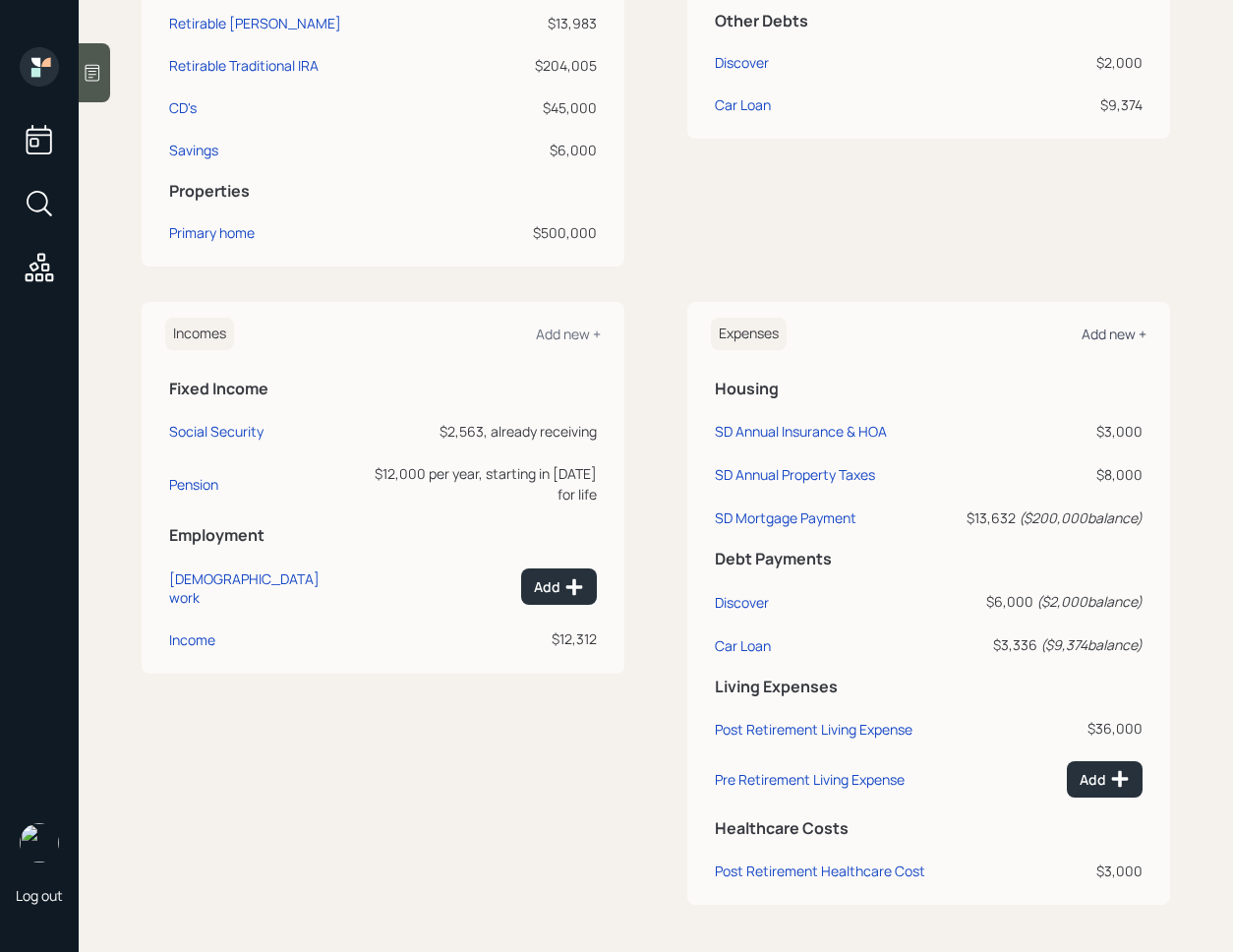 click on "Add new +" at bounding box center (1114, 333) 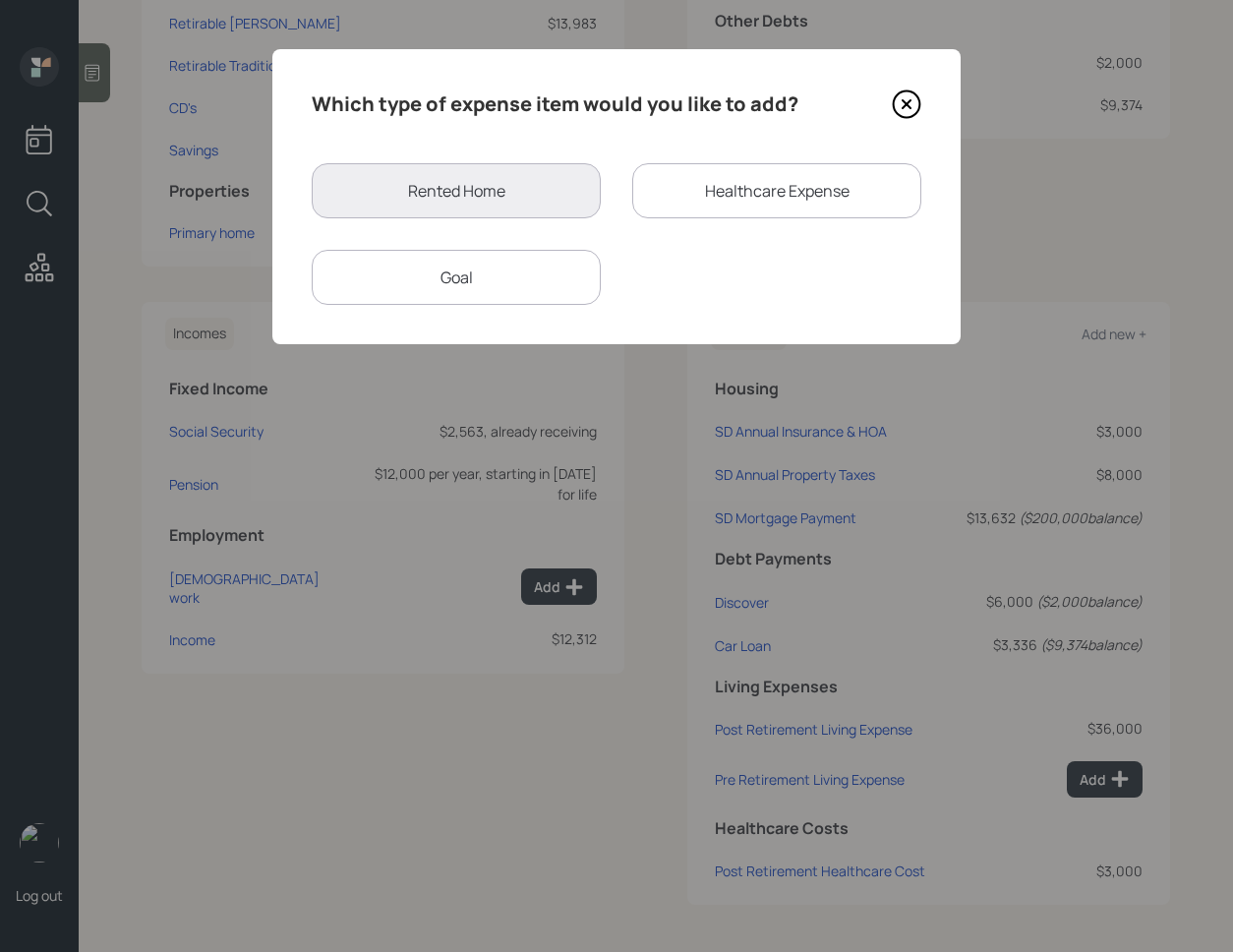 click on "Goal" at bounding box center [456, 277] 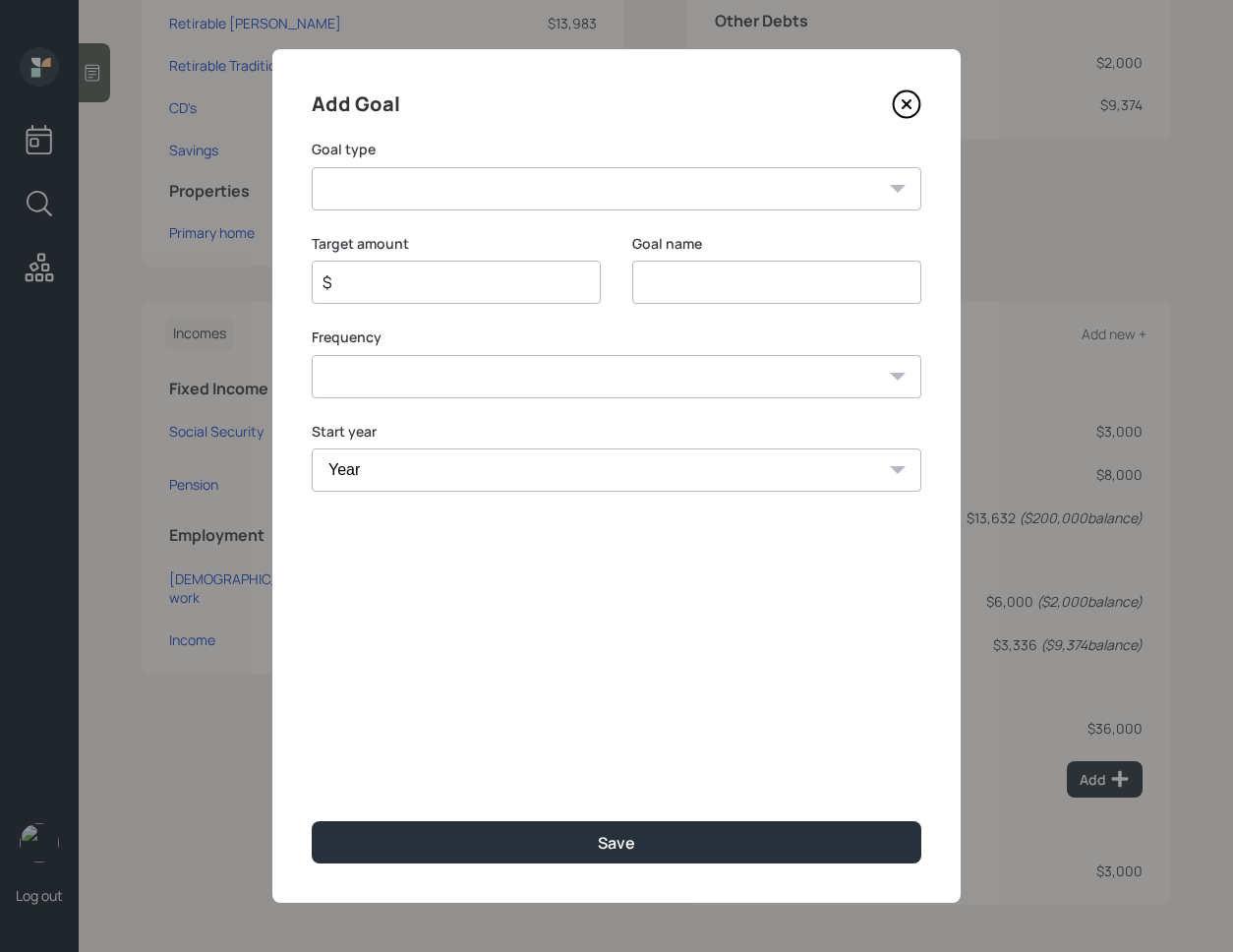 click on "Create an emergency fund Donate to charity Purchase a home Make a purchase Support a dependent Plan for travel Purchase a car Leave an inheritance Other" at bounding box center [616, 189] 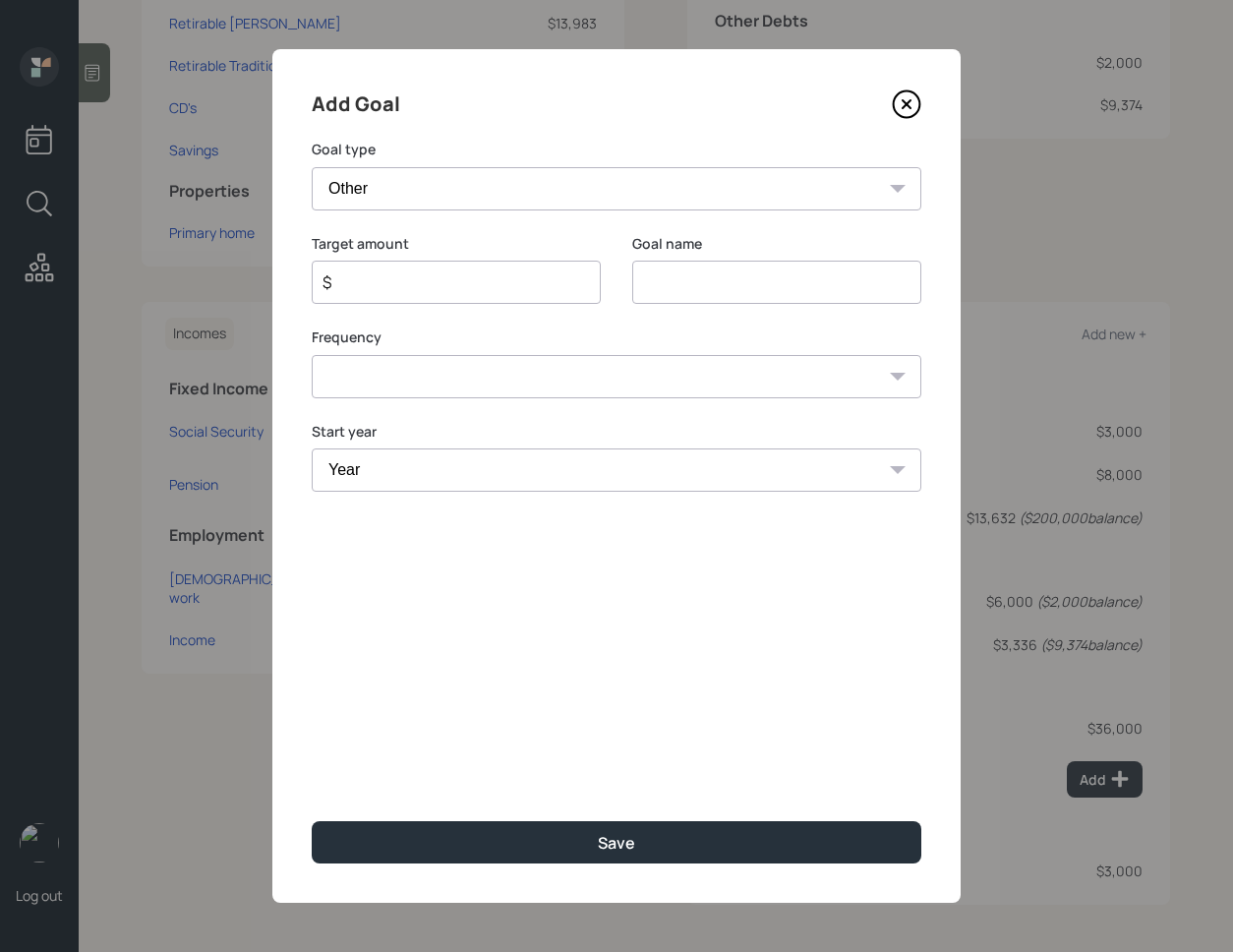 type on "Other" 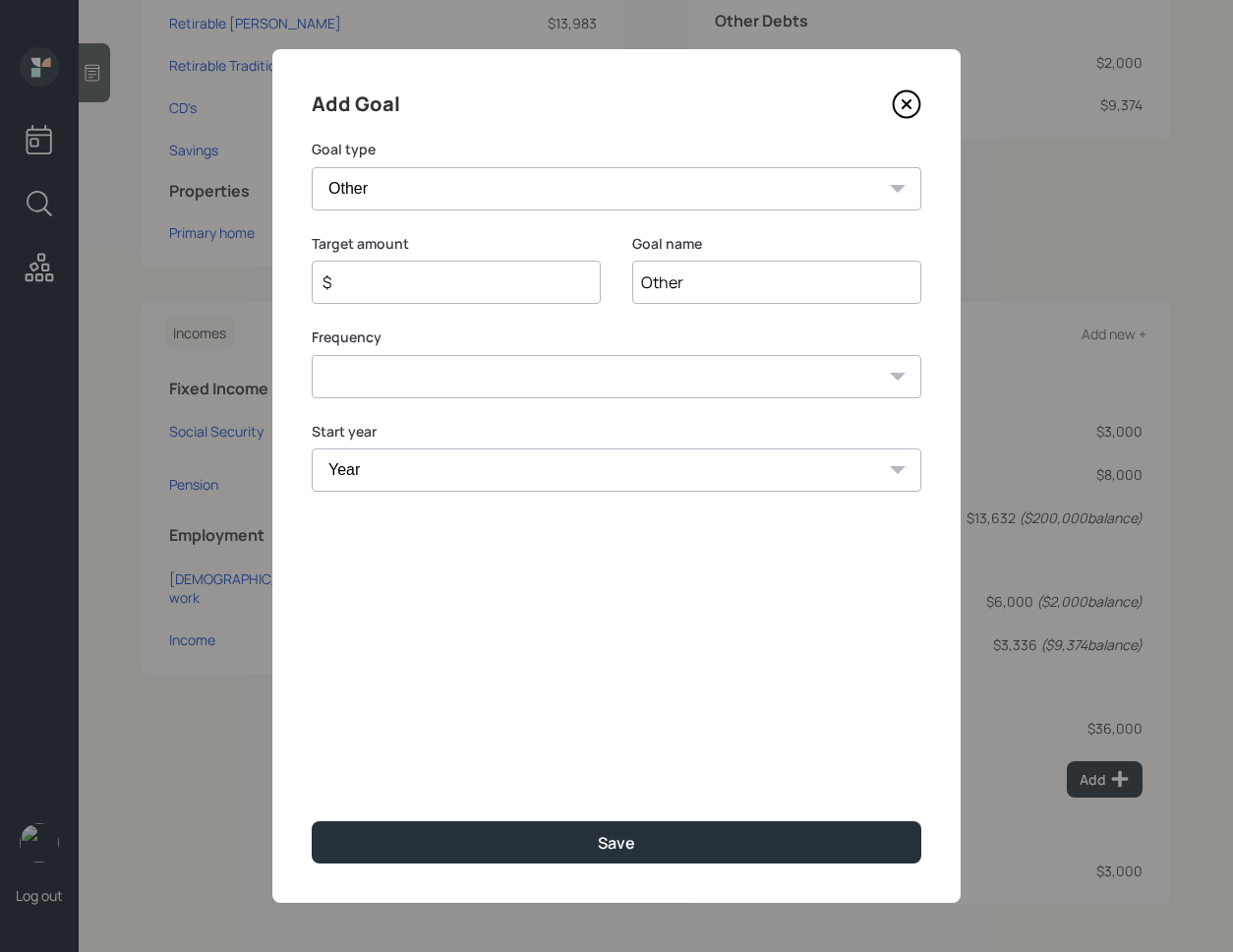 click on "$" at bounding box center [448, 282] 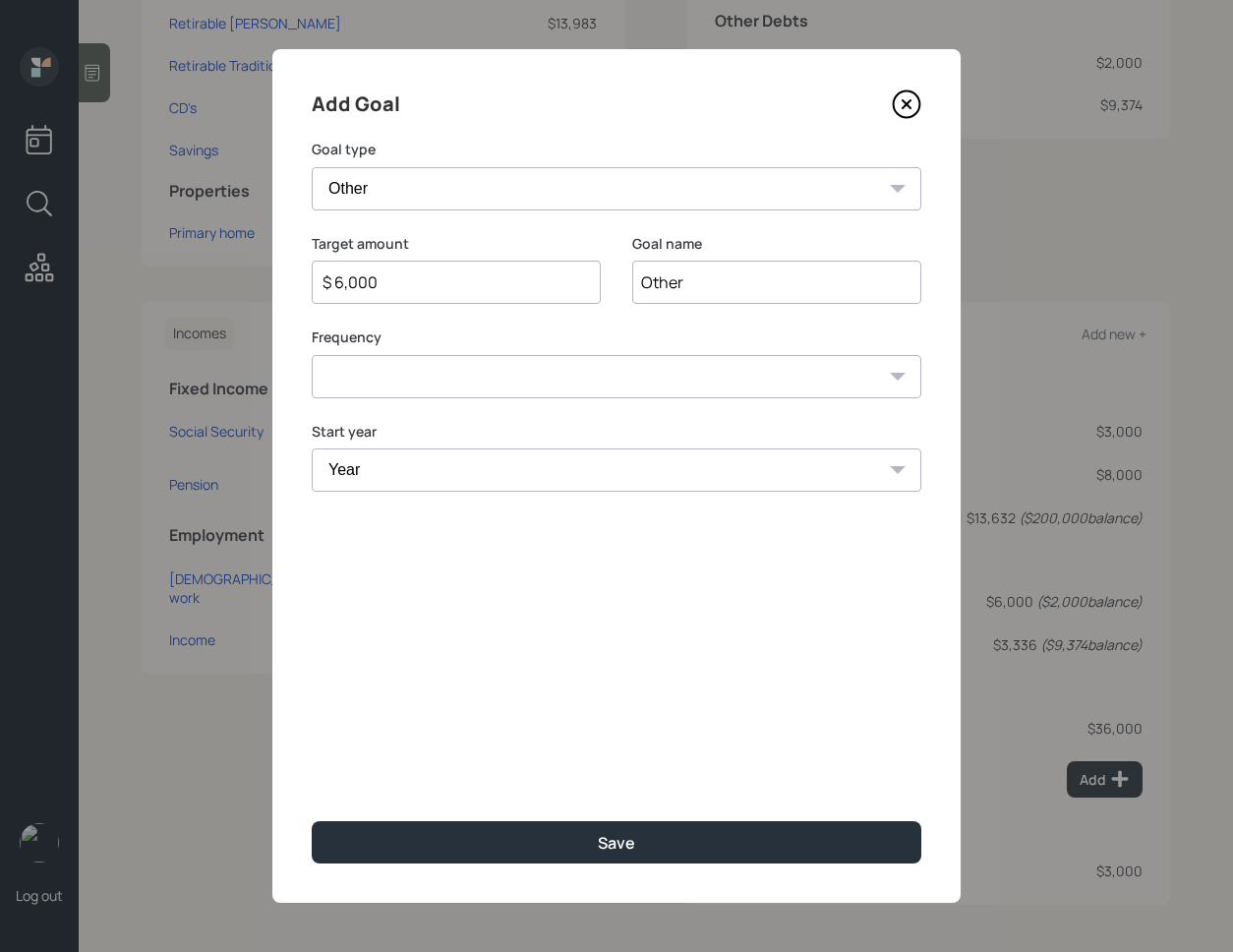 type on "$ 6,000" 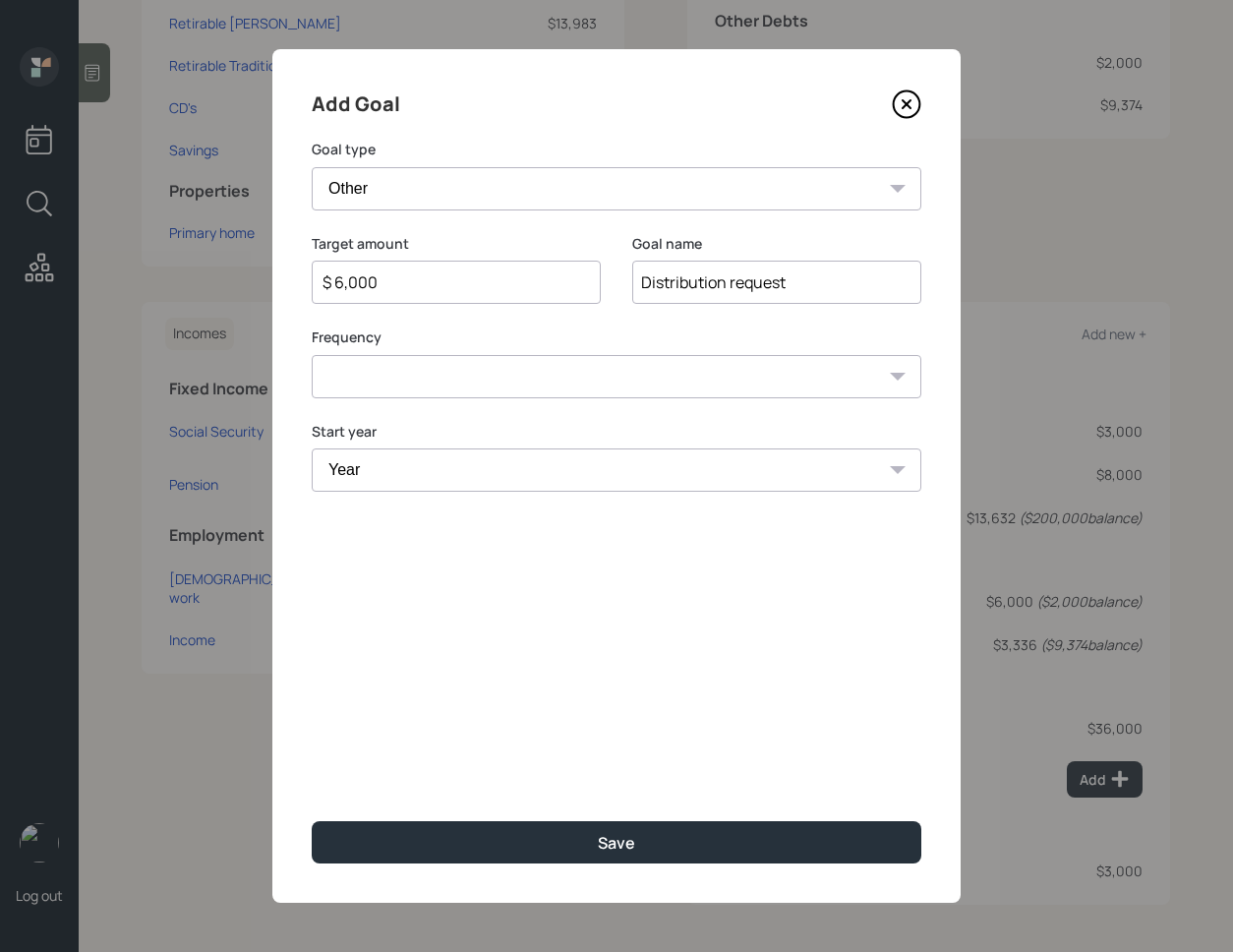 type on "Distribution request" 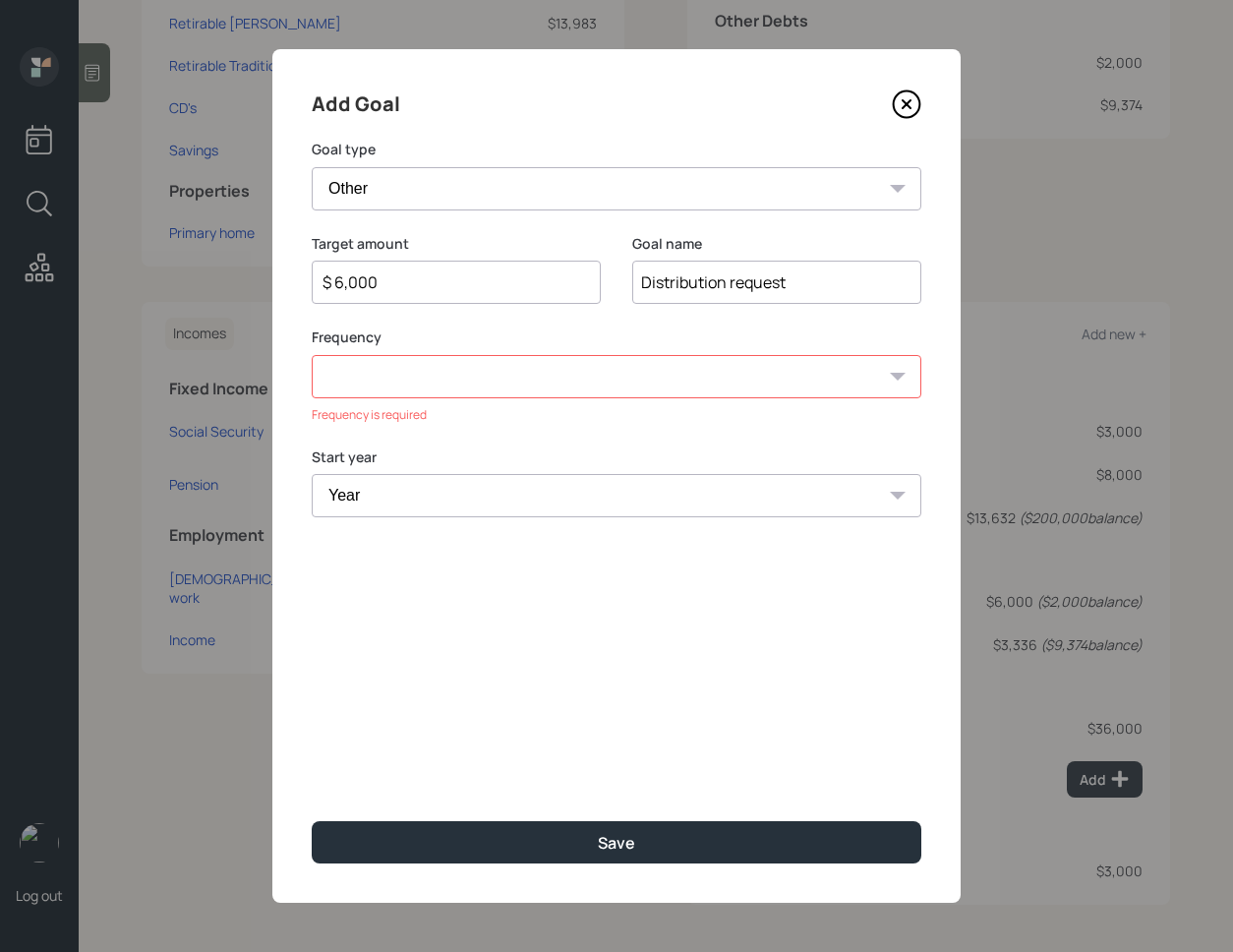 click on "Add Goal Goal type Create an emergency fund Donate to charity Purchase a home Make a purchase Support a dependent Plan for travel Purchase a car Leave an inheritance Other Target amount $ 6,000 Goal name Distribution request Frequency One time Every 1 year Every 2 years Every 3 years Every 4 years Every 5 years Every 6 years Every 7 years Every 8 years Every 9 years Frequency is required Start year Year 2025 2026 2027 2028 2029 2030 2031 2032 2033 2034 2035 2036 2037 2038 2039 2040 2041 2042 2043 2044 2045 2046 2047 2048 2049 Save" at bounding box center [616, 476] 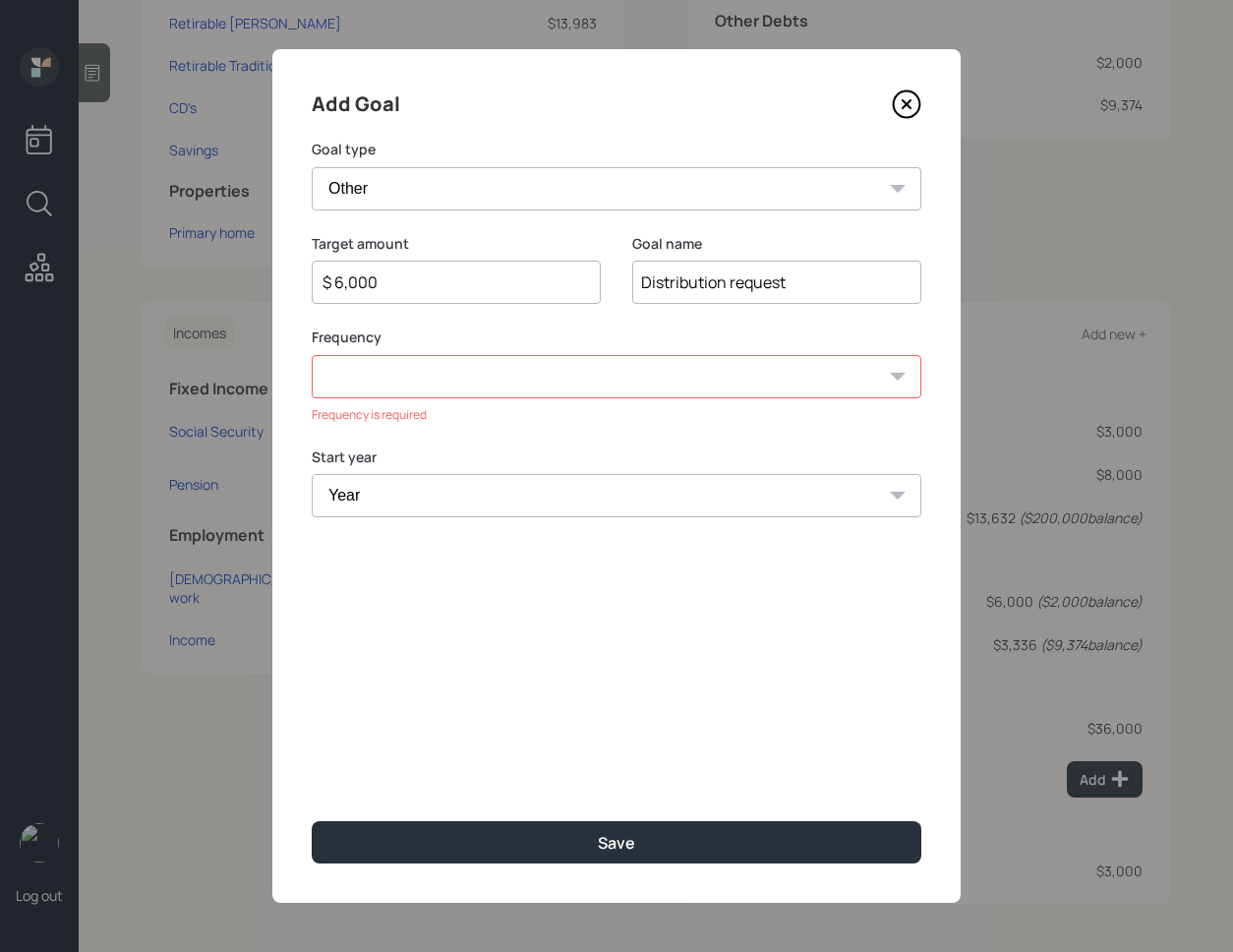 click on "One time Every 1 year Every 2 years Every 3 years Every 4 years Every 5 years Every 6 years Every 7 years Every 8 years Every 9 years" at bounding box center [616, 377] 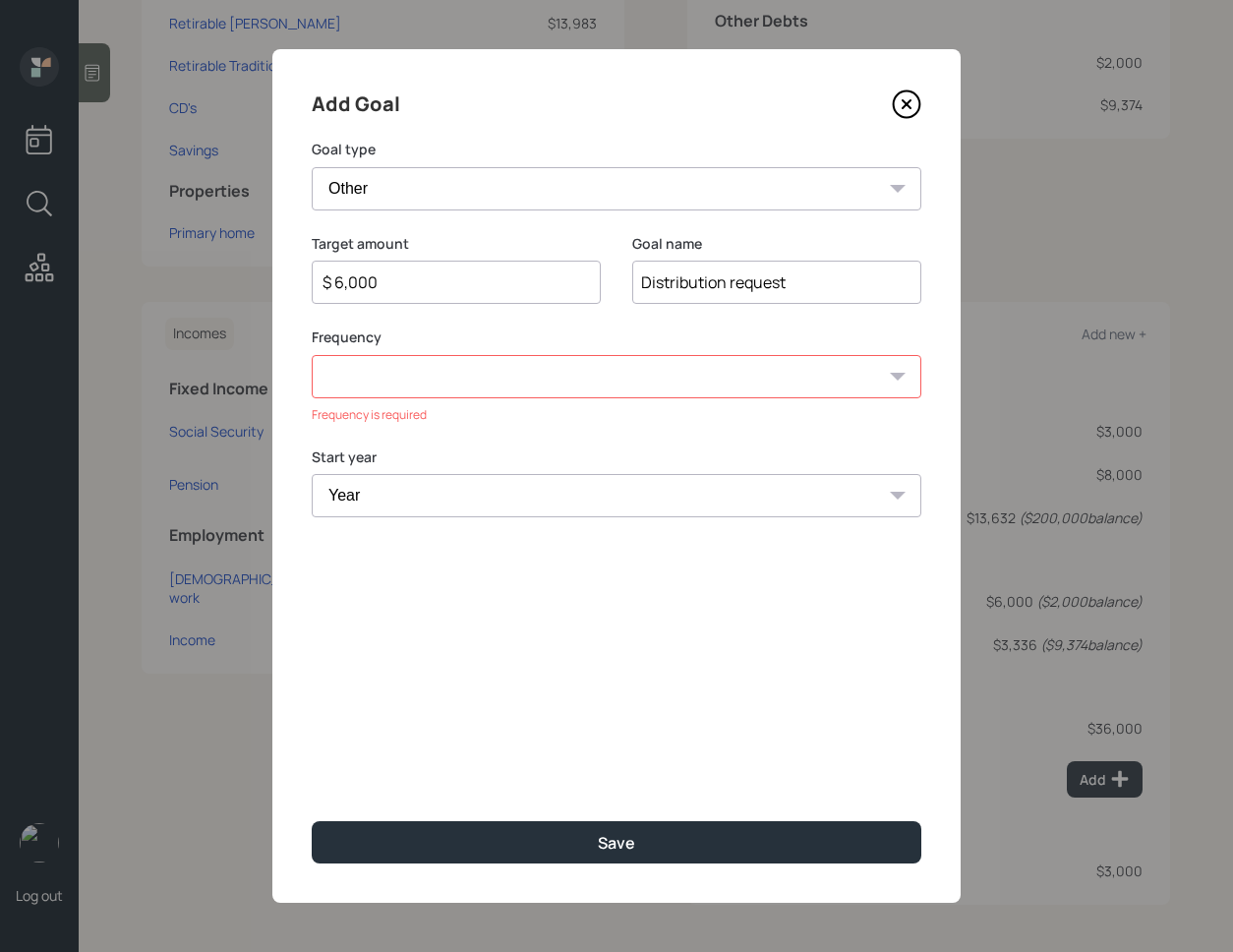 select on "0" 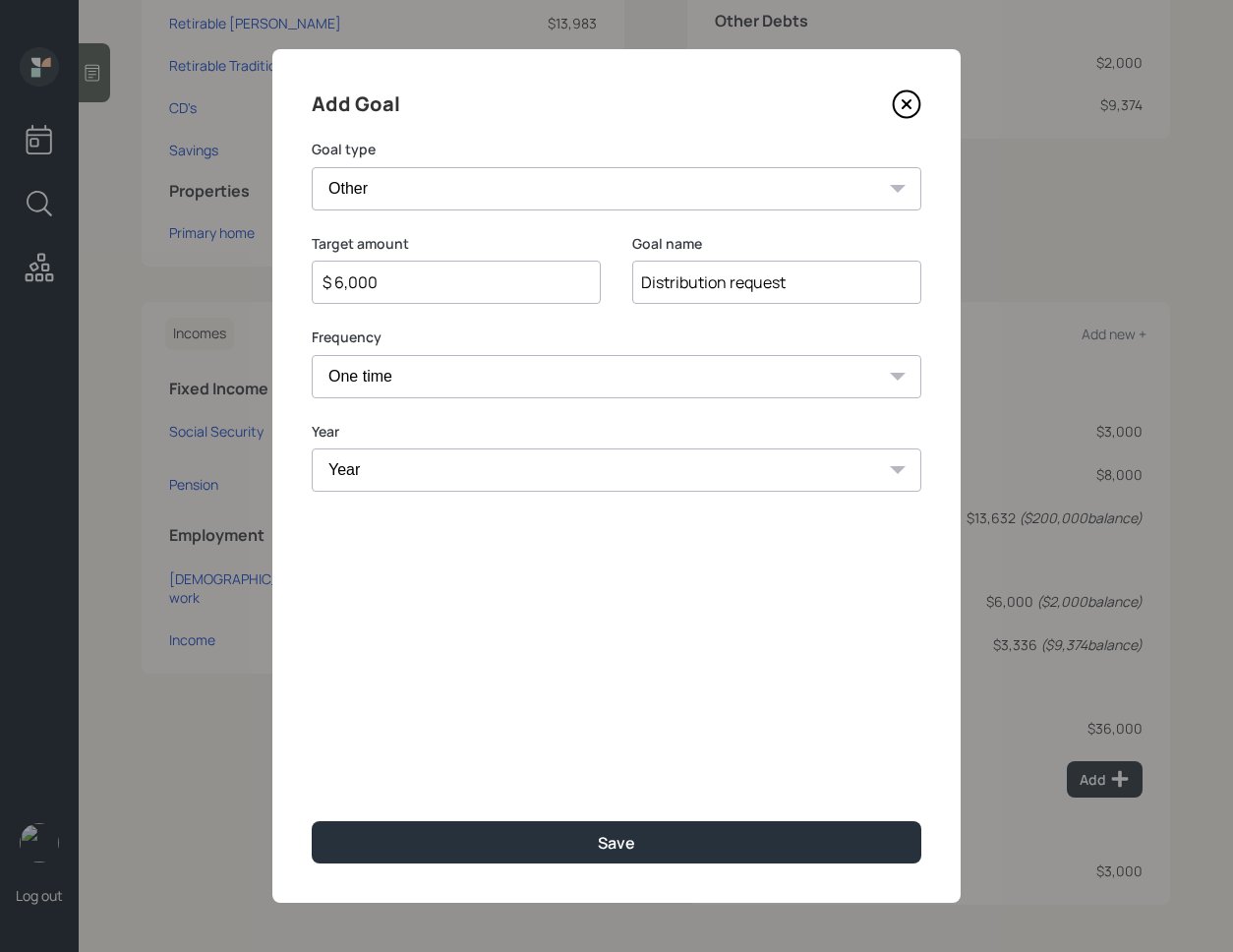 click on "Year Year 2025 2026 2027 2028 2029 2030 2031 2032 2033 2034 2035 2036 2037 2038 2039 2040 2041 2042 2043 2044 2045 2046 2047 2048 2049" at bounding box center (616, 469) 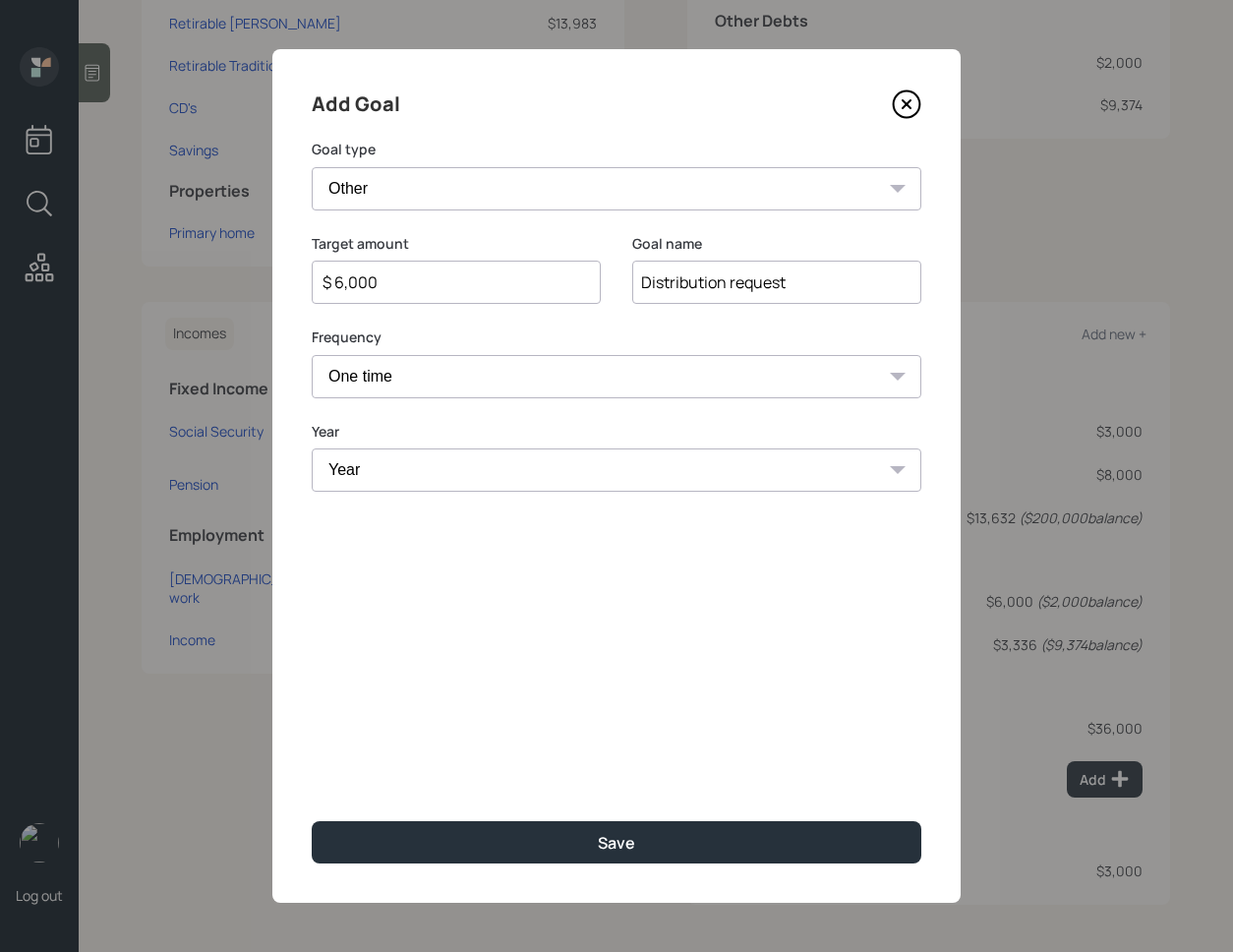 click on "Year 2025 2026 2027 2028 2029 2030 2031 2032 2033 2034 2035 2036 2037 2038 2039 2040 2041 2042 2043 2044 2045 2046 2047 2048 2049" at bounding box center (616, 470) 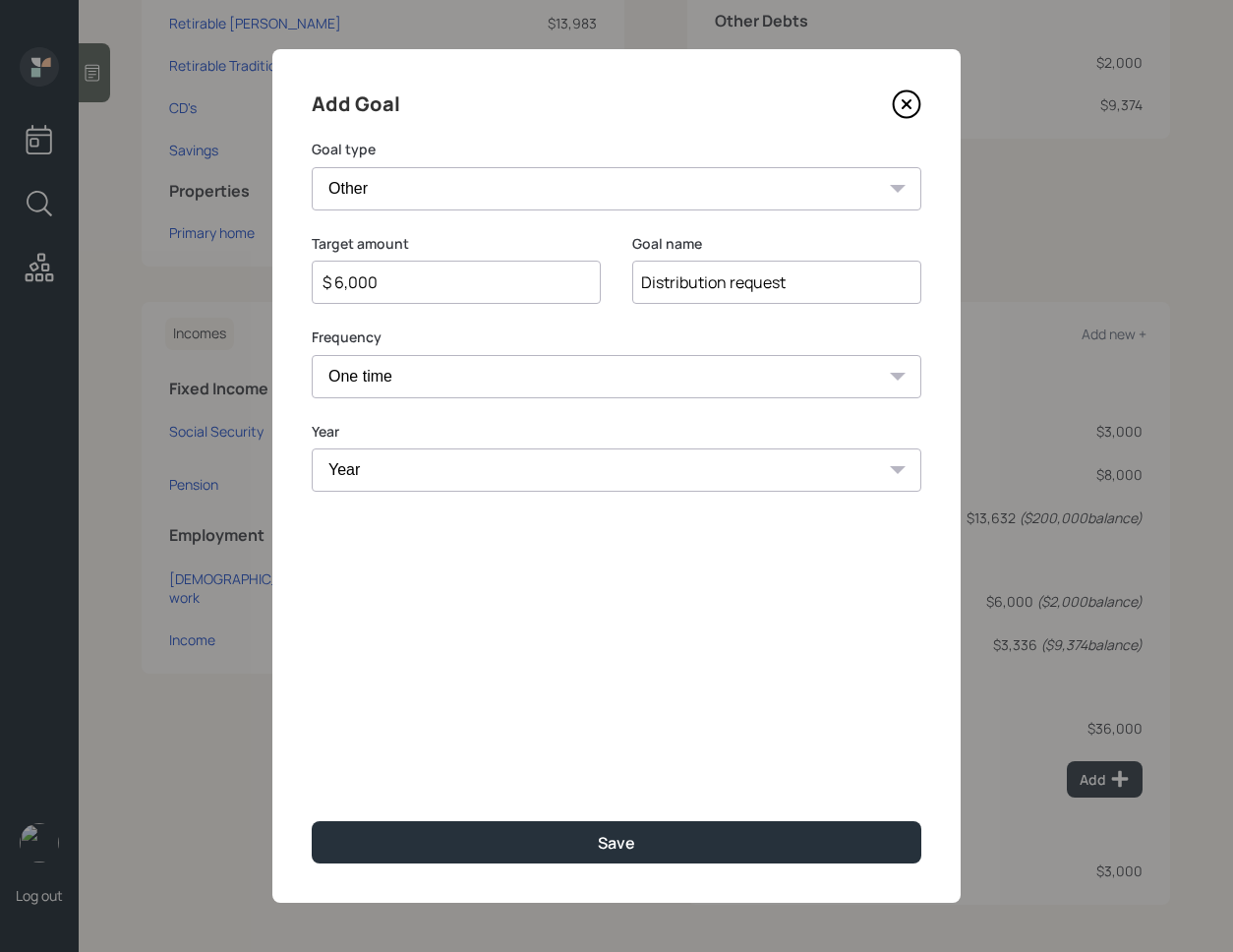 select on "2025" 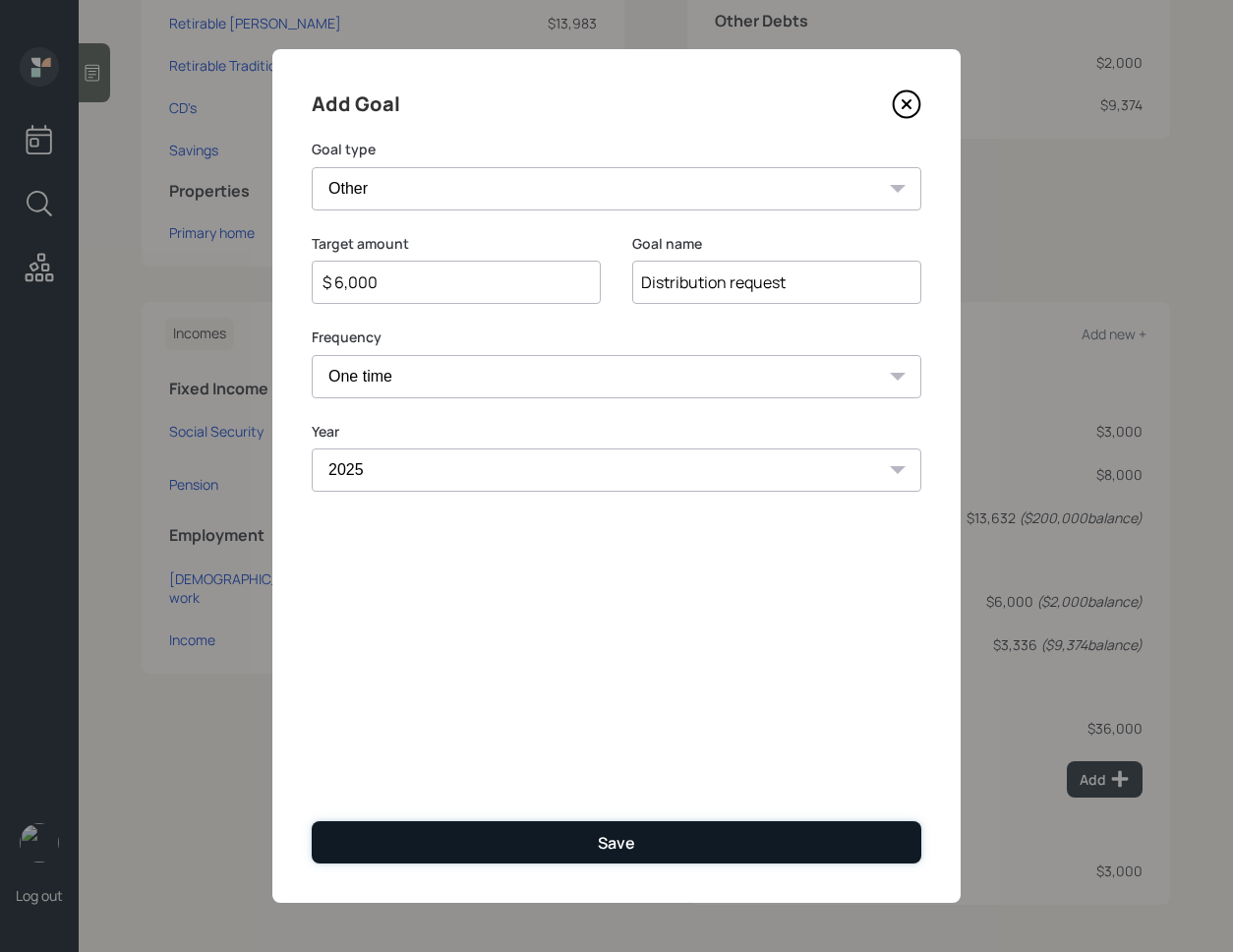 click on "Save" at bounding box center [616, 842] 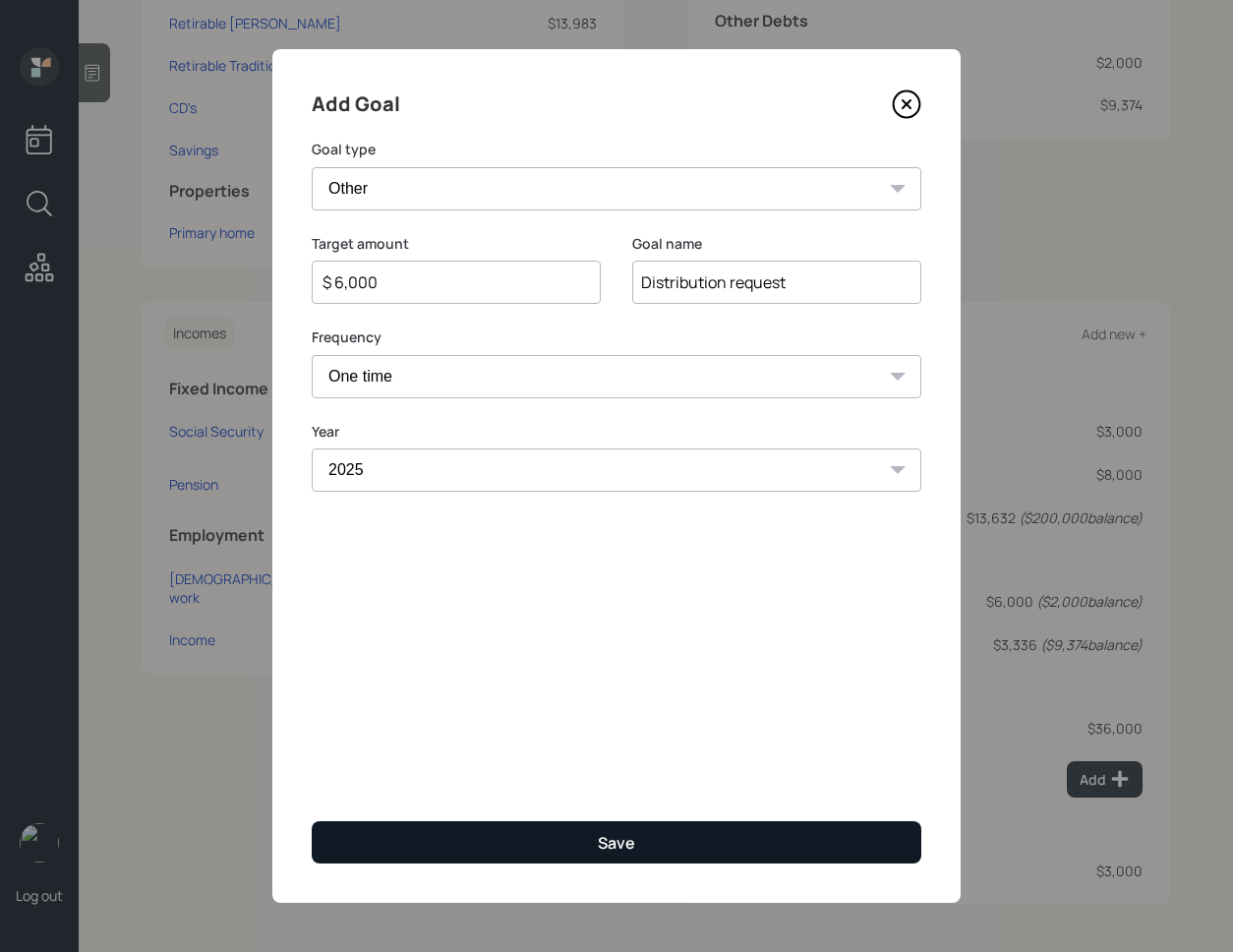 type on "$" 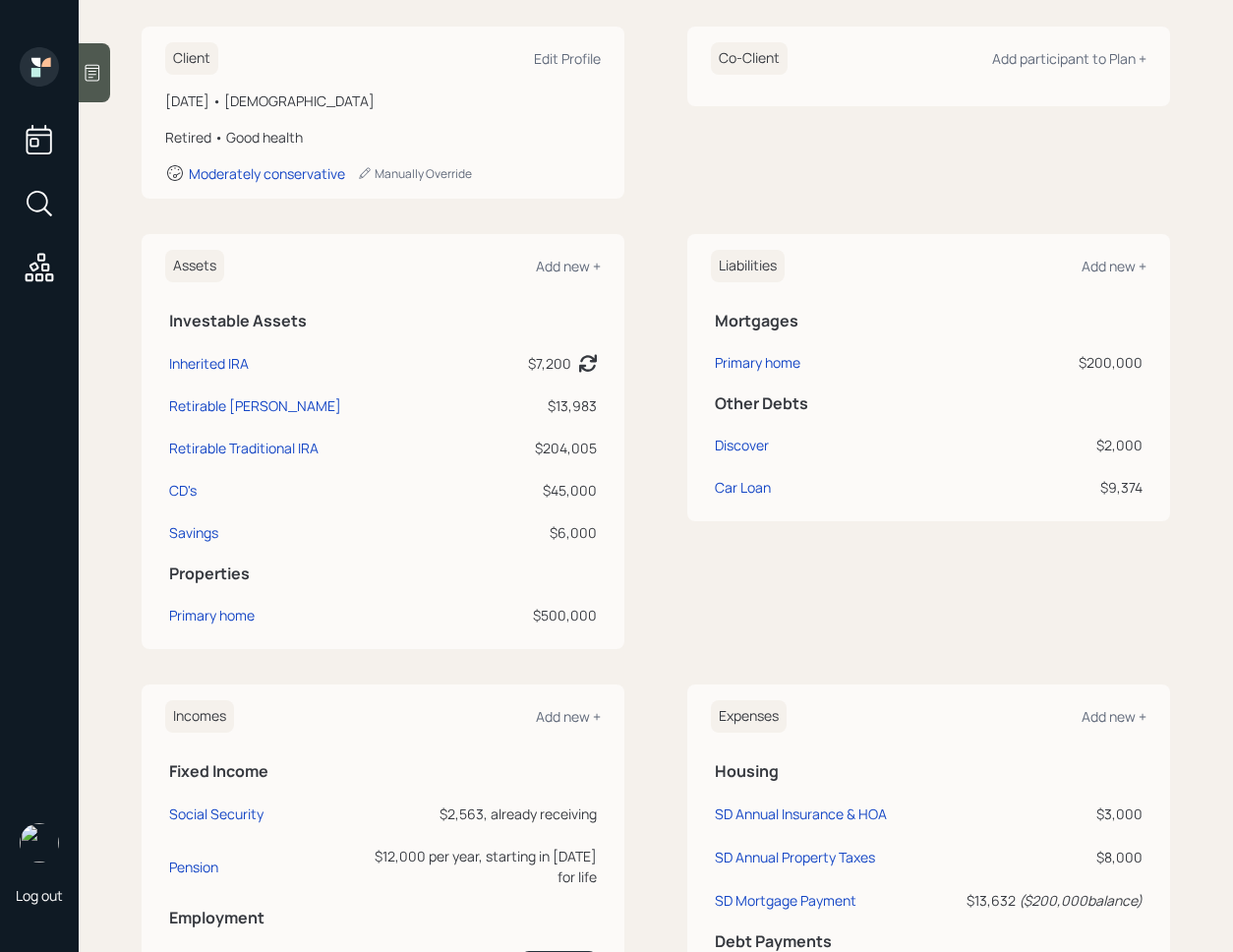 scroll, scrollTop: 0, scrollLeft: 0, axis: both 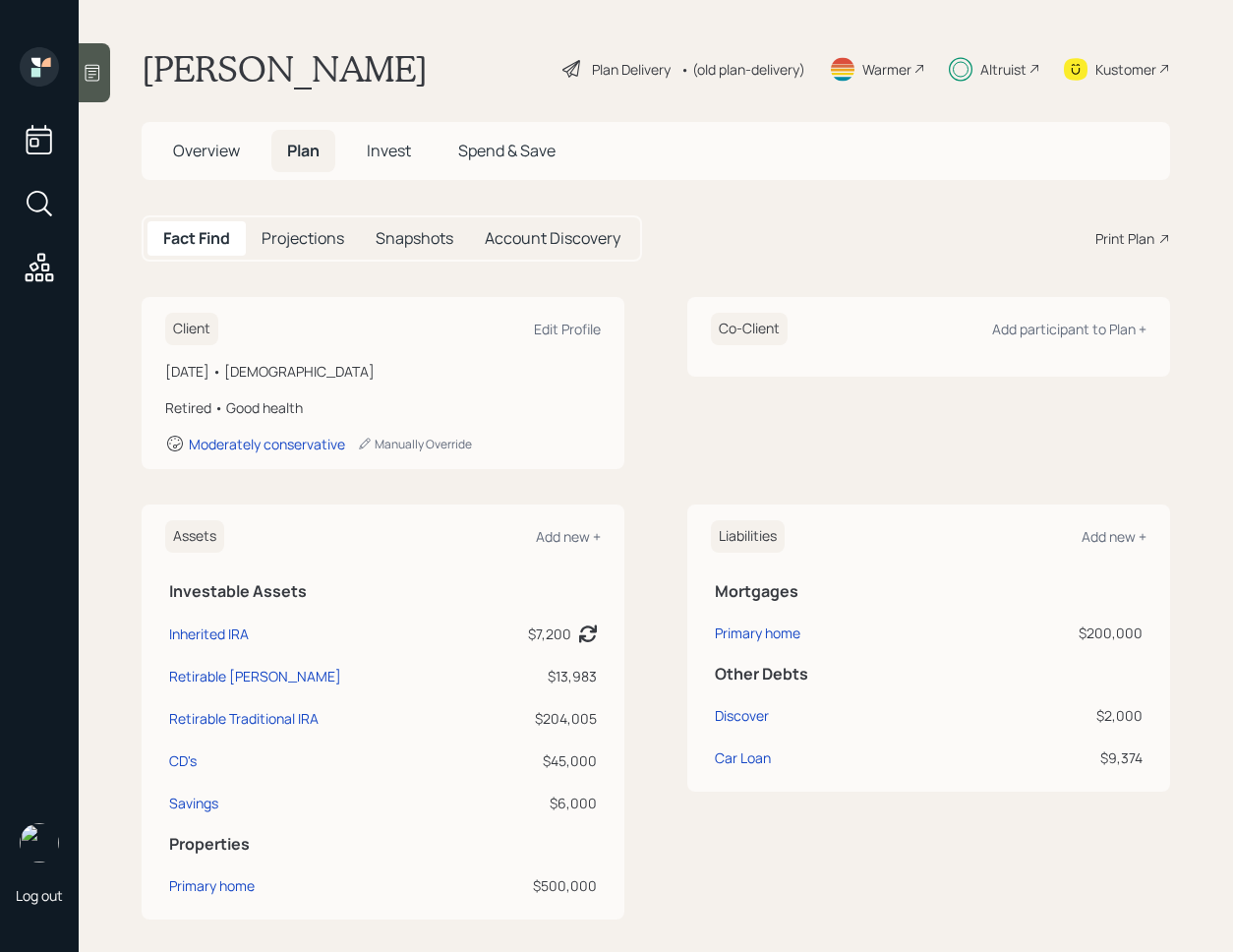 click on "Invest" at bounding box center [388, 150] 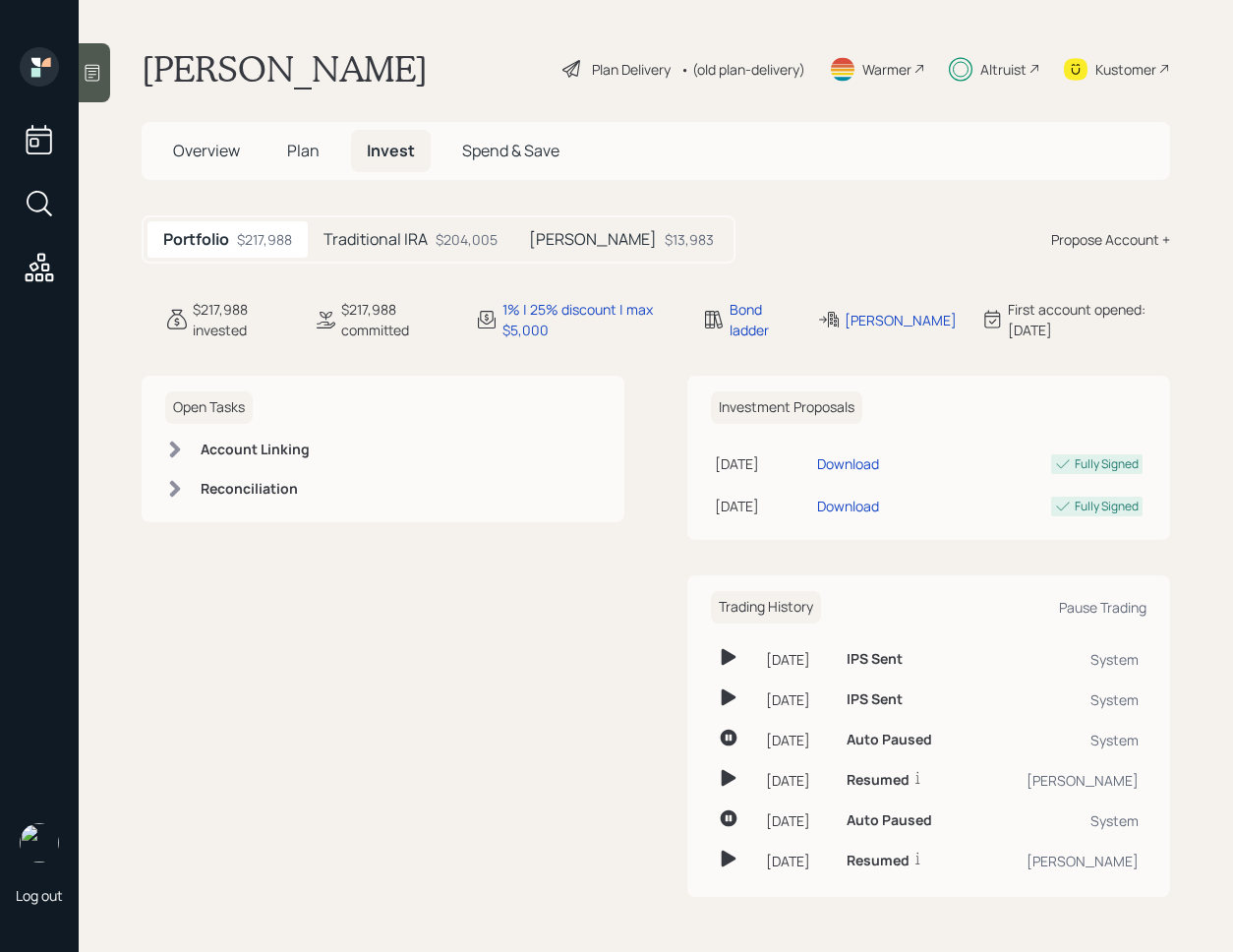 click on "Traditional IRA $204,005" at bounding box center (410, 239) 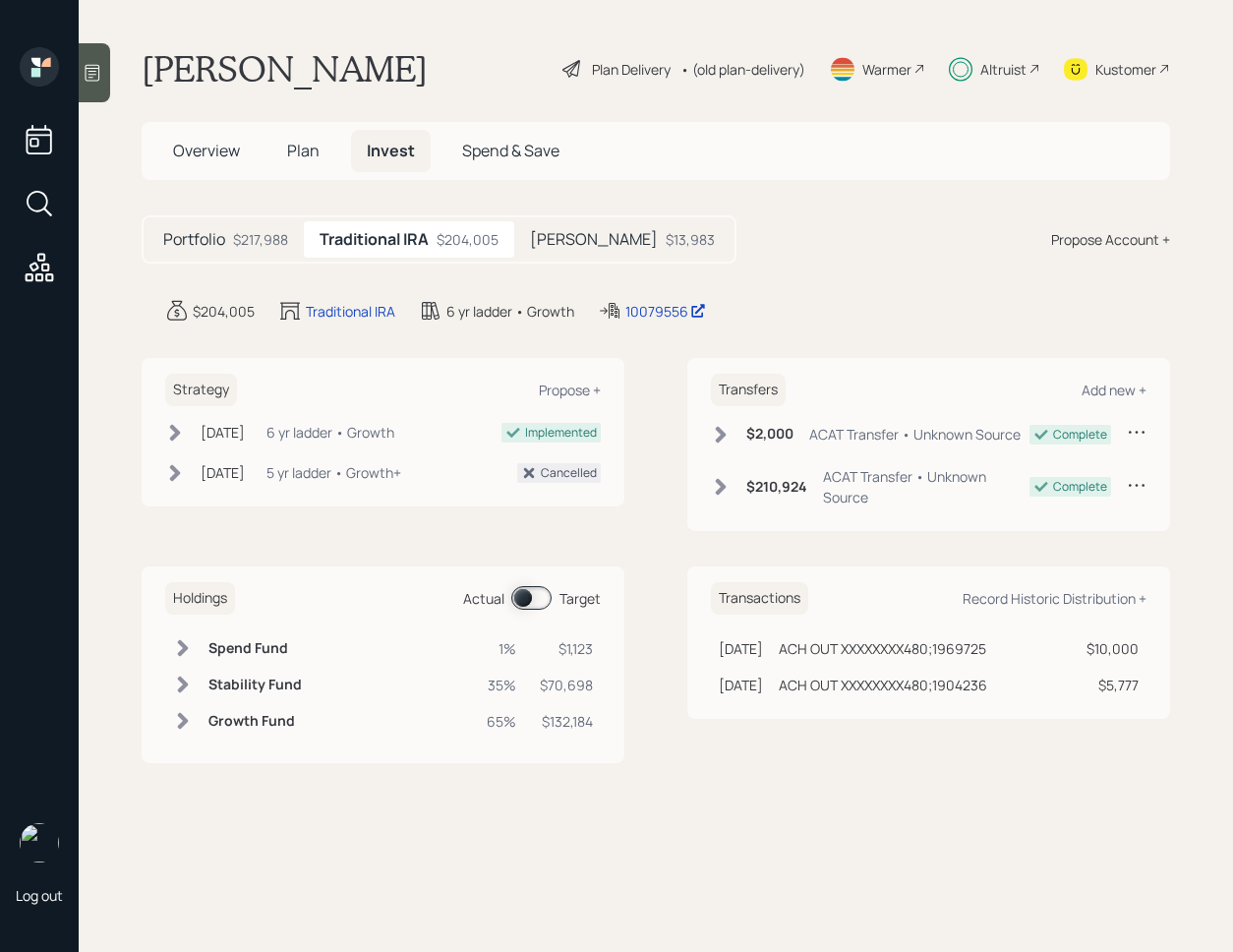 click at bounding box center (531, 598) 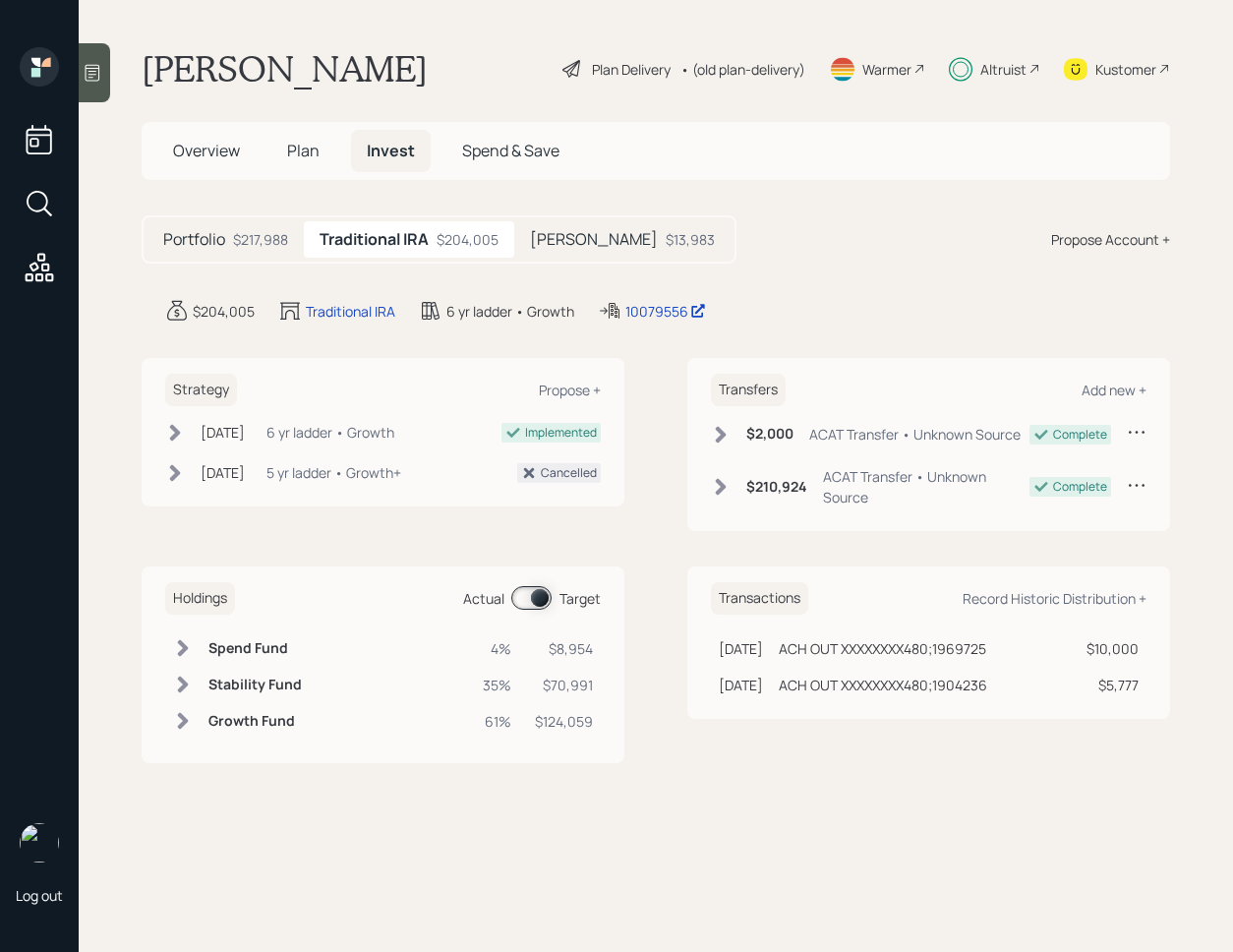 click at bounding box center [531, 598] 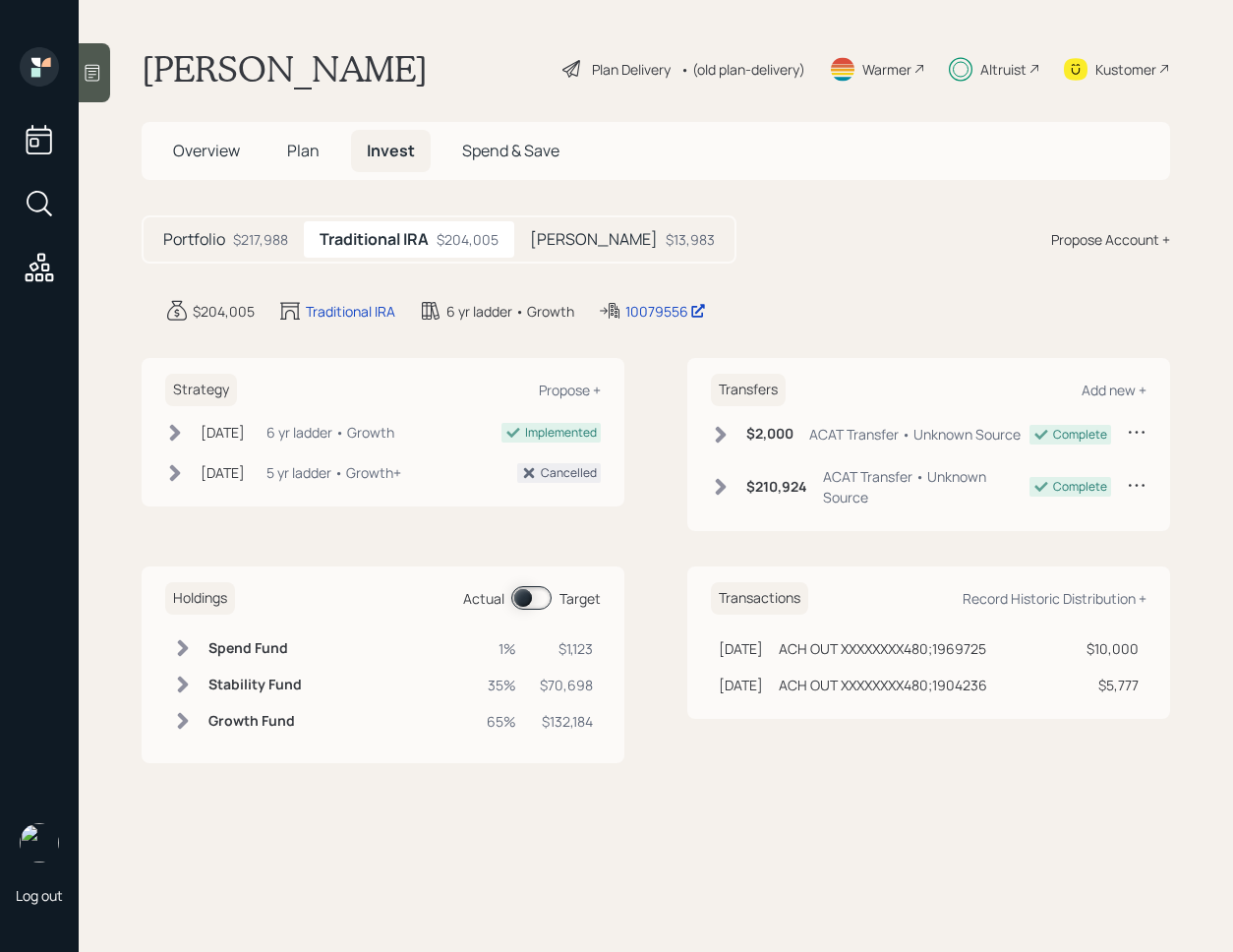 click at bounding box center [531, 598] 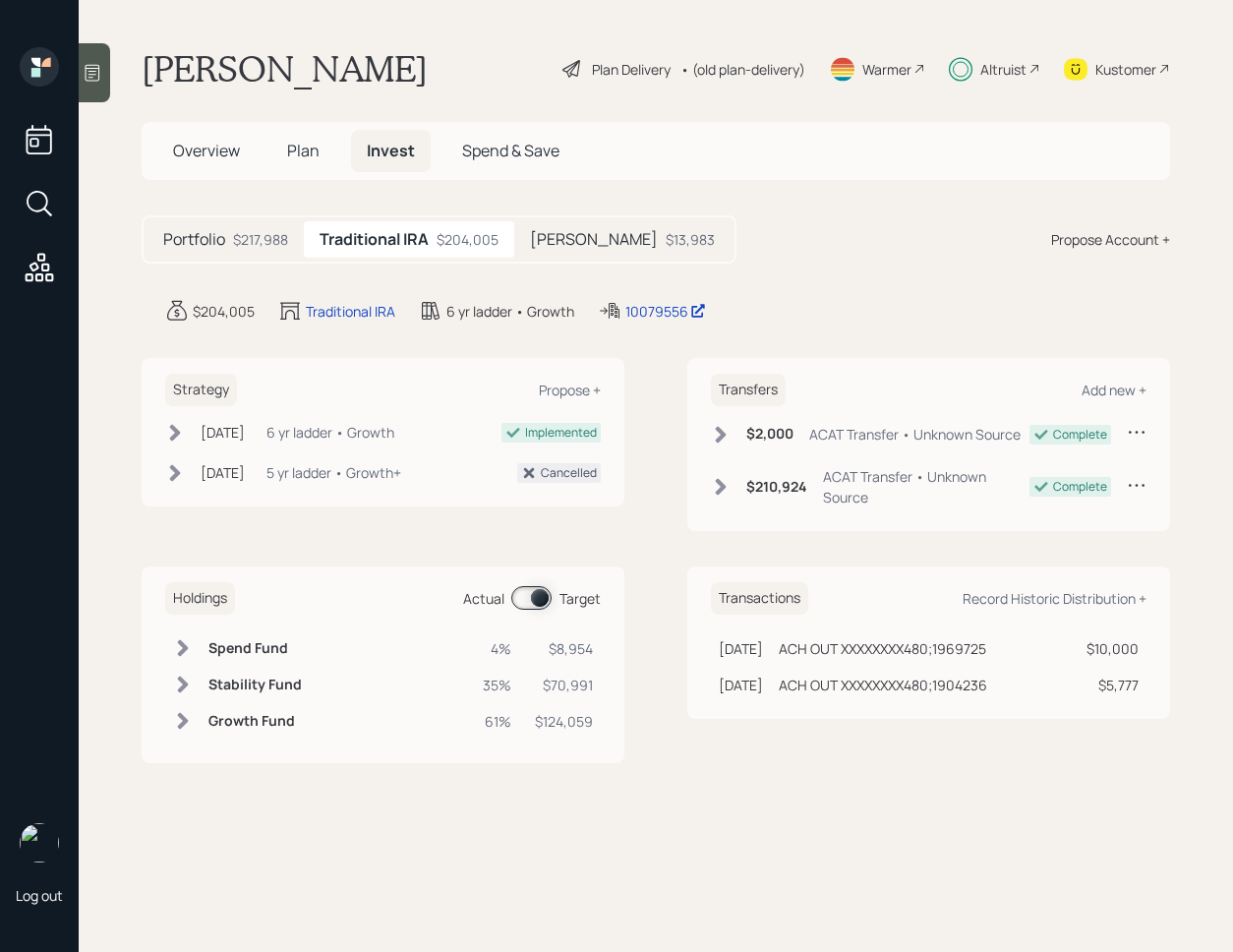 drag, startPoint x: 516, startPoint y: 593, endPoint x: 501, endPoint y: 599, distance: 16.155494 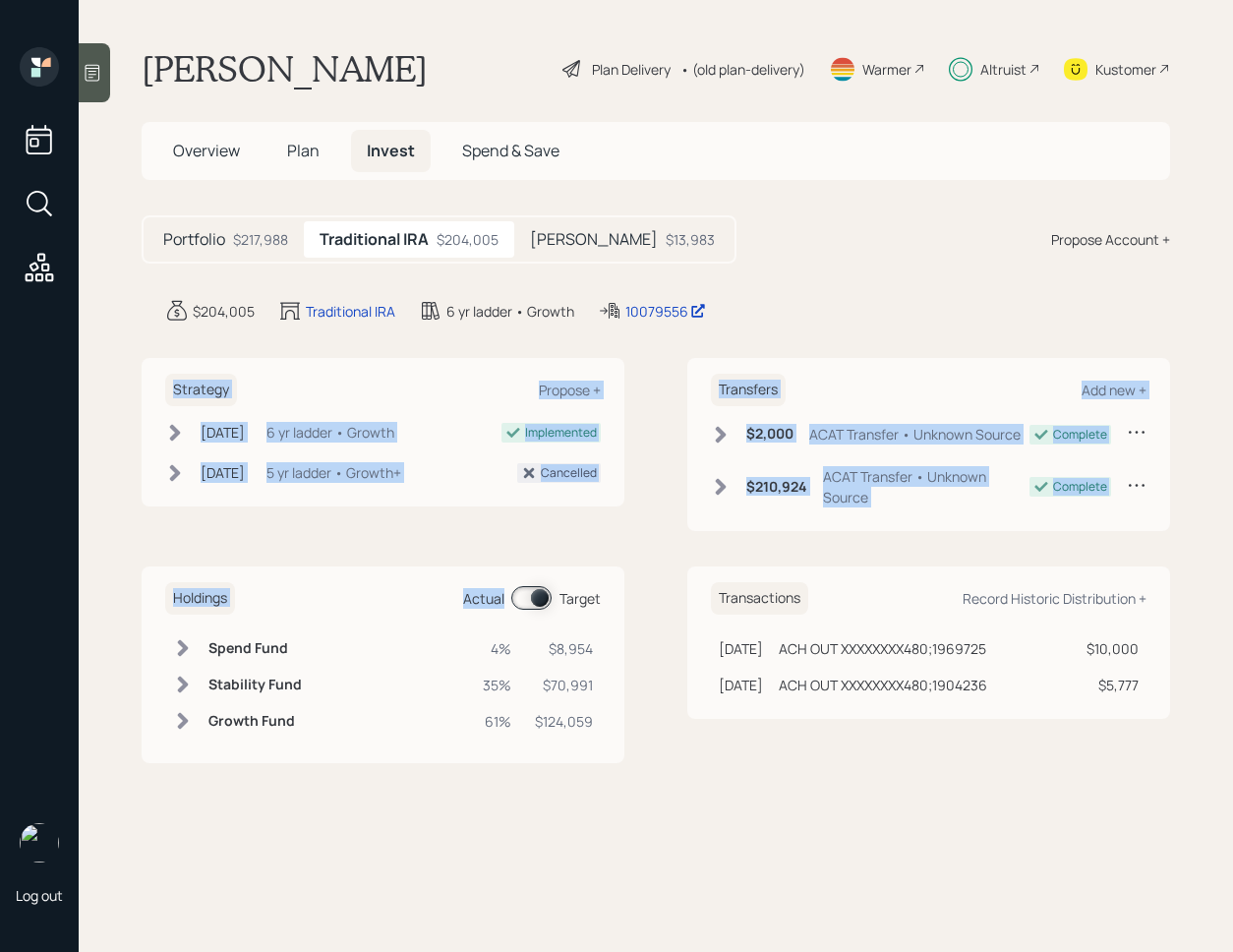 drag, startPoint x: 332, startPoint y: 328, endPoint x: 510, endPoint y: 606, distance: 330.10301 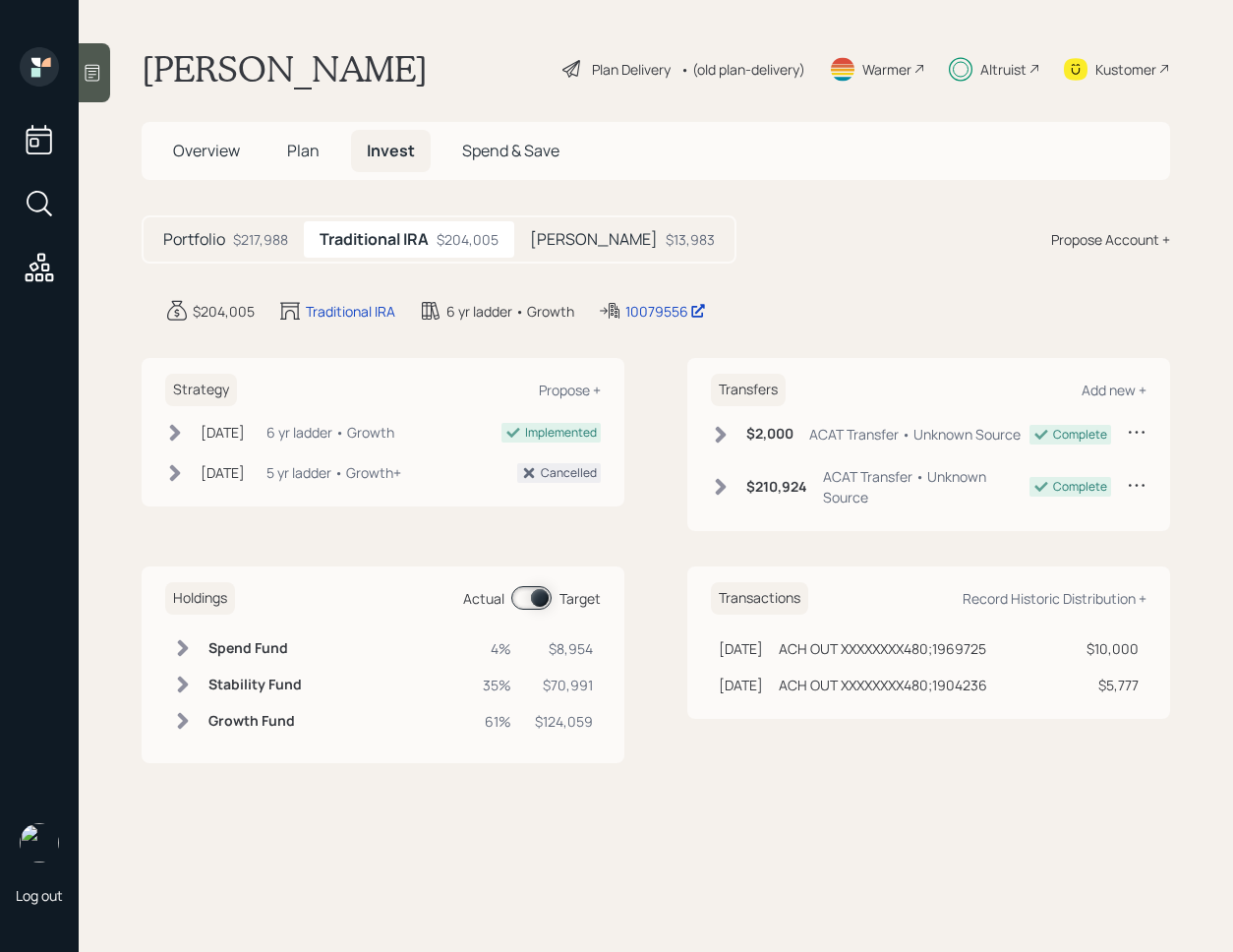 click at bounding box center [531, 598] 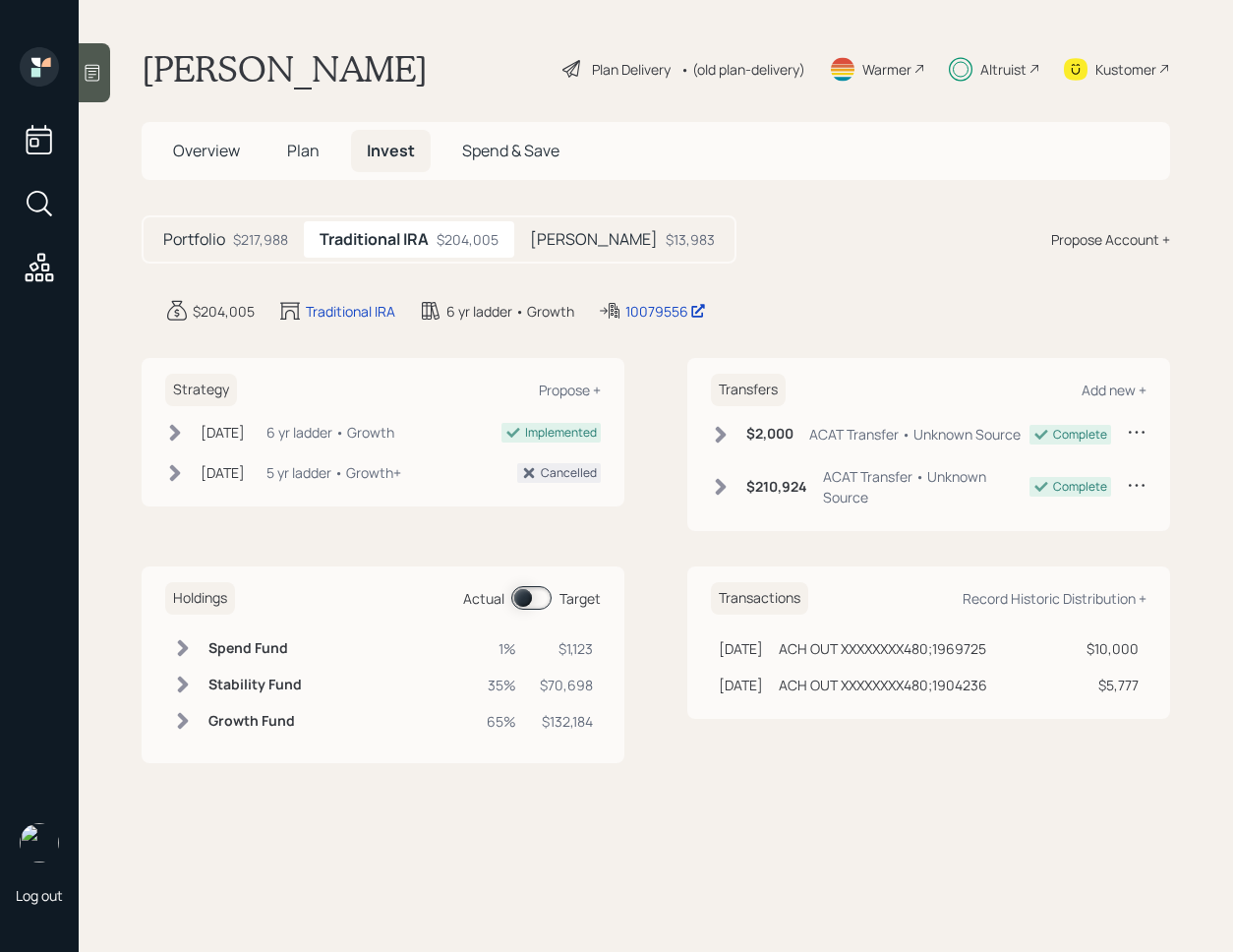 click at bounding box center (531, 598) 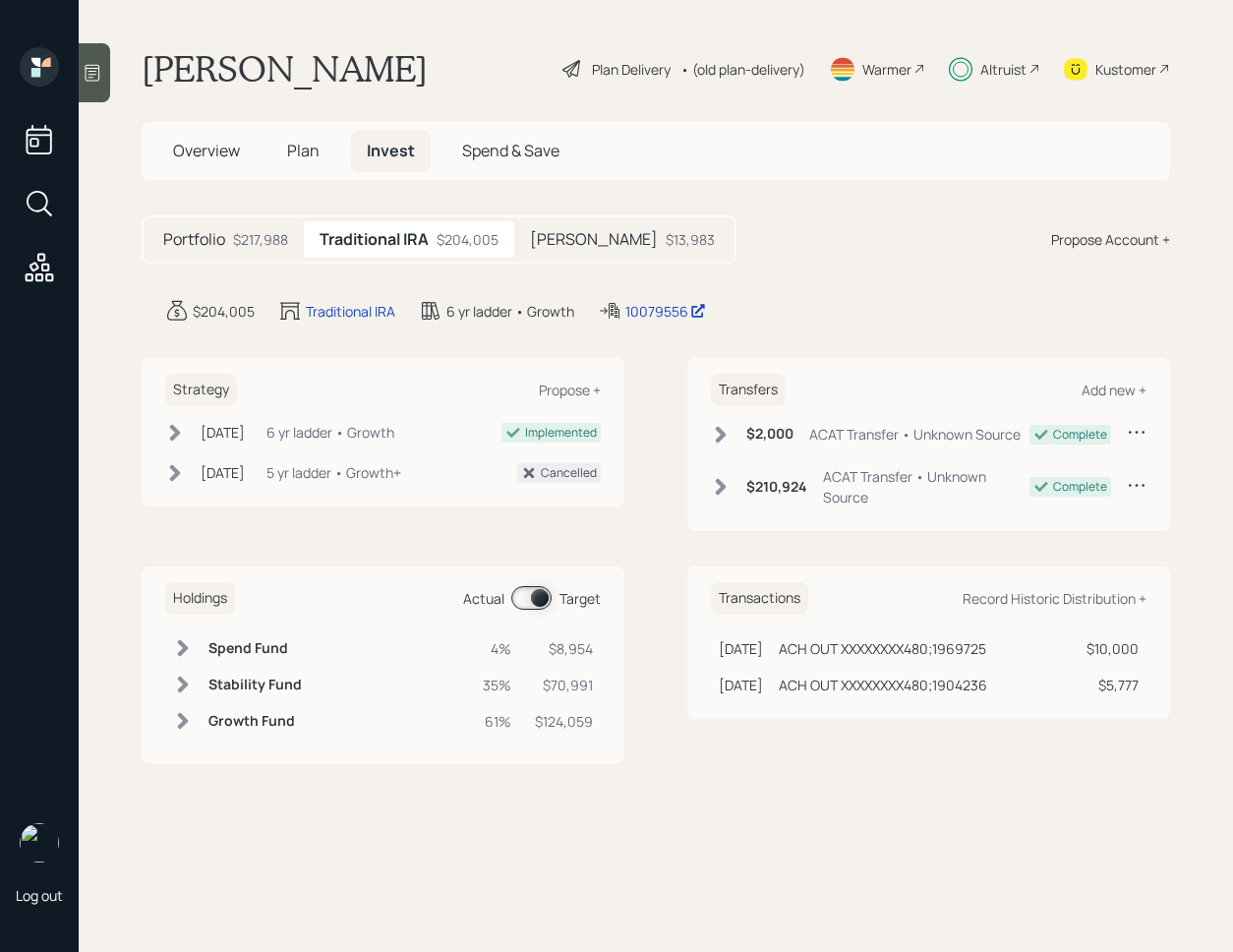 click at bounding box center (531, 598) 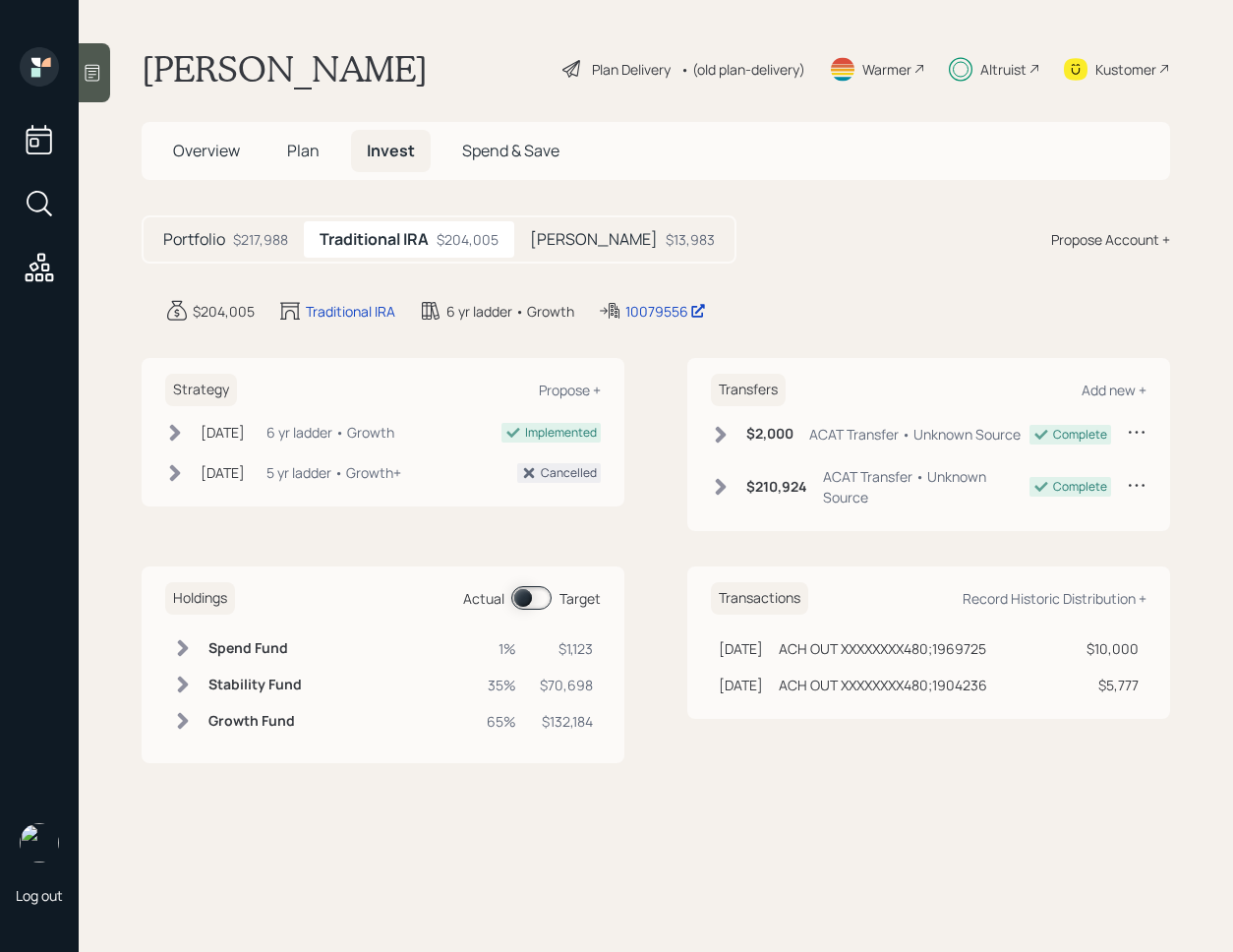 drag, startPoint x: 651, startPoint y: 204, endPoint x: 677, endPoint y: 211, distance: 26.925824 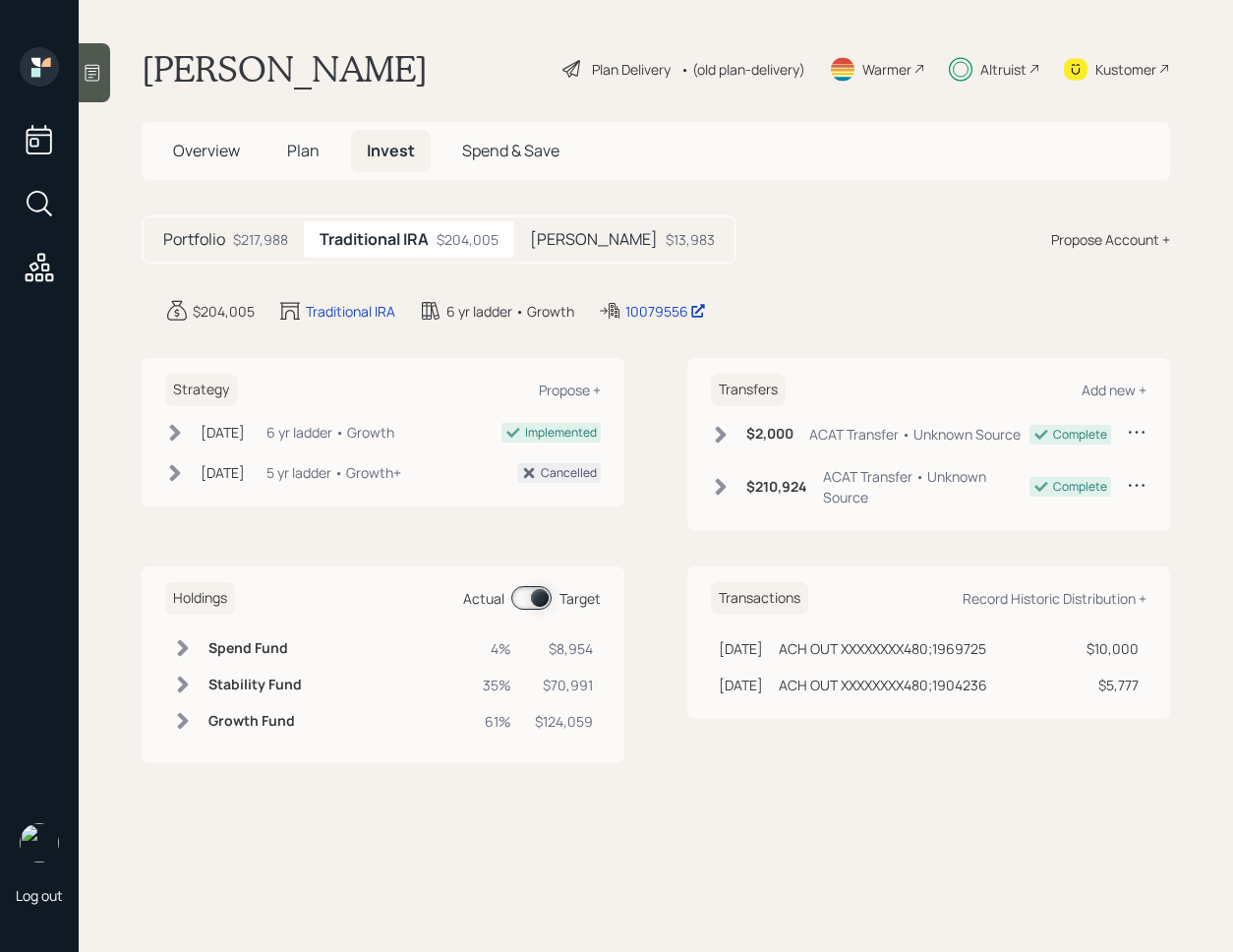 click on "[PERSON_NAME]" at bounding box center [594, 239] 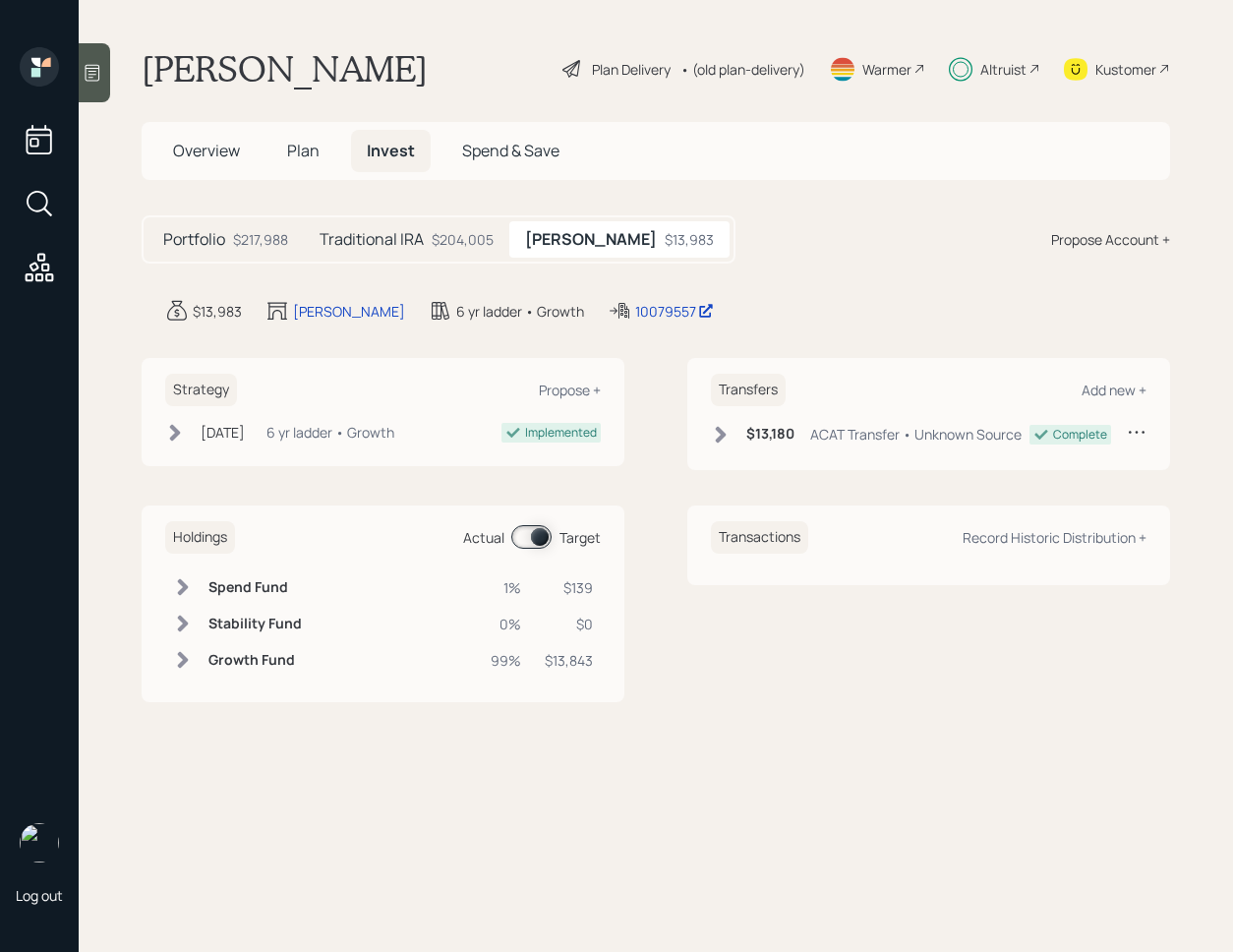 click at bounding box center (531, 537) 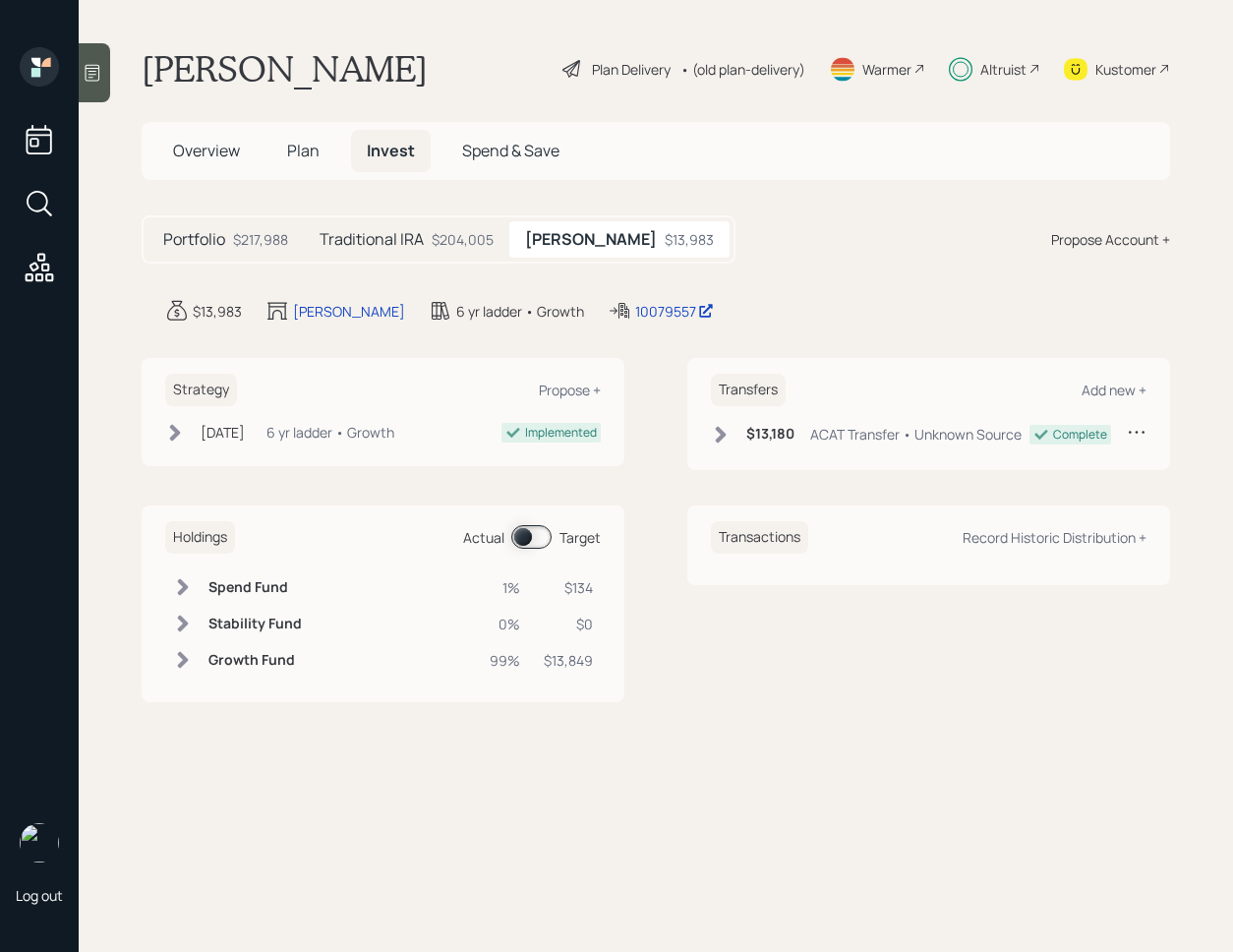 click on "$204,005" at bounding box center (462, 239) 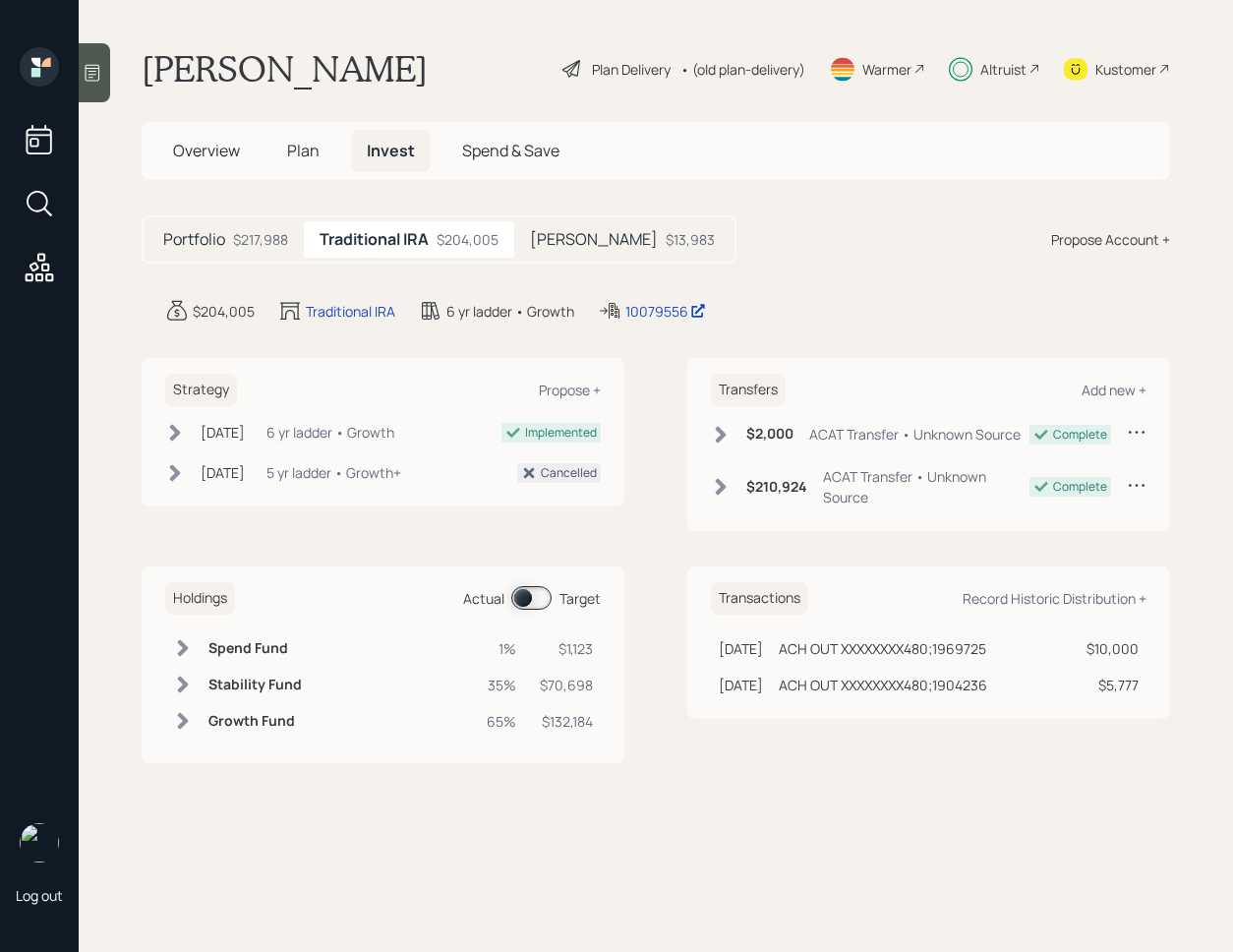 click on "Overview" at bounding box center [206, 150] 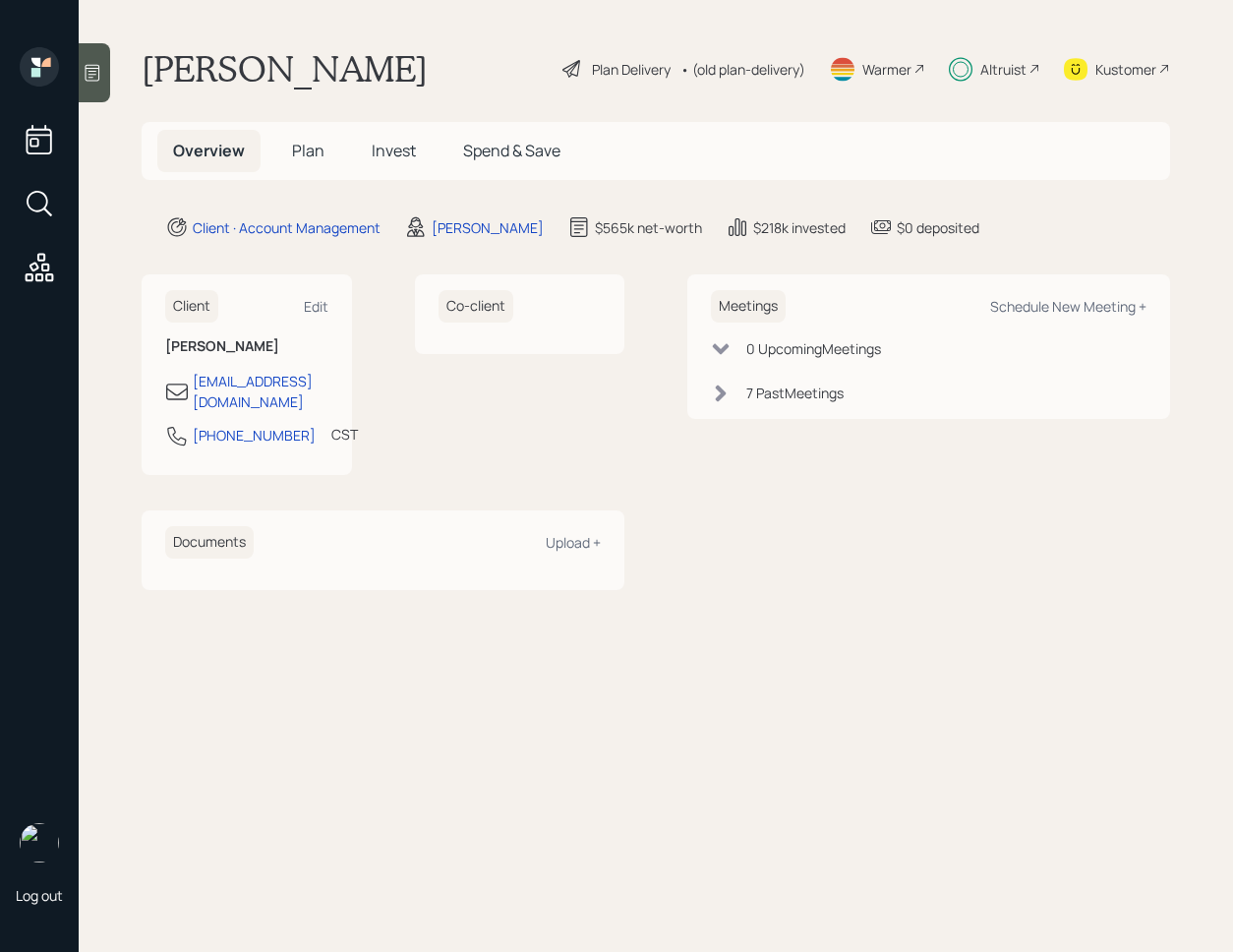 click on "Plan" at bounding box center [308, 150] 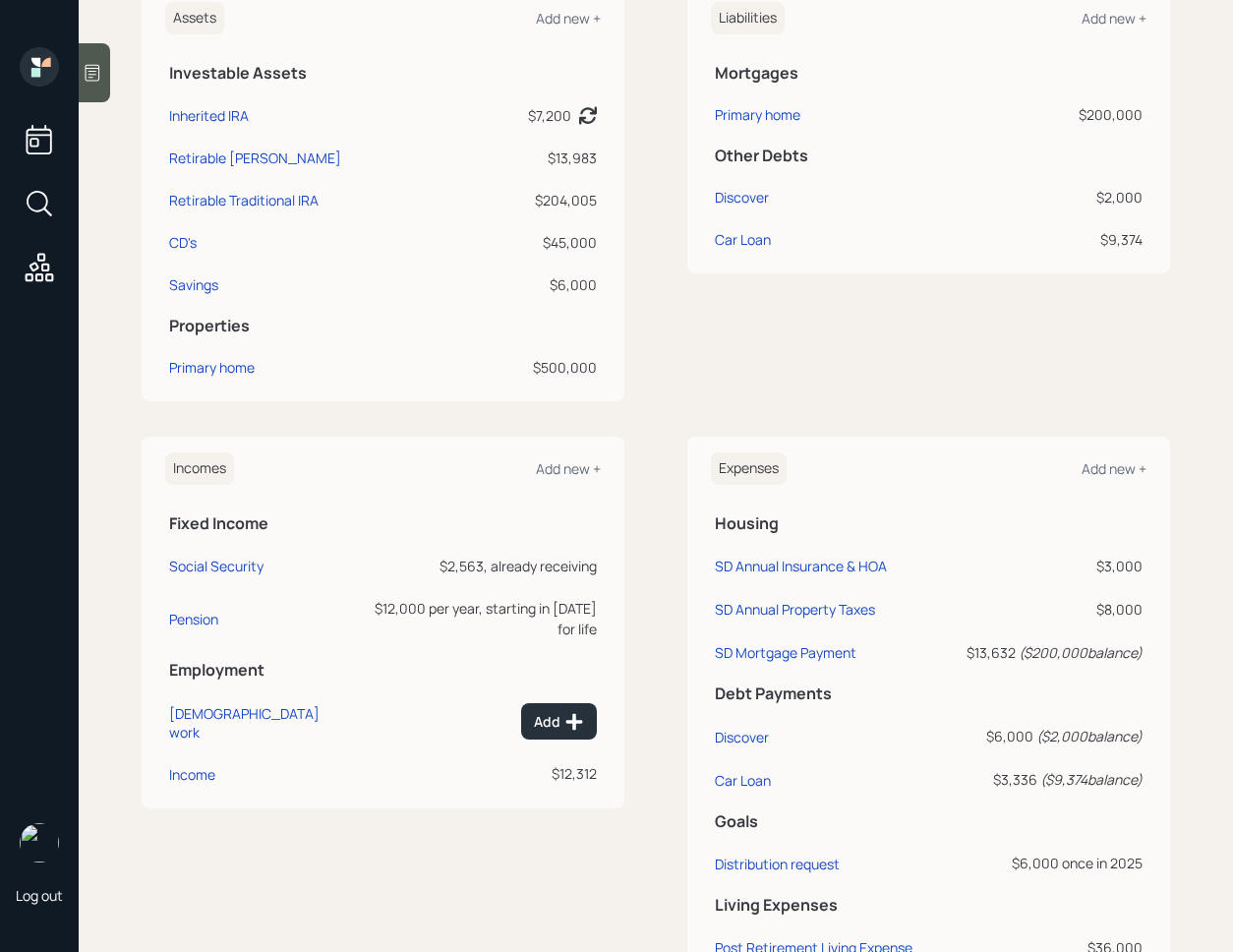 scroll, scrollTop: 718, scrollLeft: 0, axis: vertical 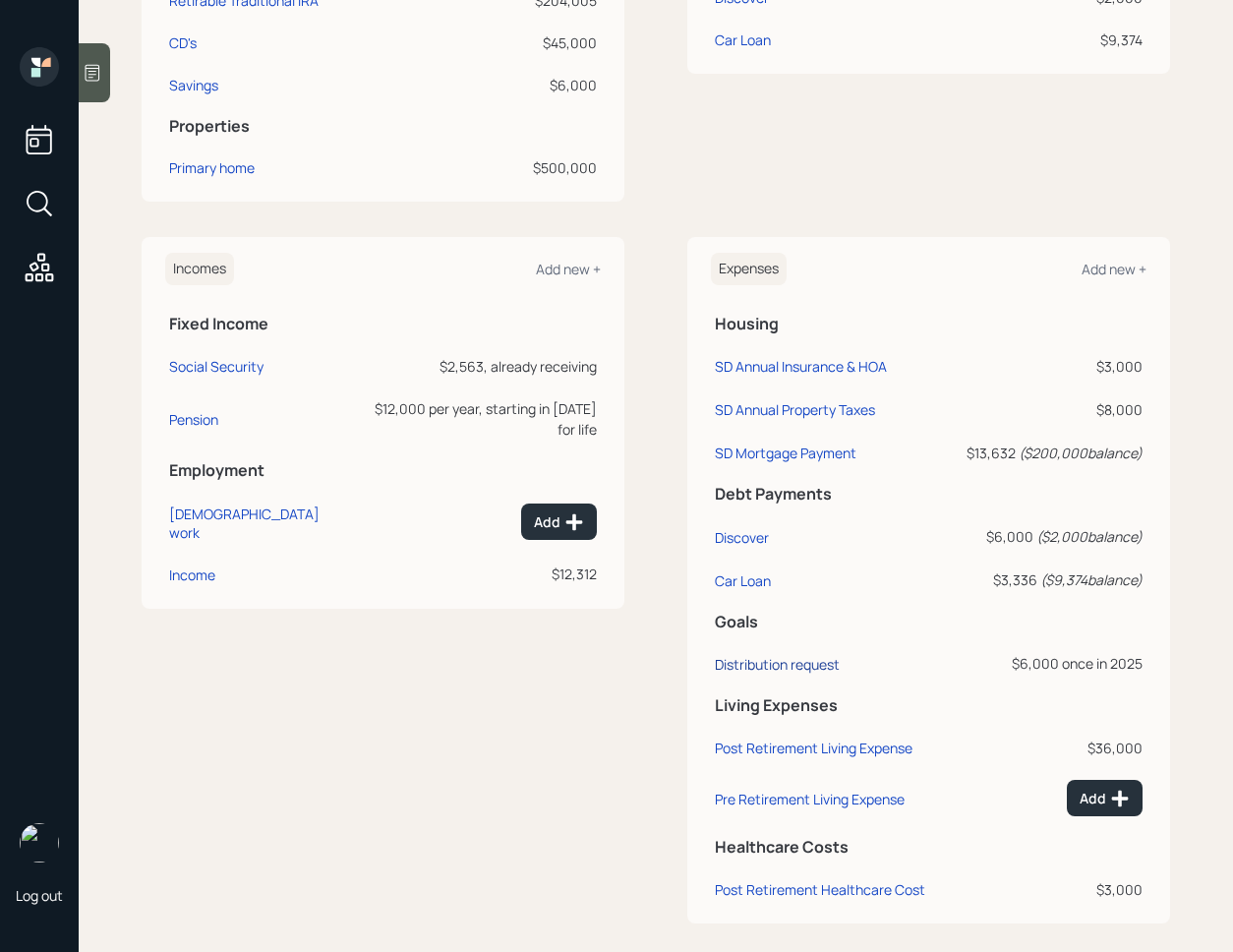 click on "Distribution request" at bounding box center (777, 664) 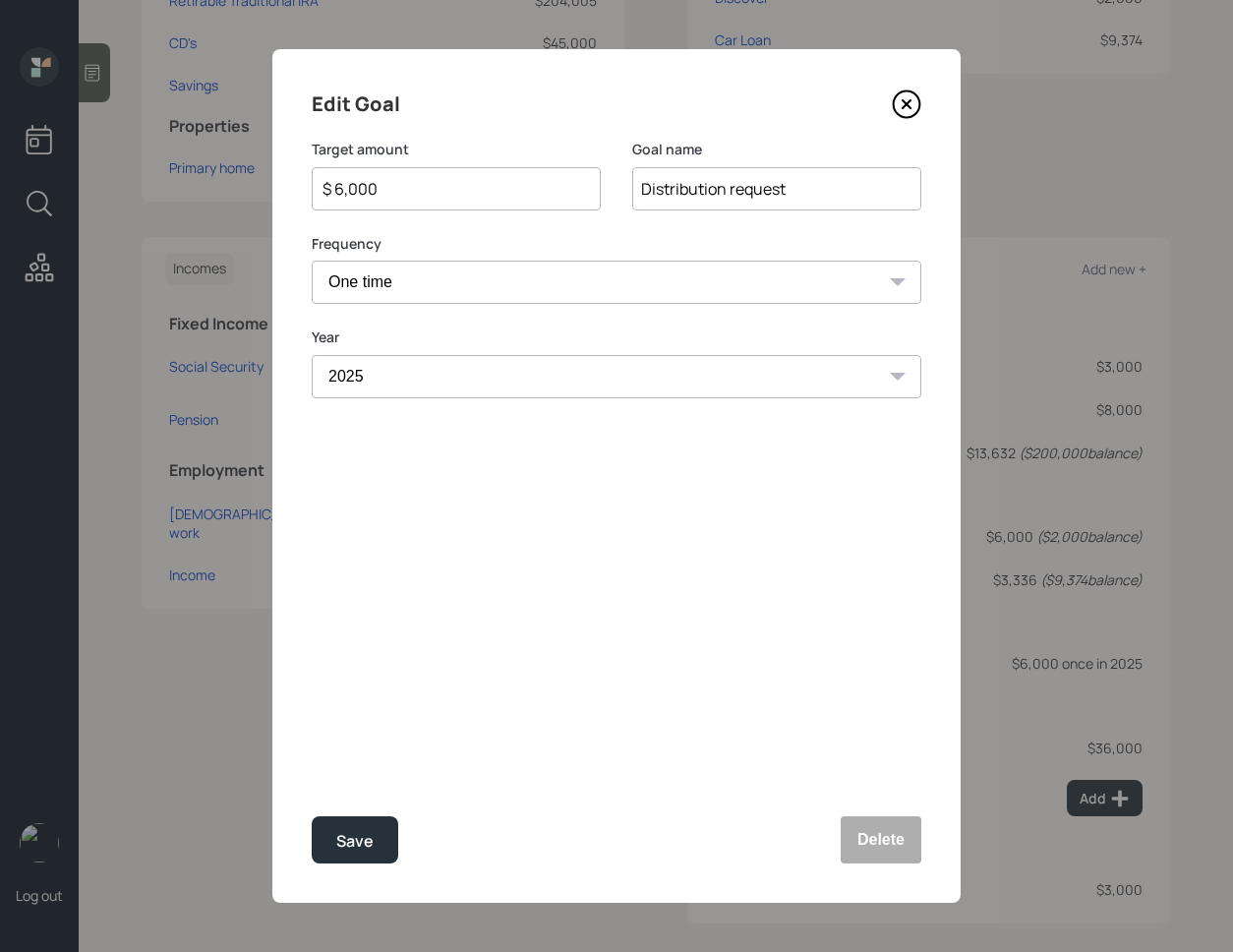 click on "$ 6,000" at bounding box center (448, 189) 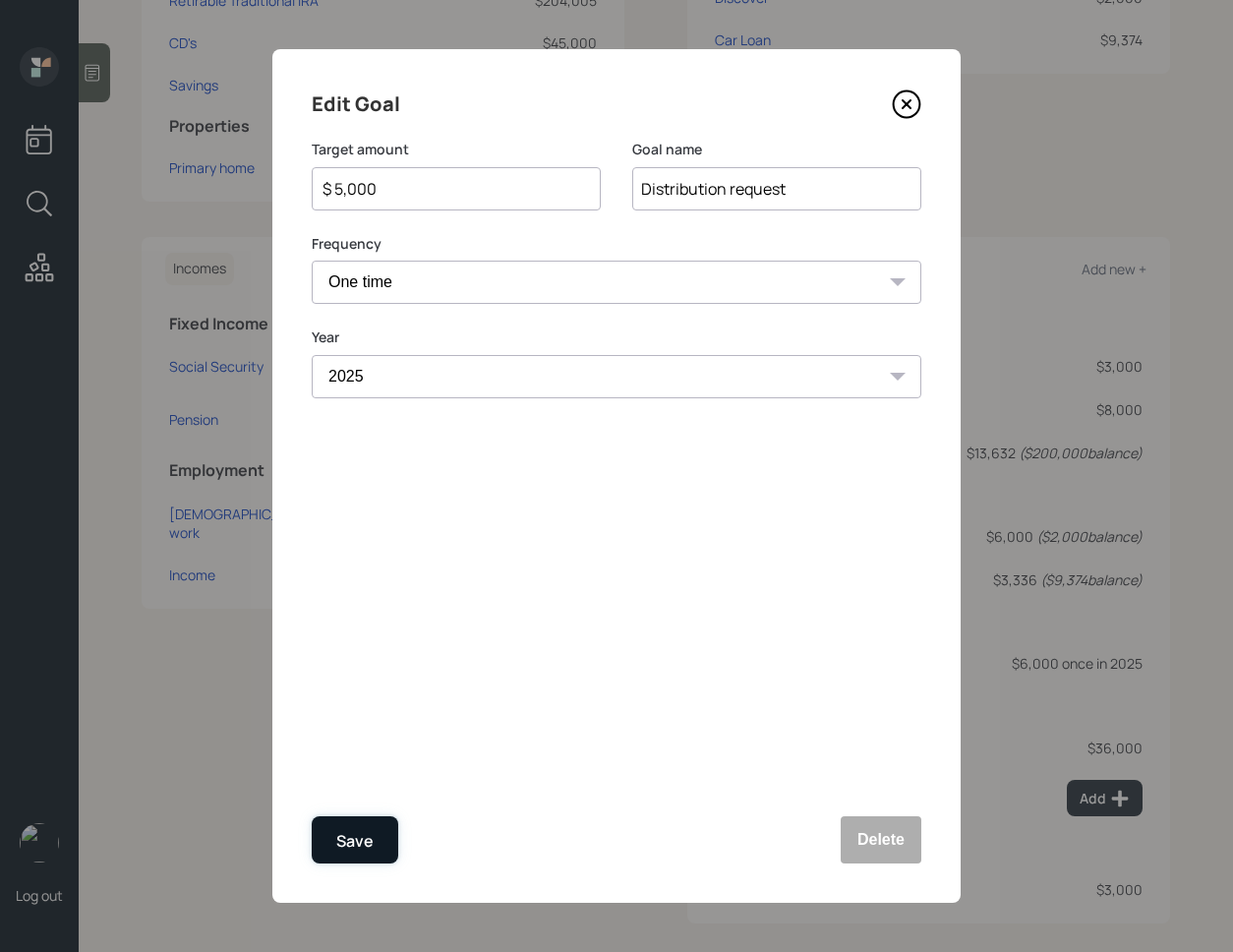 click on "Save" at bounding box center [355, 841] 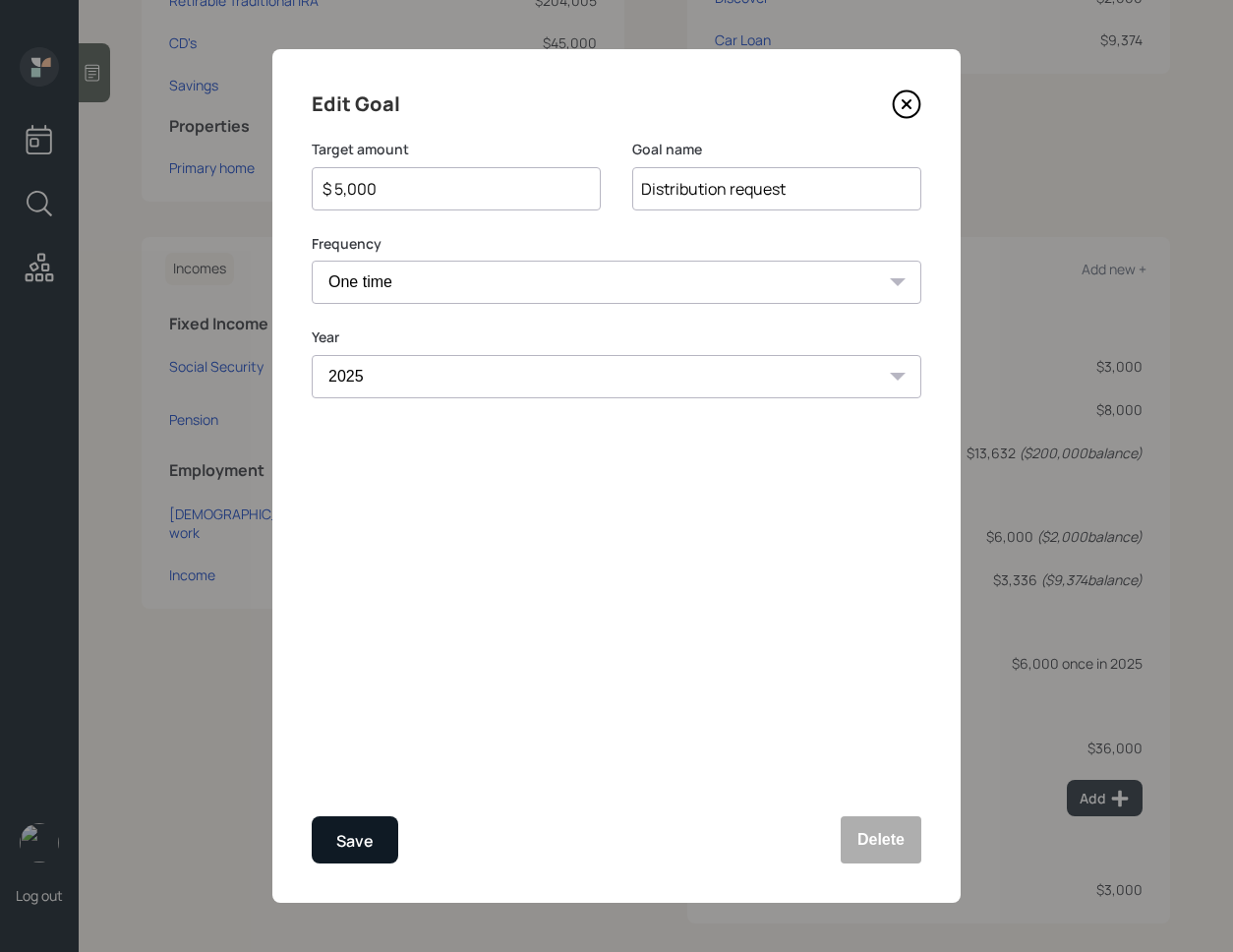 type on "$ 6,000" 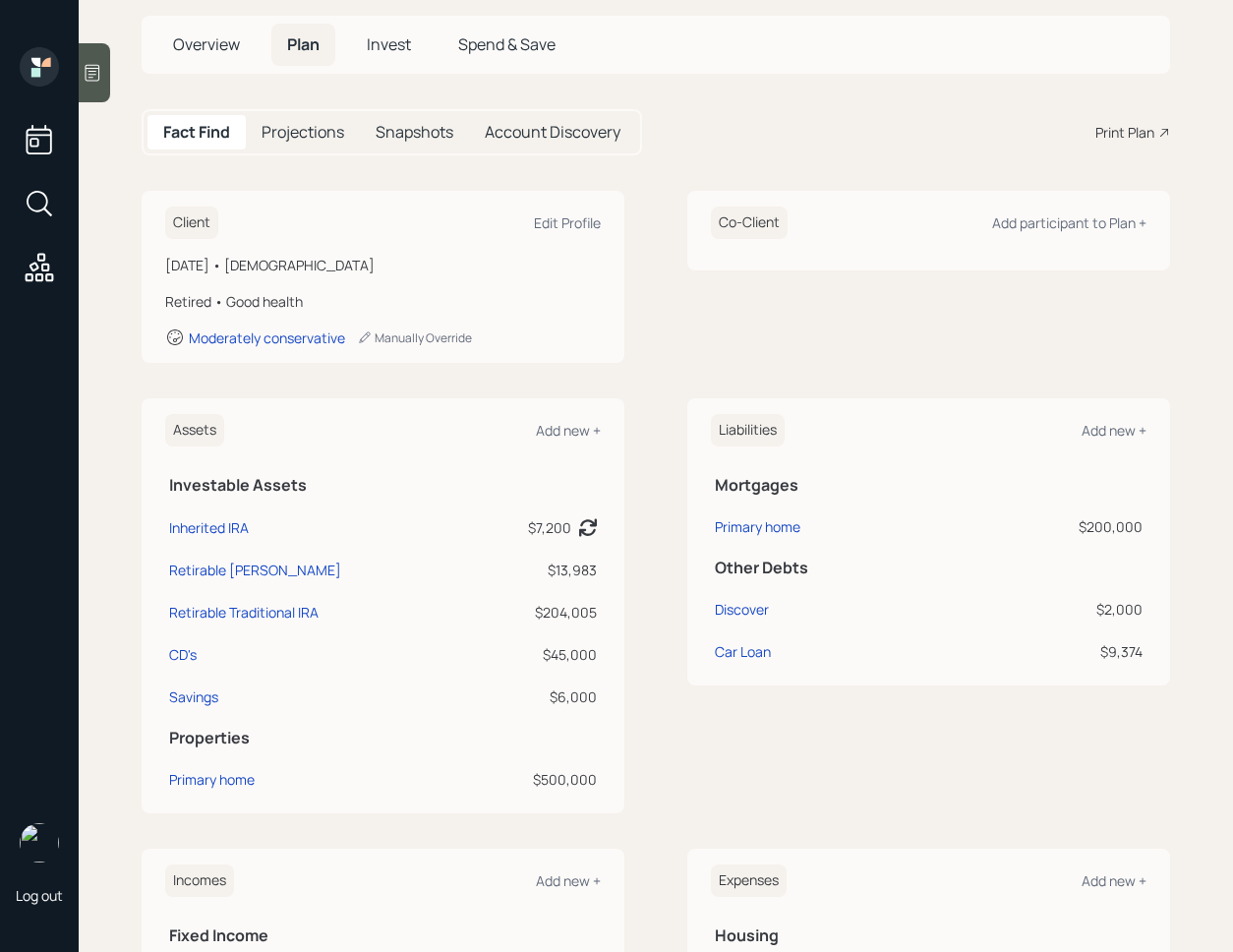 scroll, scrollTop: 0, scrollLeft: 0, axis: both 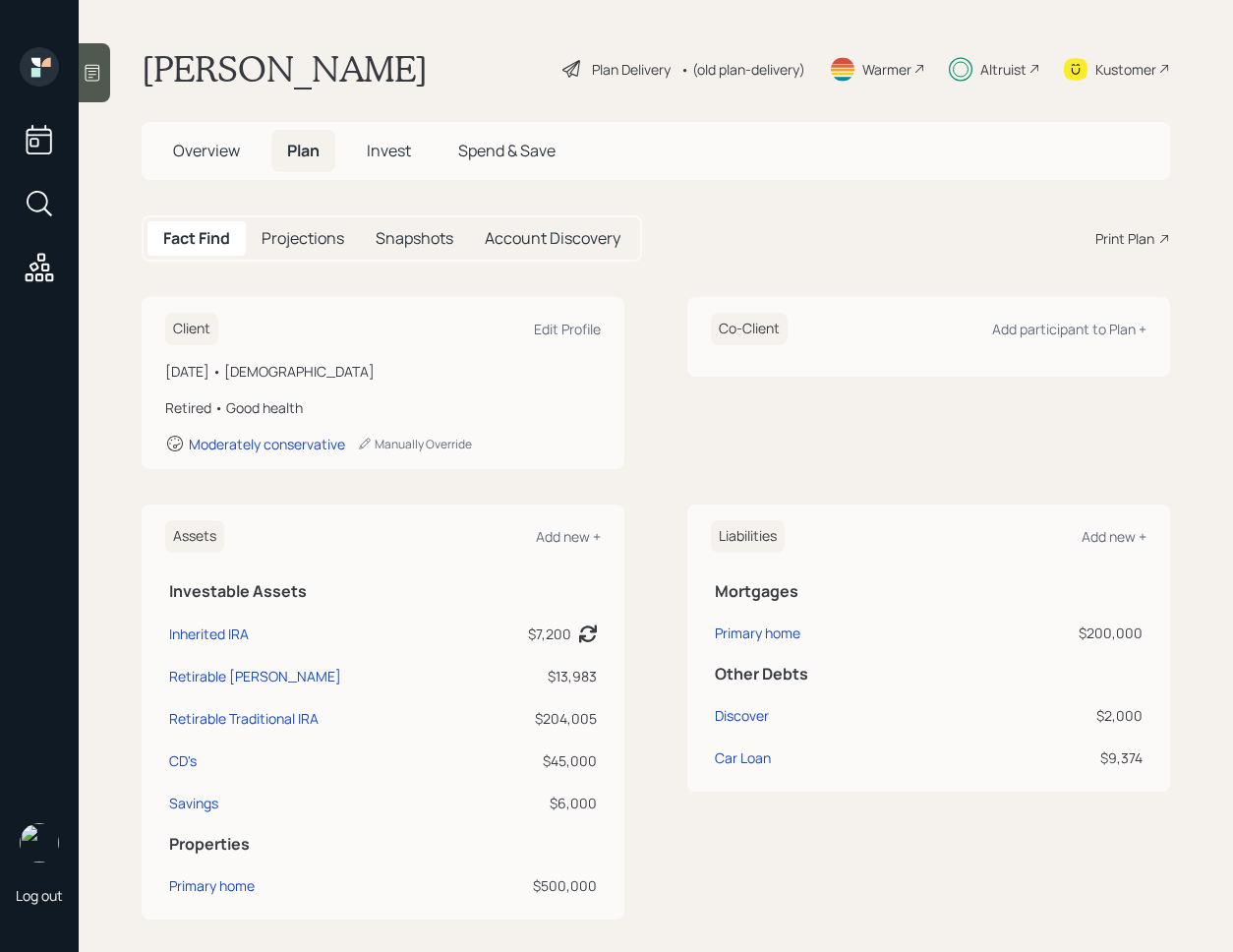 click on "Invest" at bounding box center (388, 150) 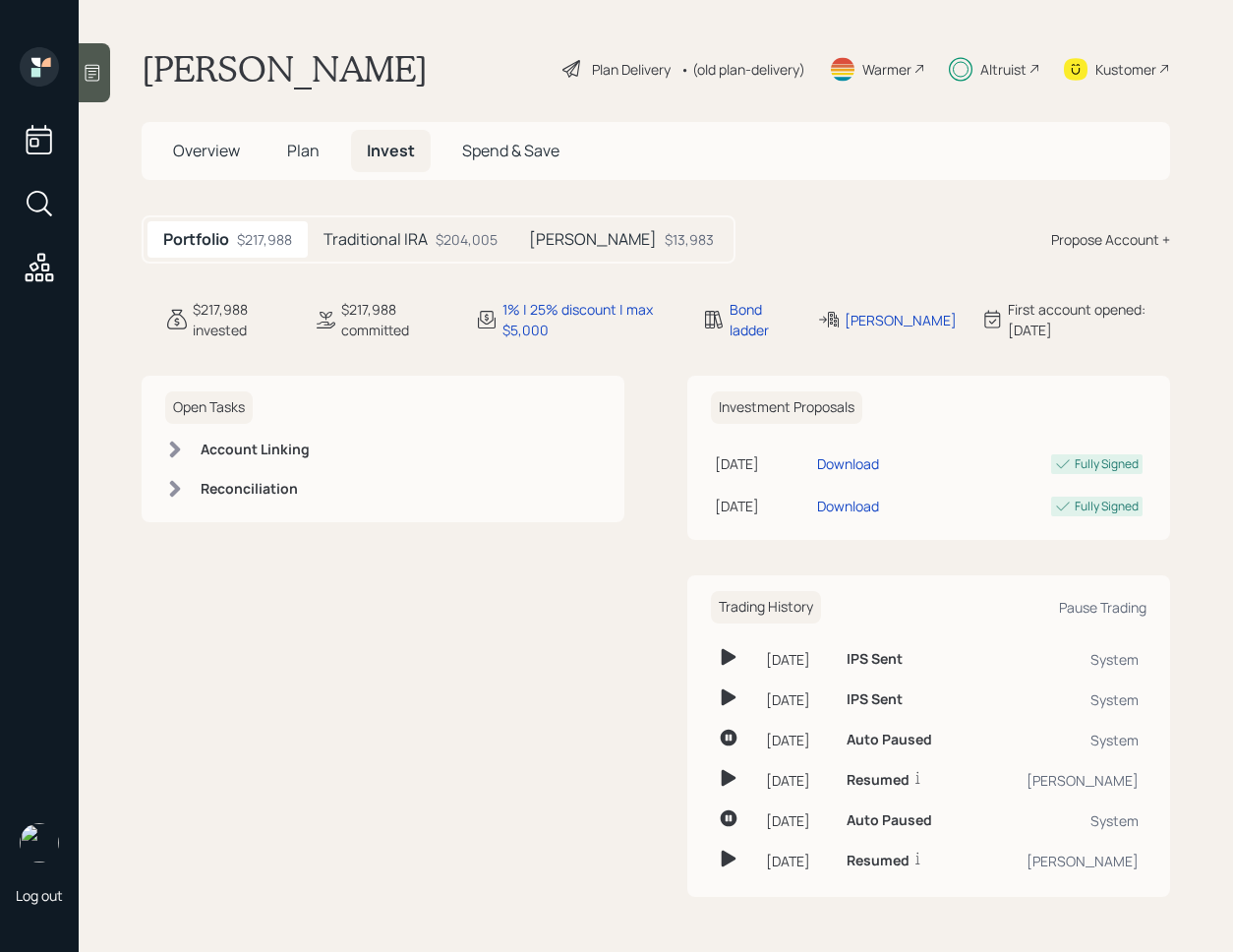 click on "Traditional IRA $204,005" at bounding box center [410, 239] 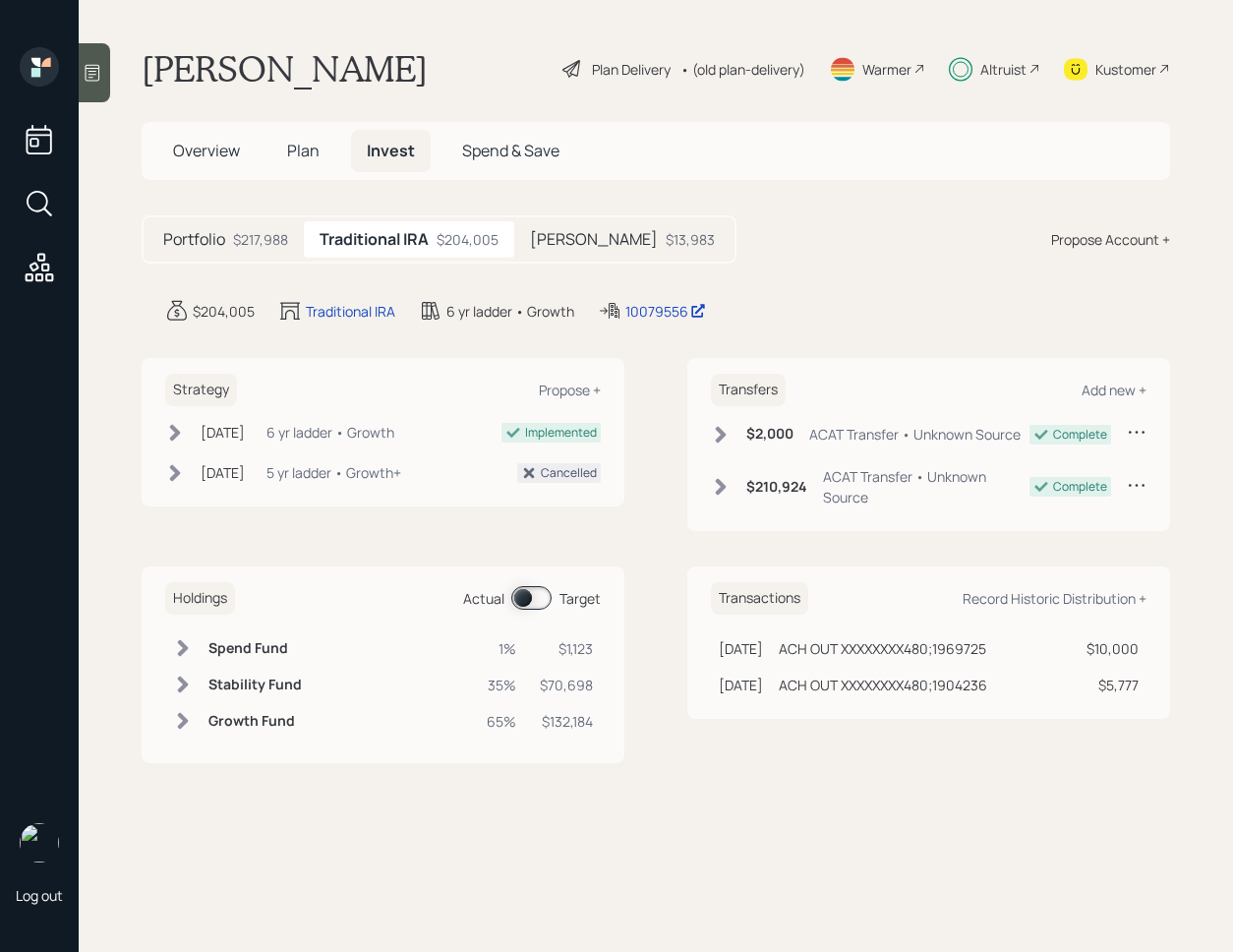 click at bounding box center [531, 598] 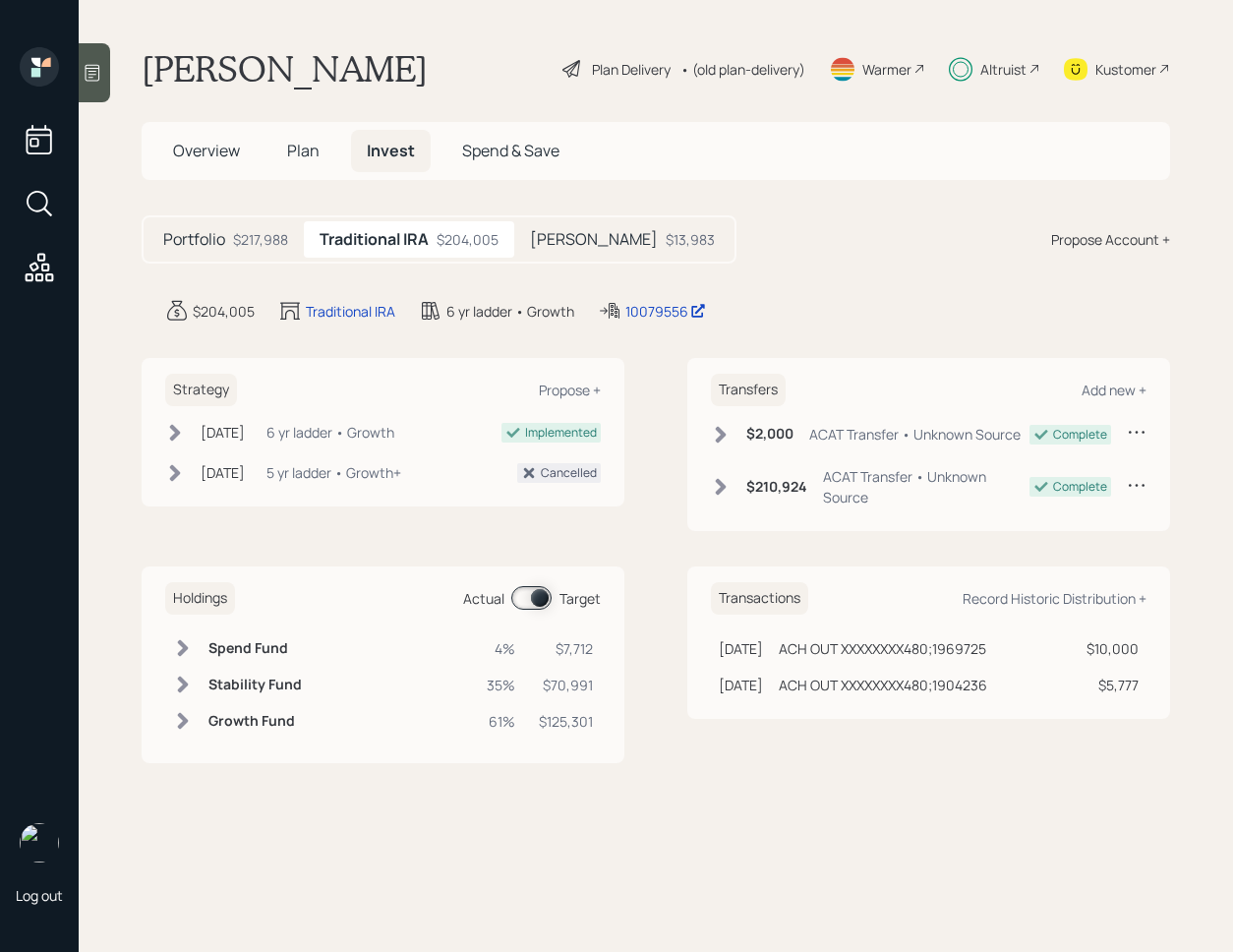 click at bounding box center [531, 598] 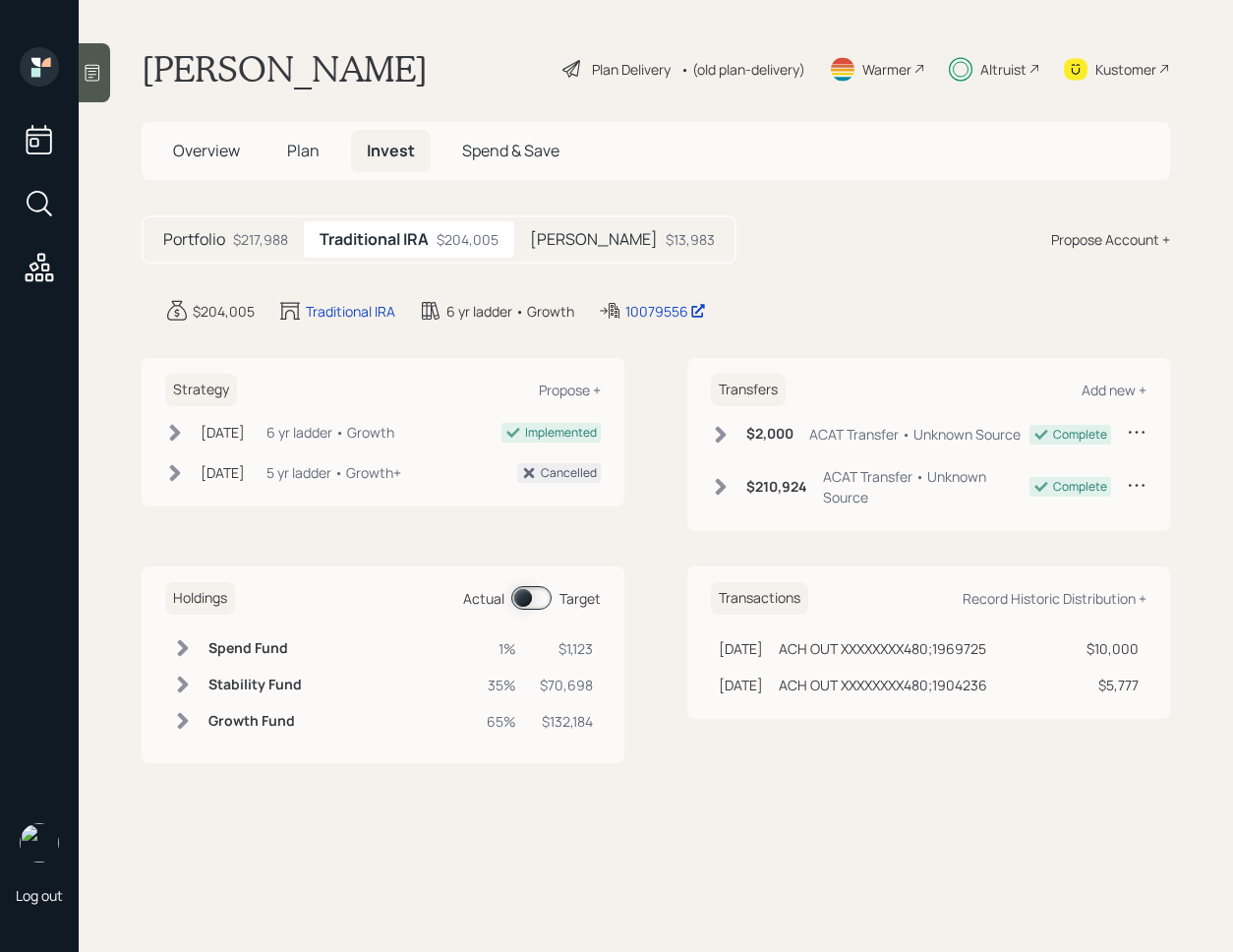 click on "Plan" at bounding box center [303, 150] 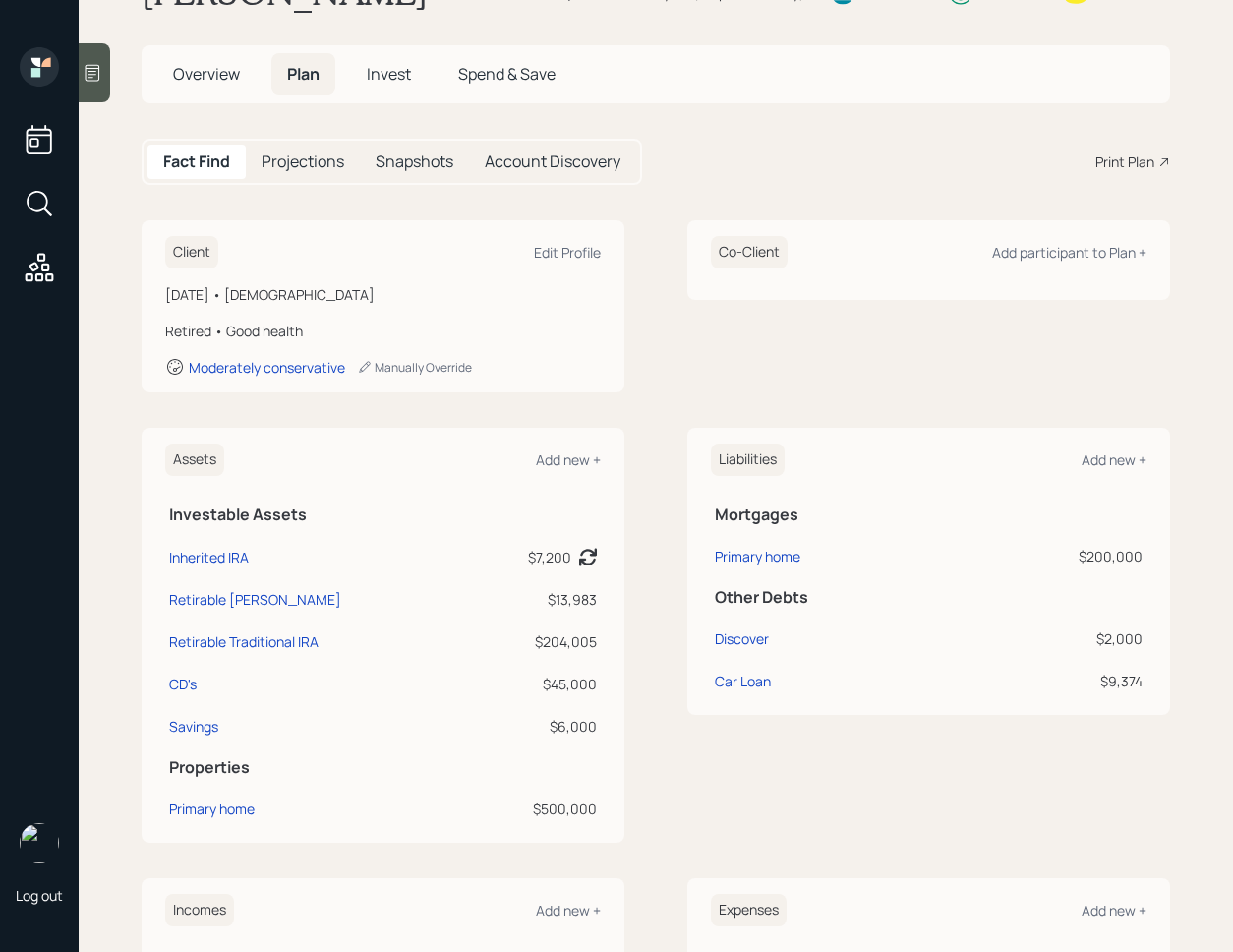 scroll, scrollTop: 80, scrollLeft: 0, axis: vertical 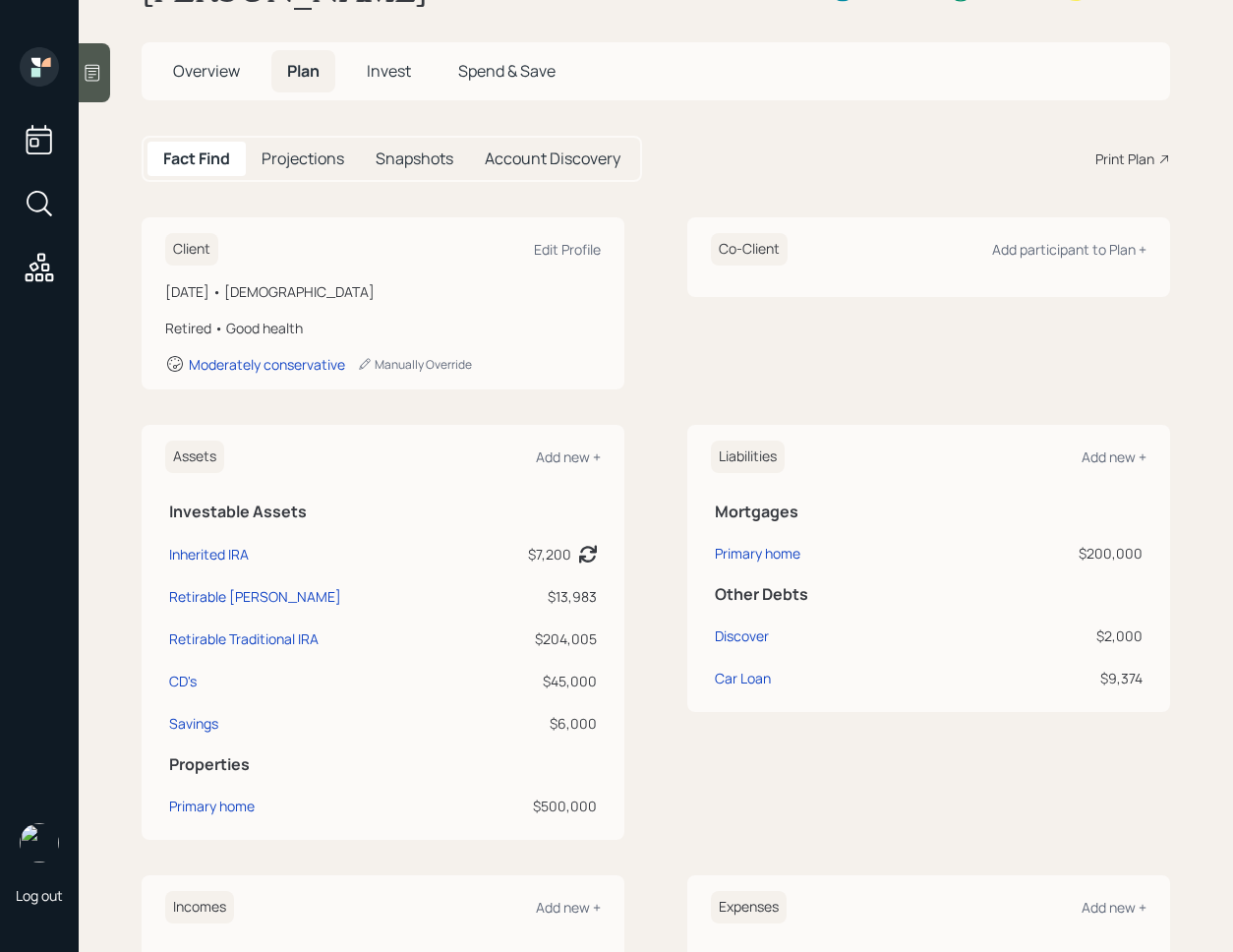click on "Invest" at bounding box center (388, 71) 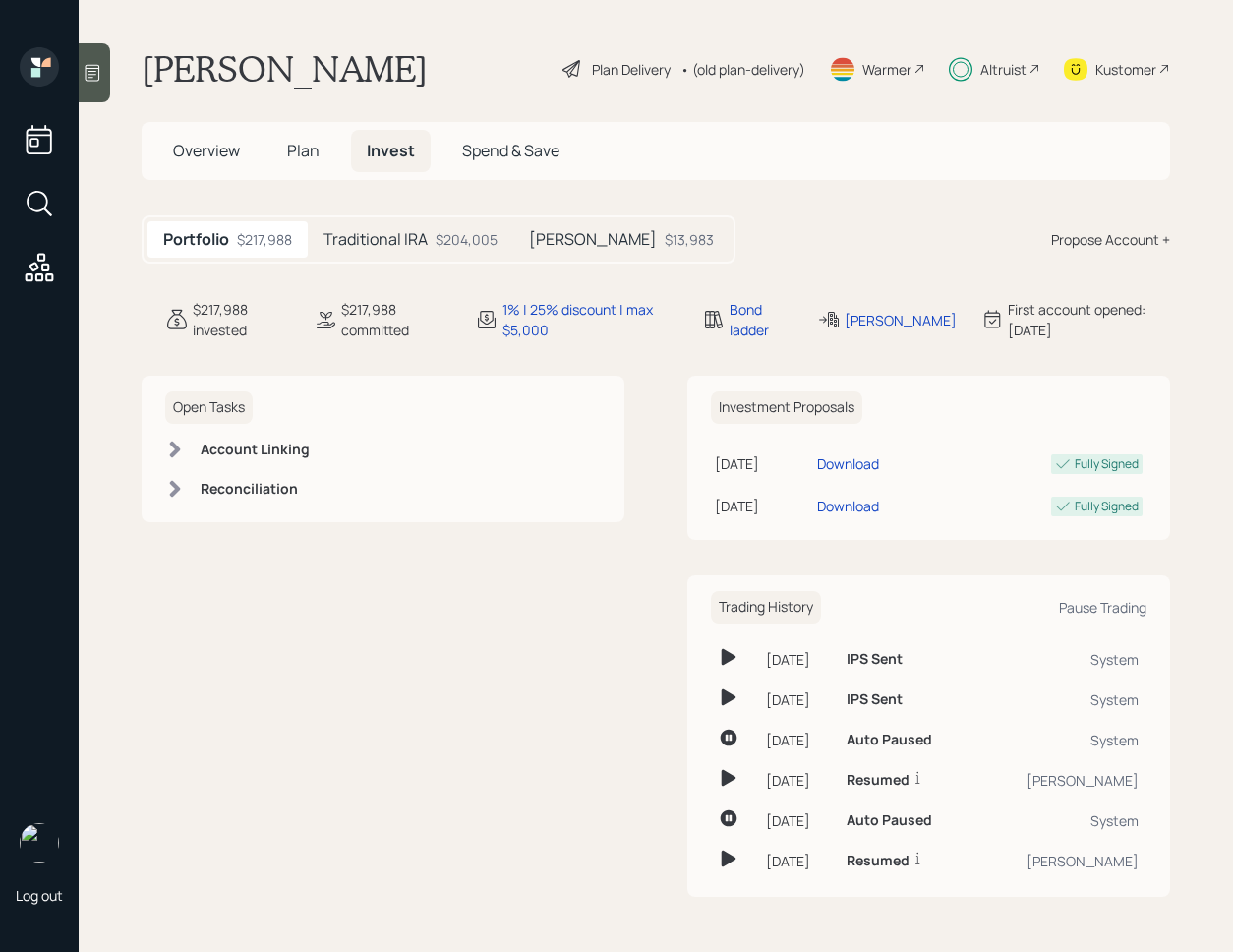 scroll, scrollTop: 0, scrollLeft: 0, axis: both 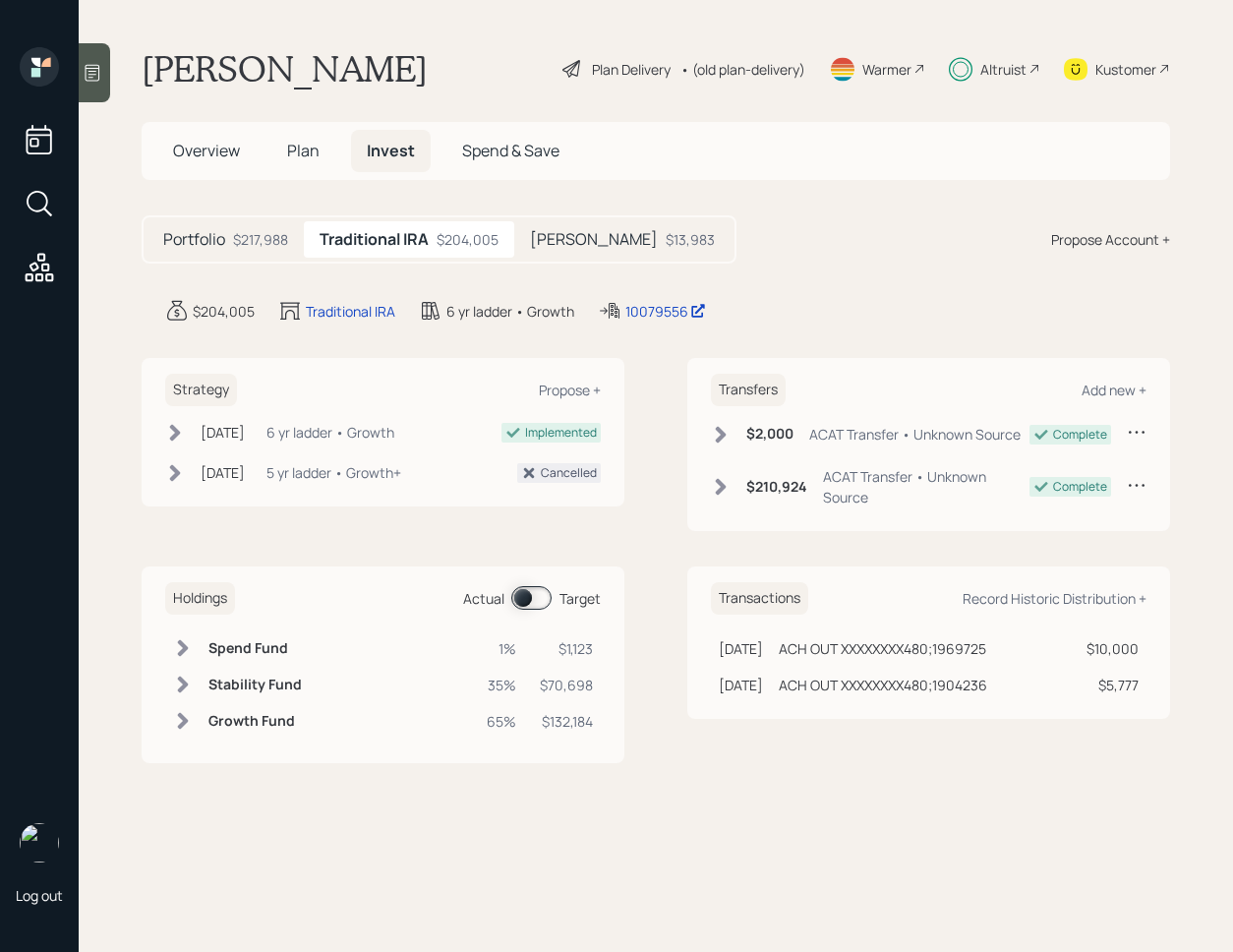 click on "Plan" at bounding box center [303, 150] 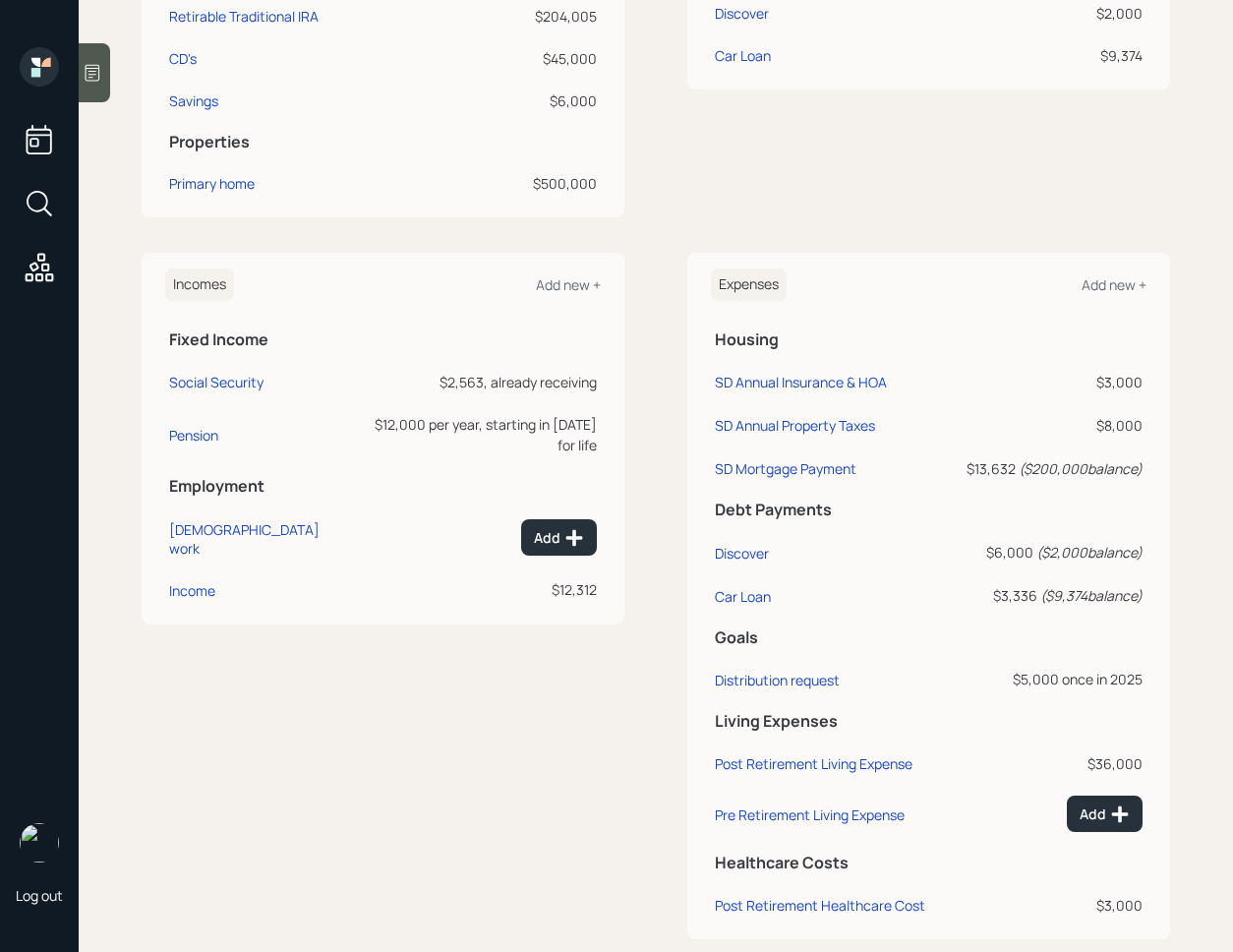scroll, scrollTop: 722, scrollLeft: 0, axis: vertical 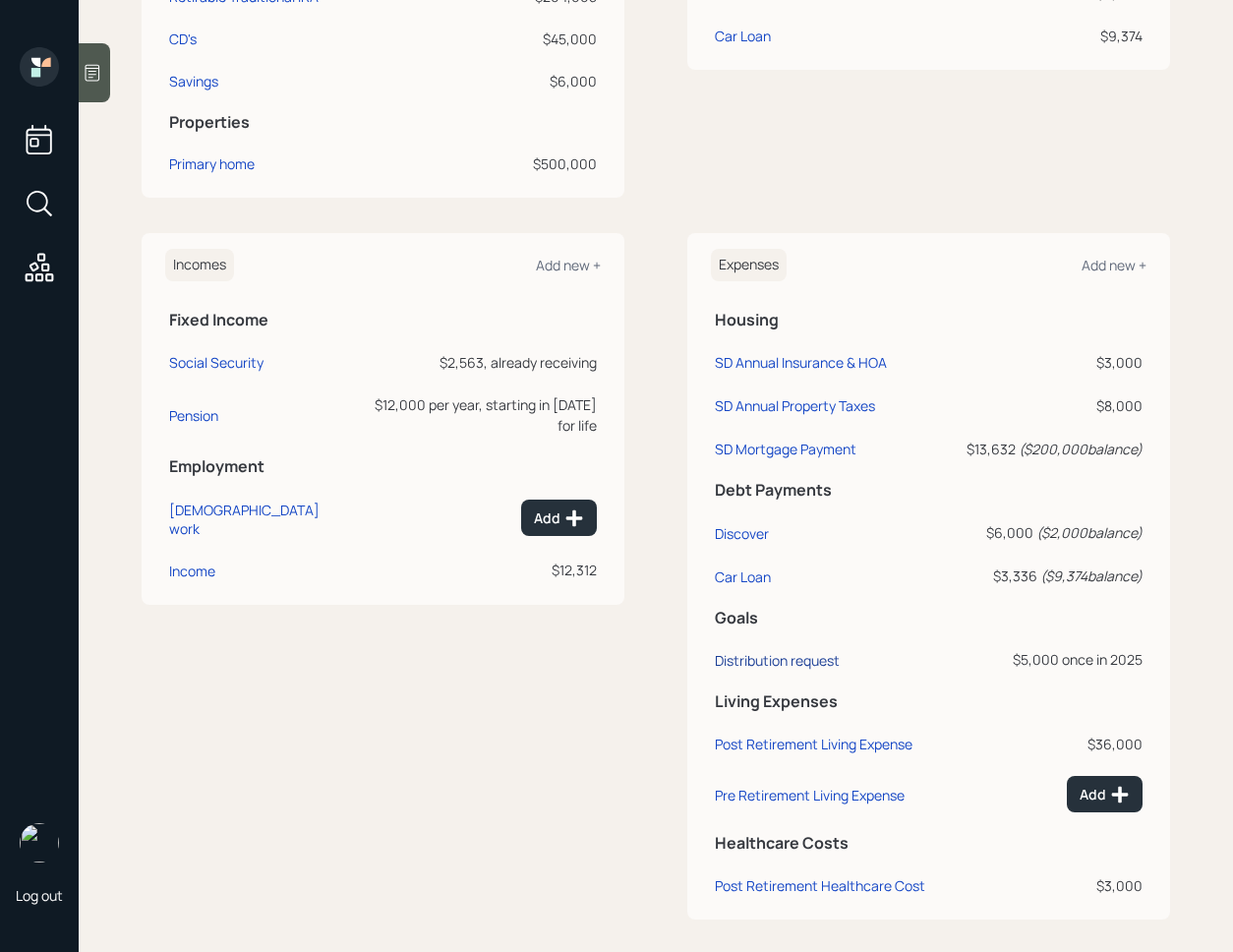 click on "Distribution request" at bounding box center (777, 660) 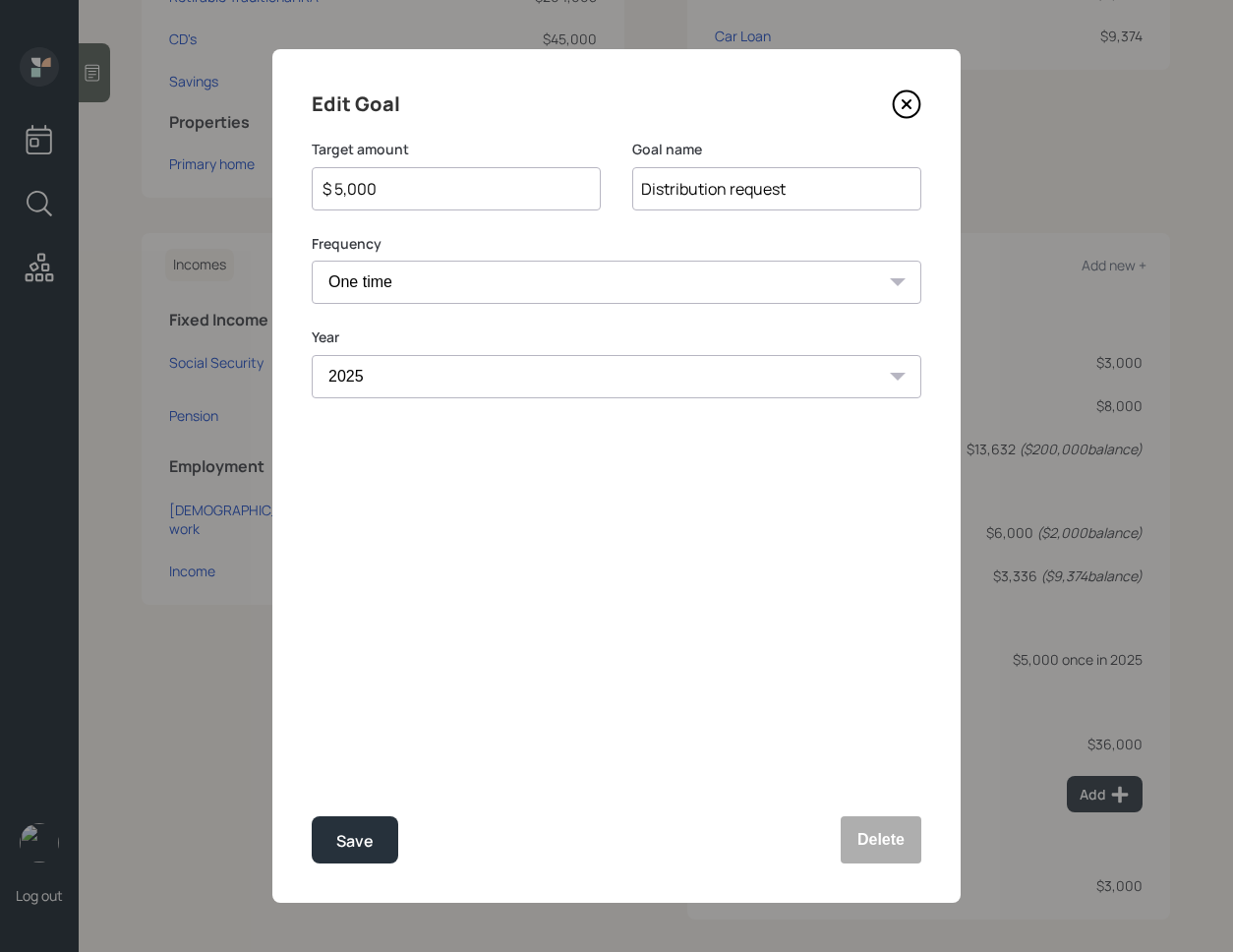 click on "$ 5,000" at bounding box center [448, 189] 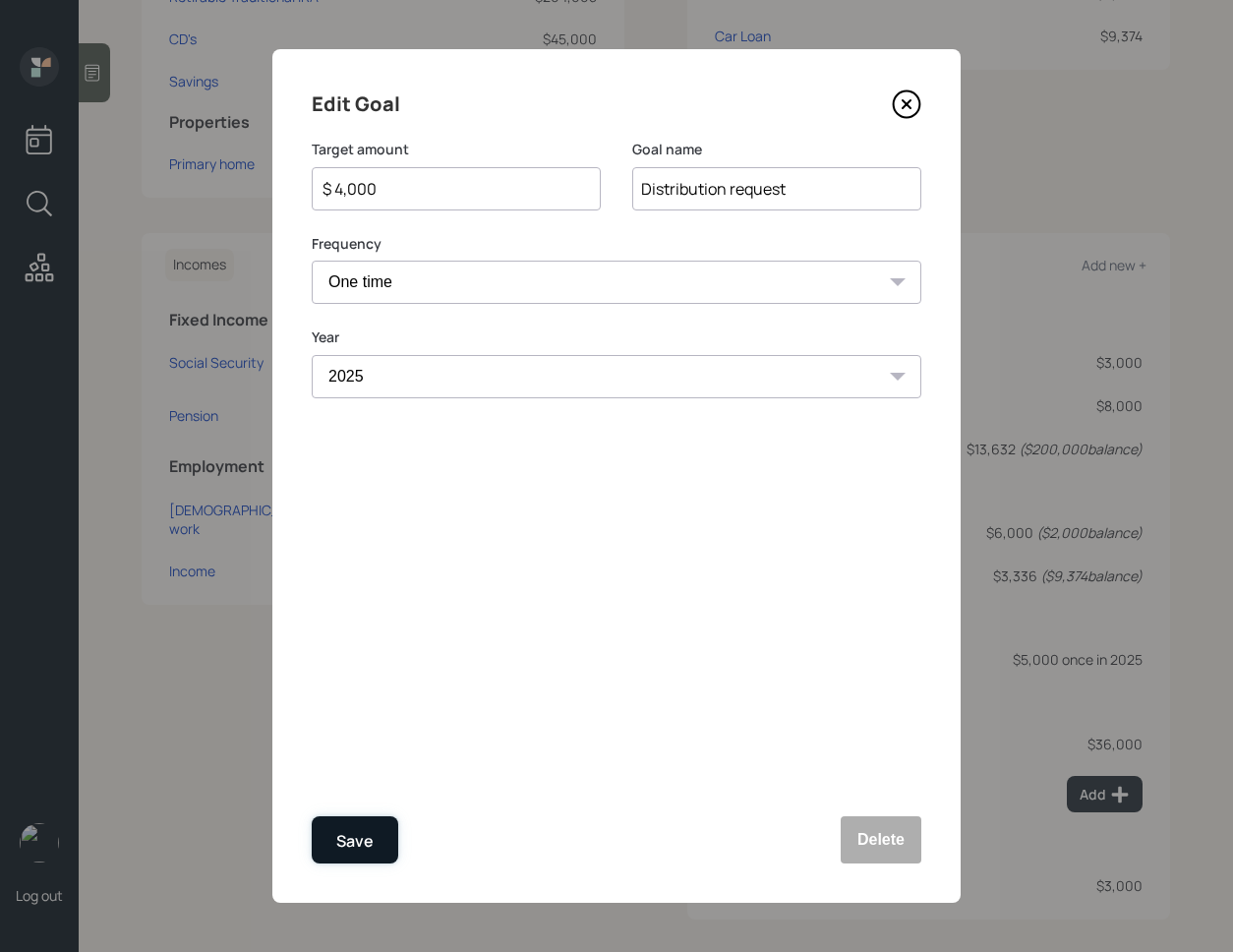 click on "Save" at bounding box center (355, 841) 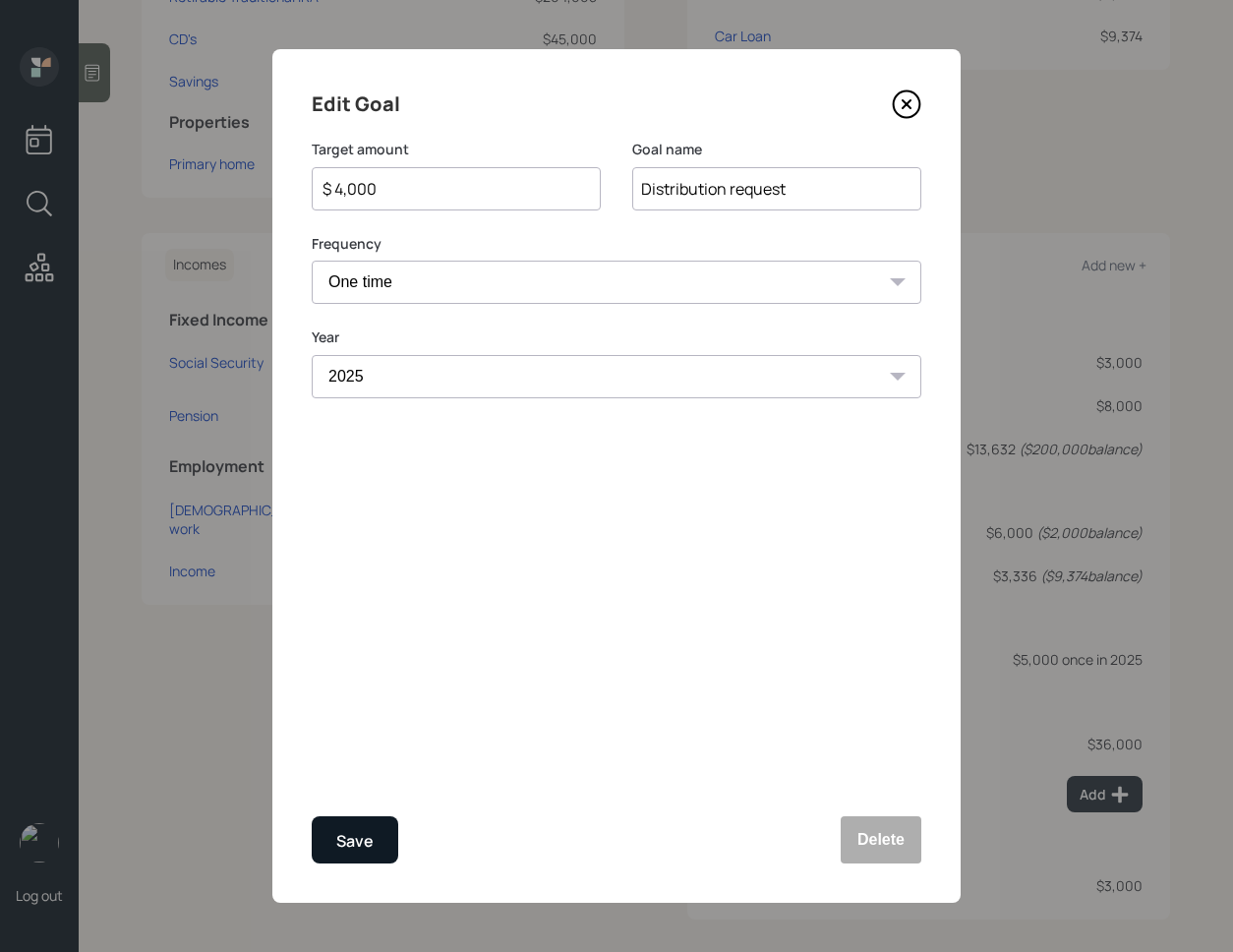 type on "$ 5,000" 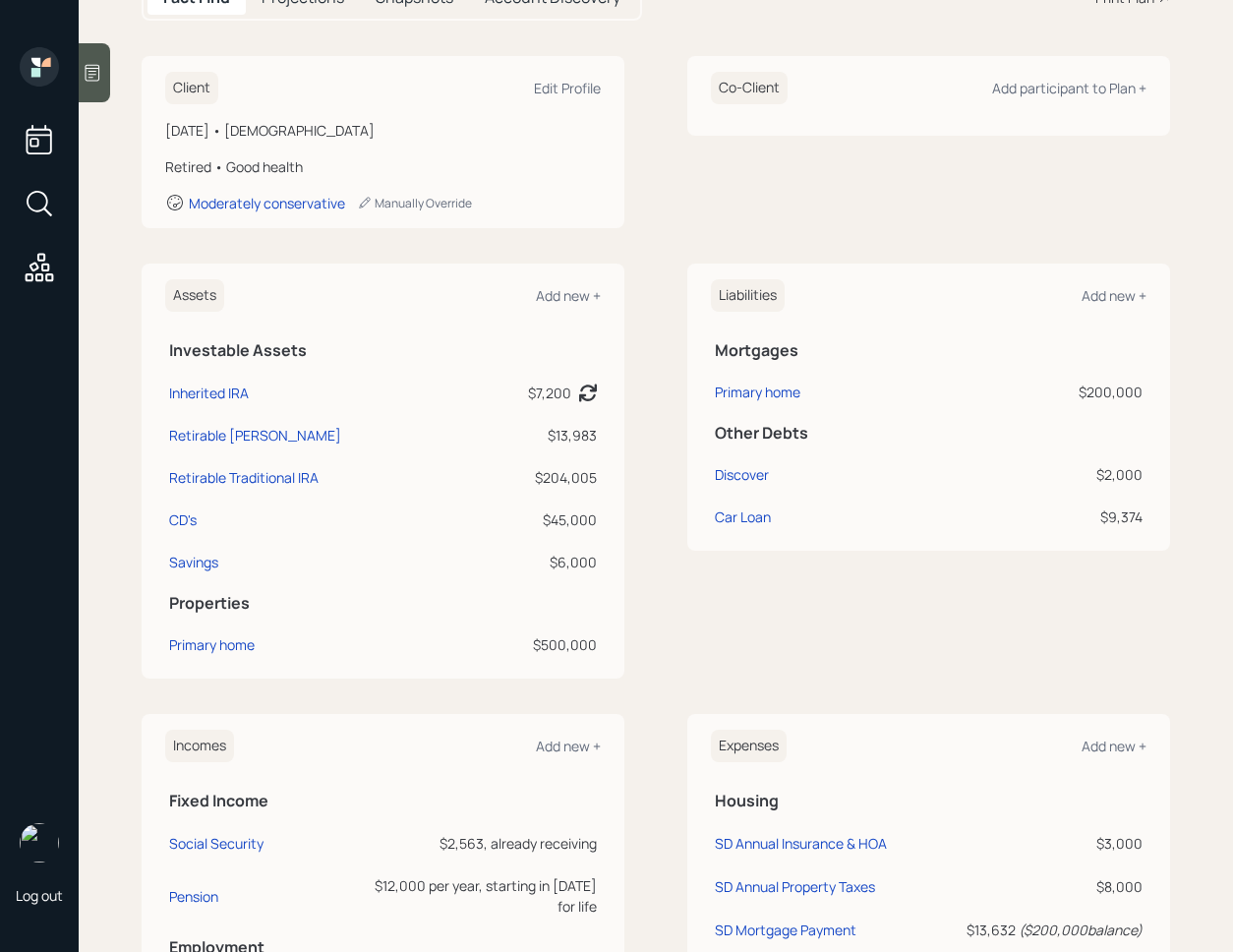 scroll, scrollTop: 41, scrollLeft: 0, axis: vertical 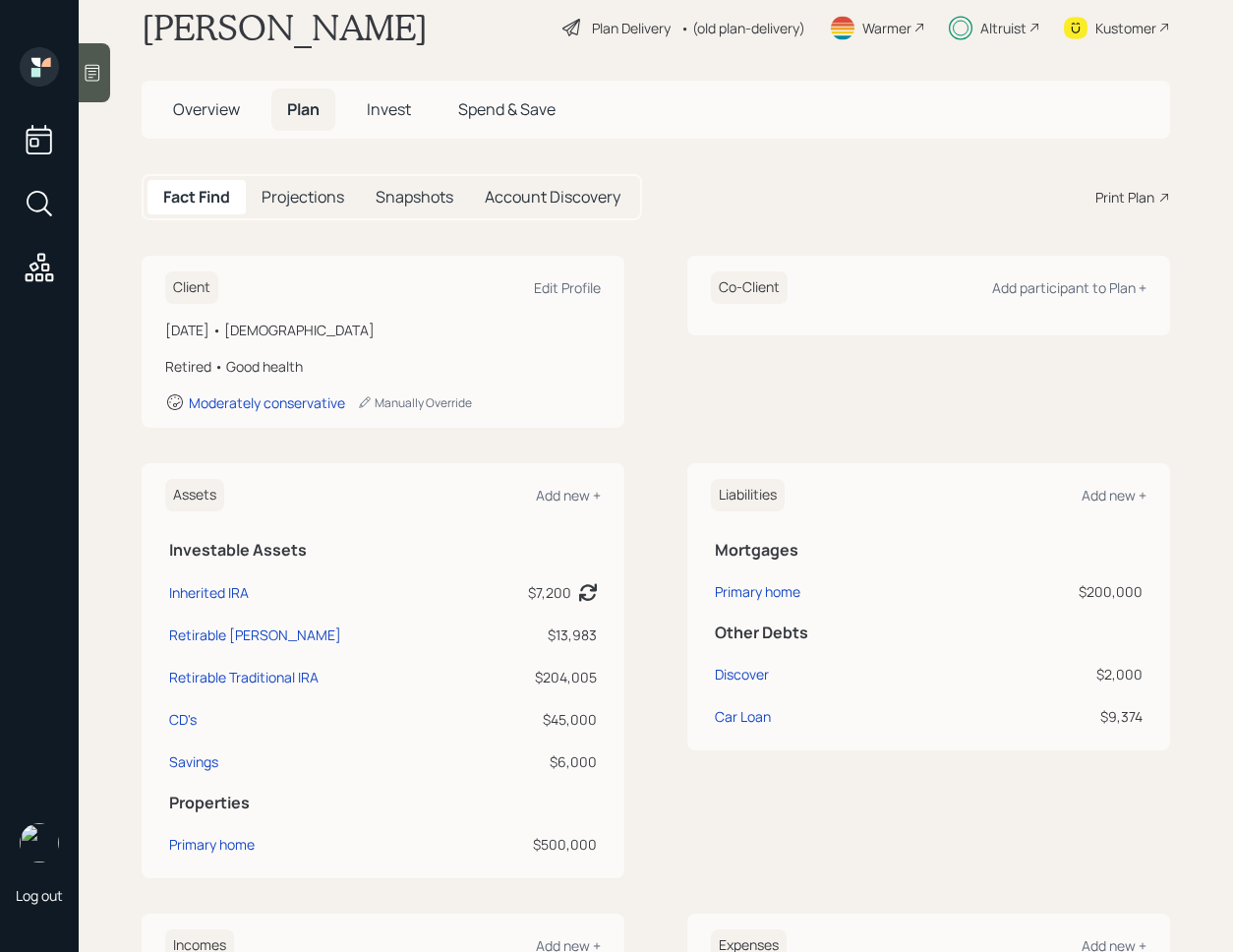 click on "Invest" at bounding box center [388, 109] 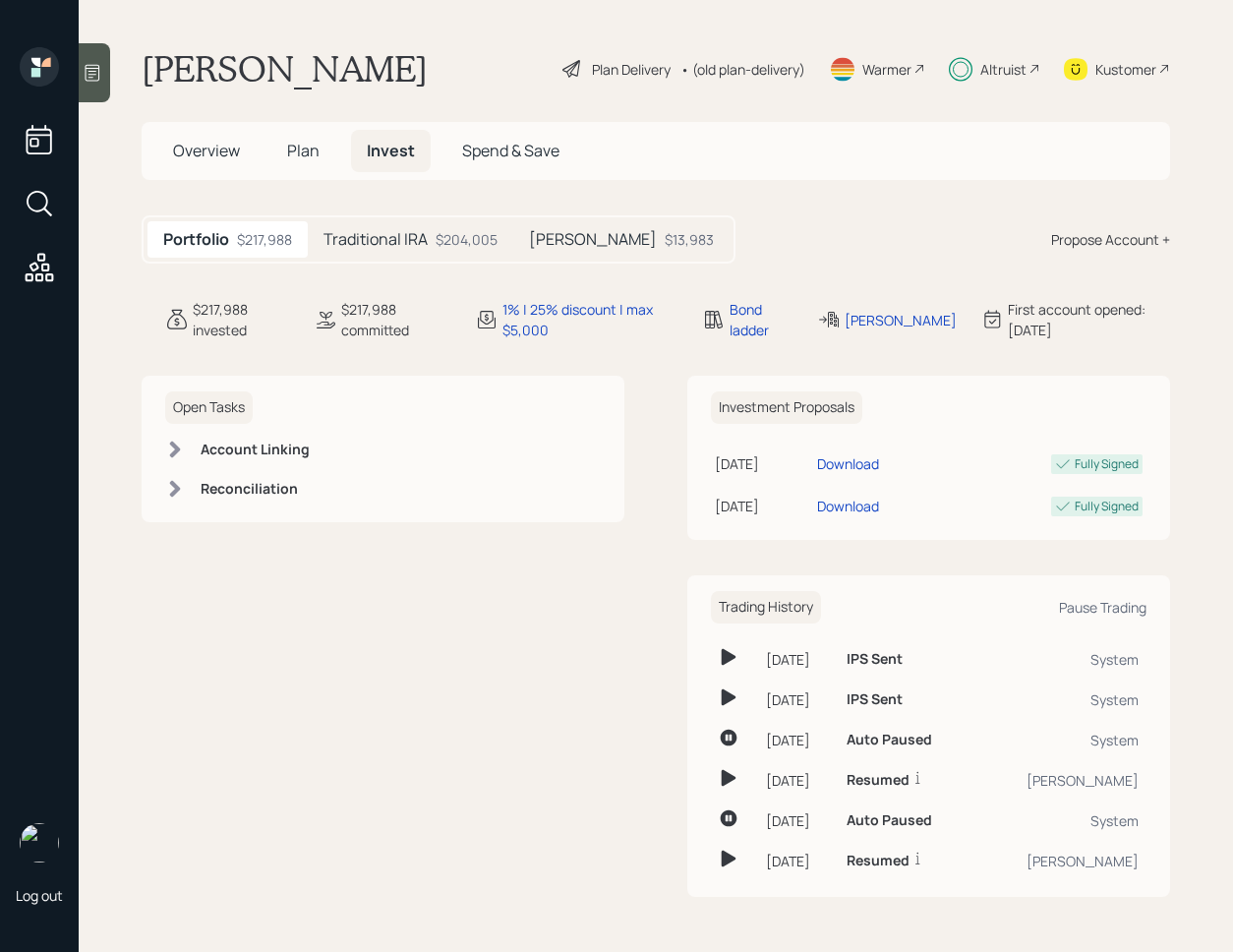 scroll, scrollTop: 0, scrollLeft: 0, axis: both 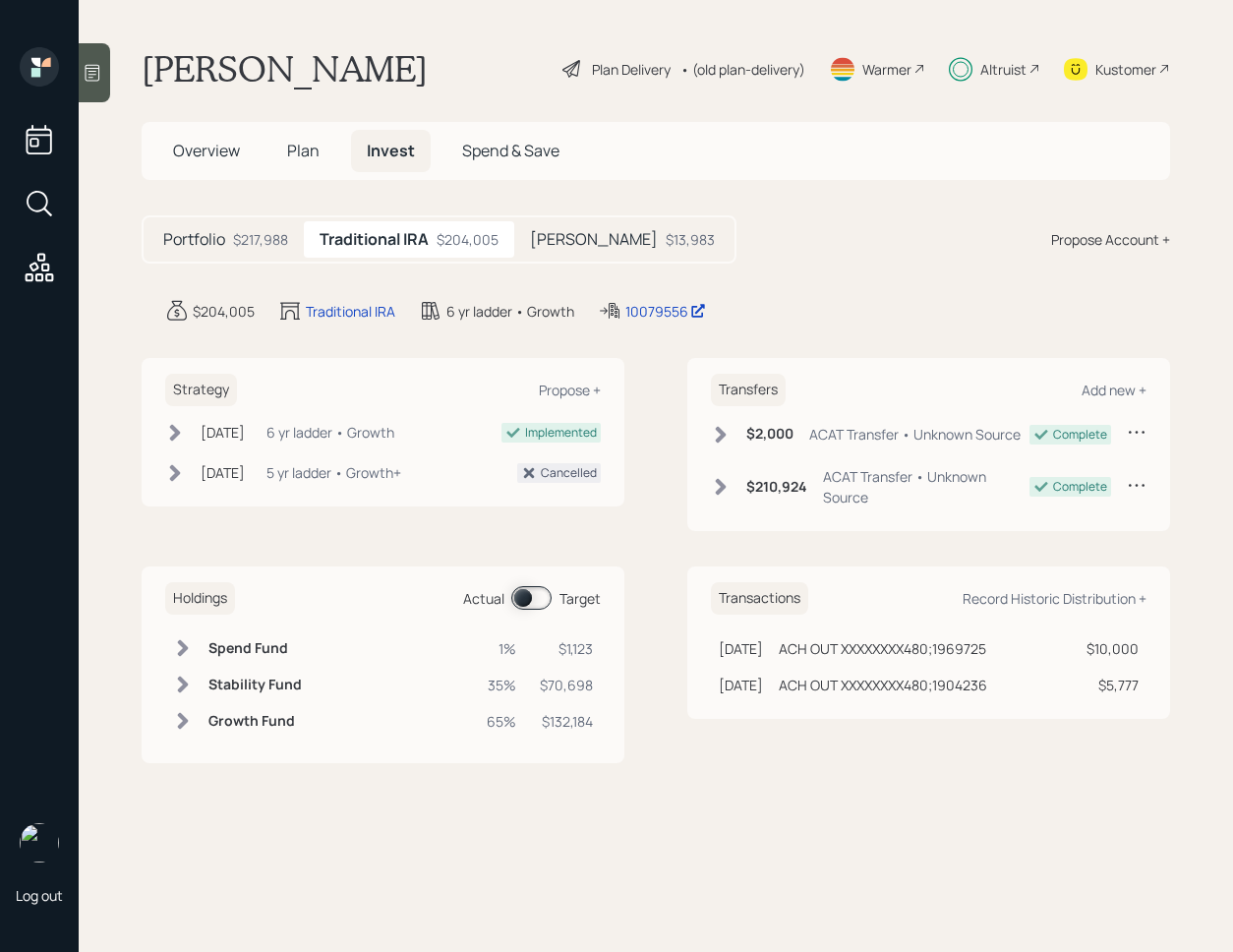 click on "Holdings Actual Target" at bounding box center [382, 598] 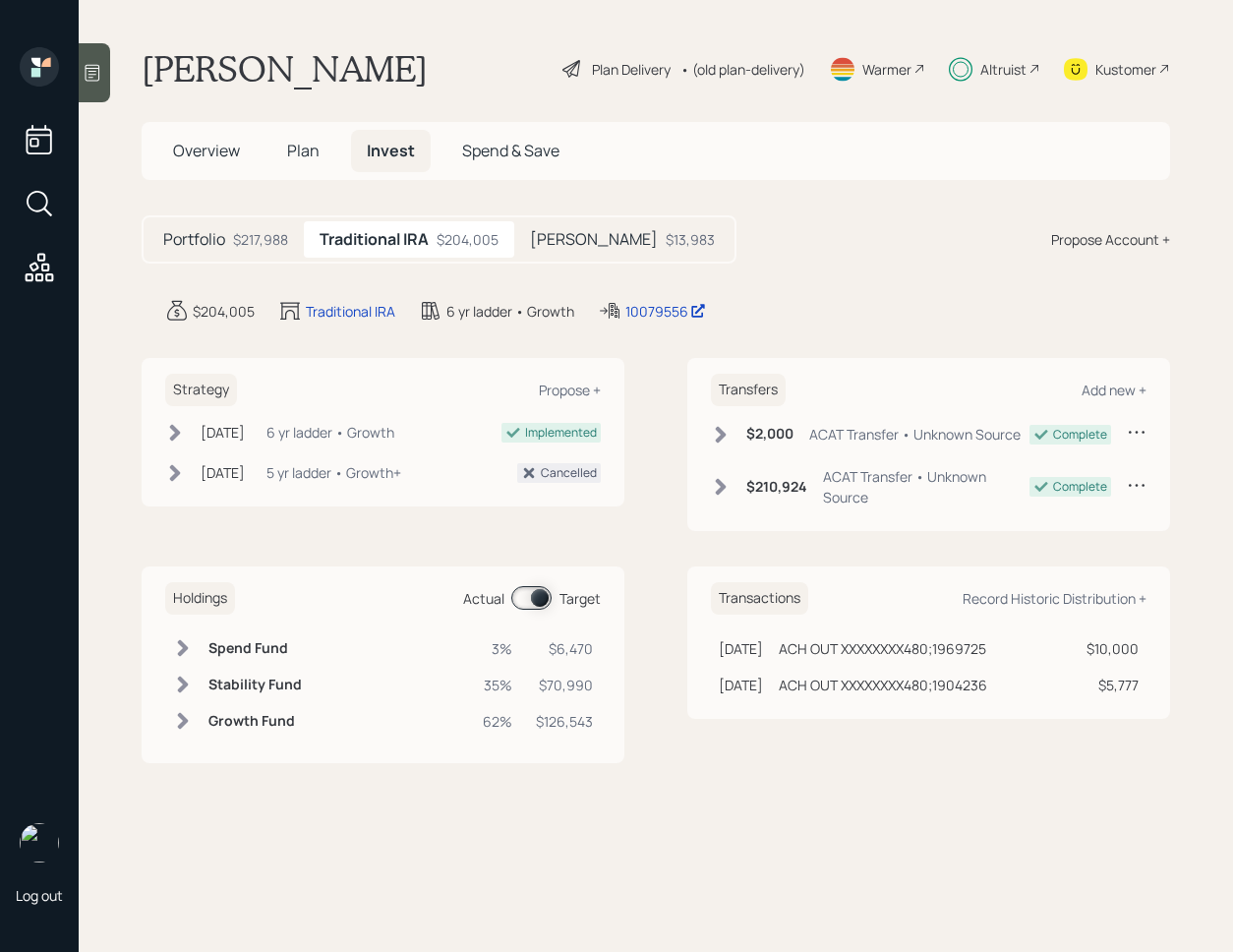 click at bounding box center (531, 598) 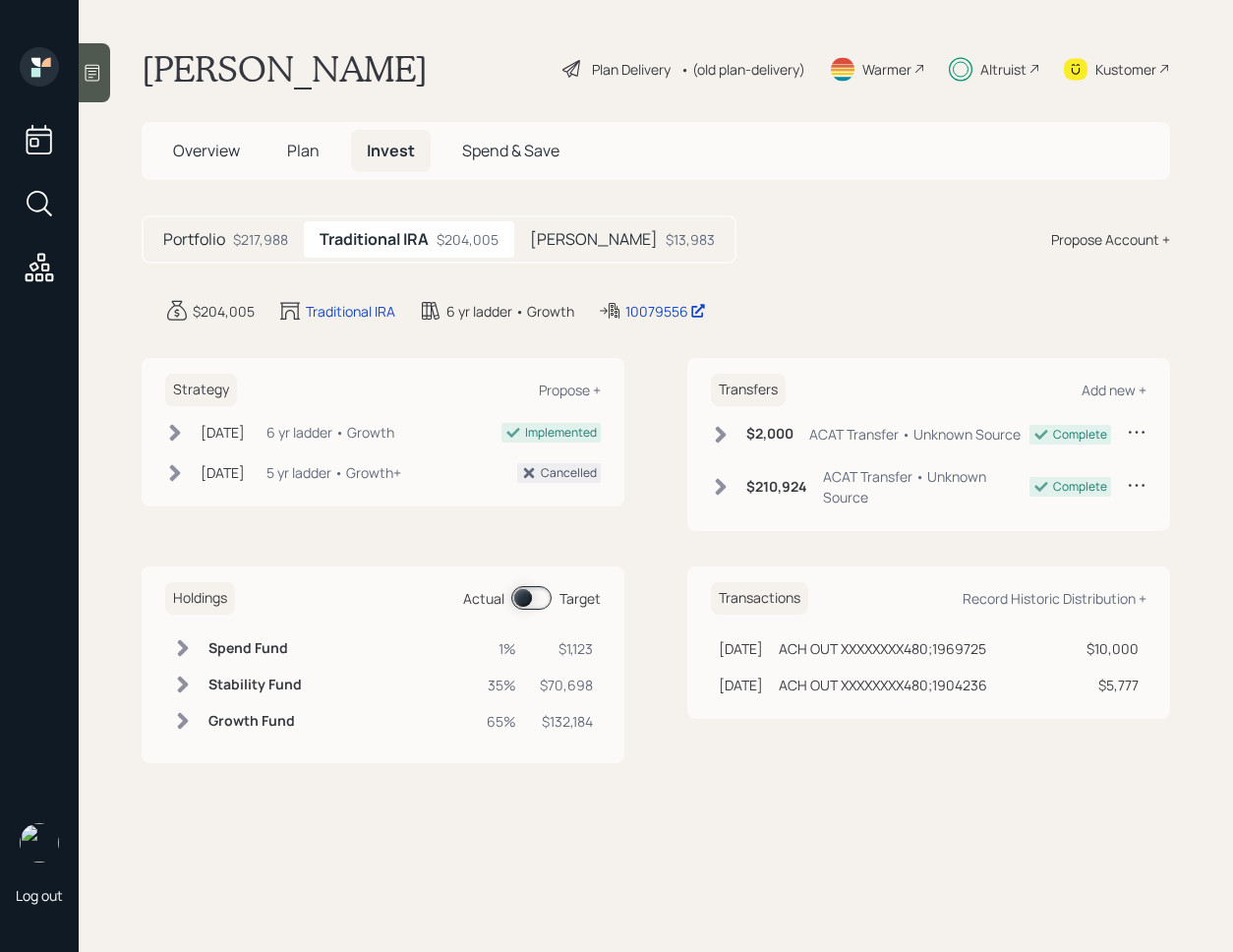 click at bounding box center [531, 598] 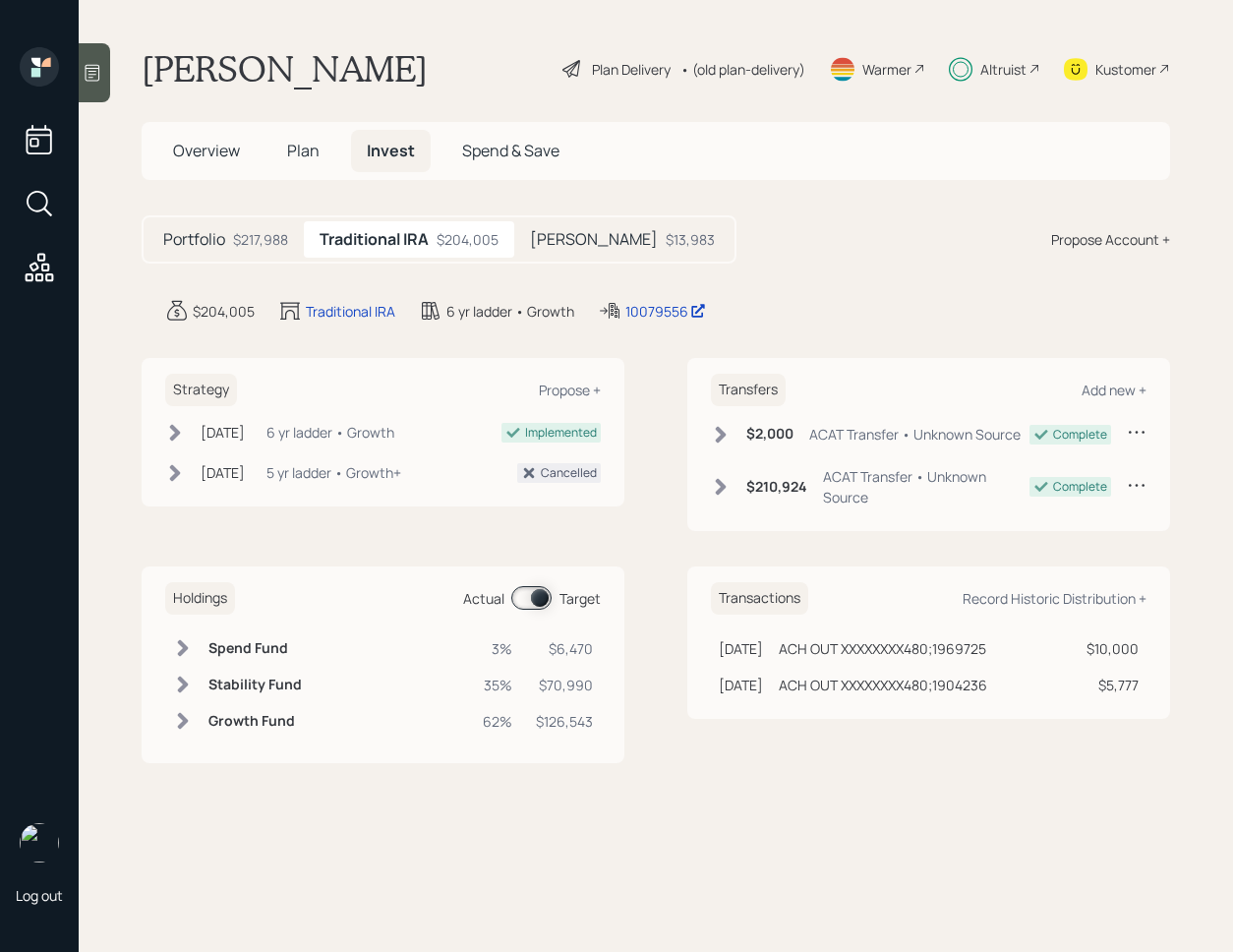 click at bounding box center [531, 598] 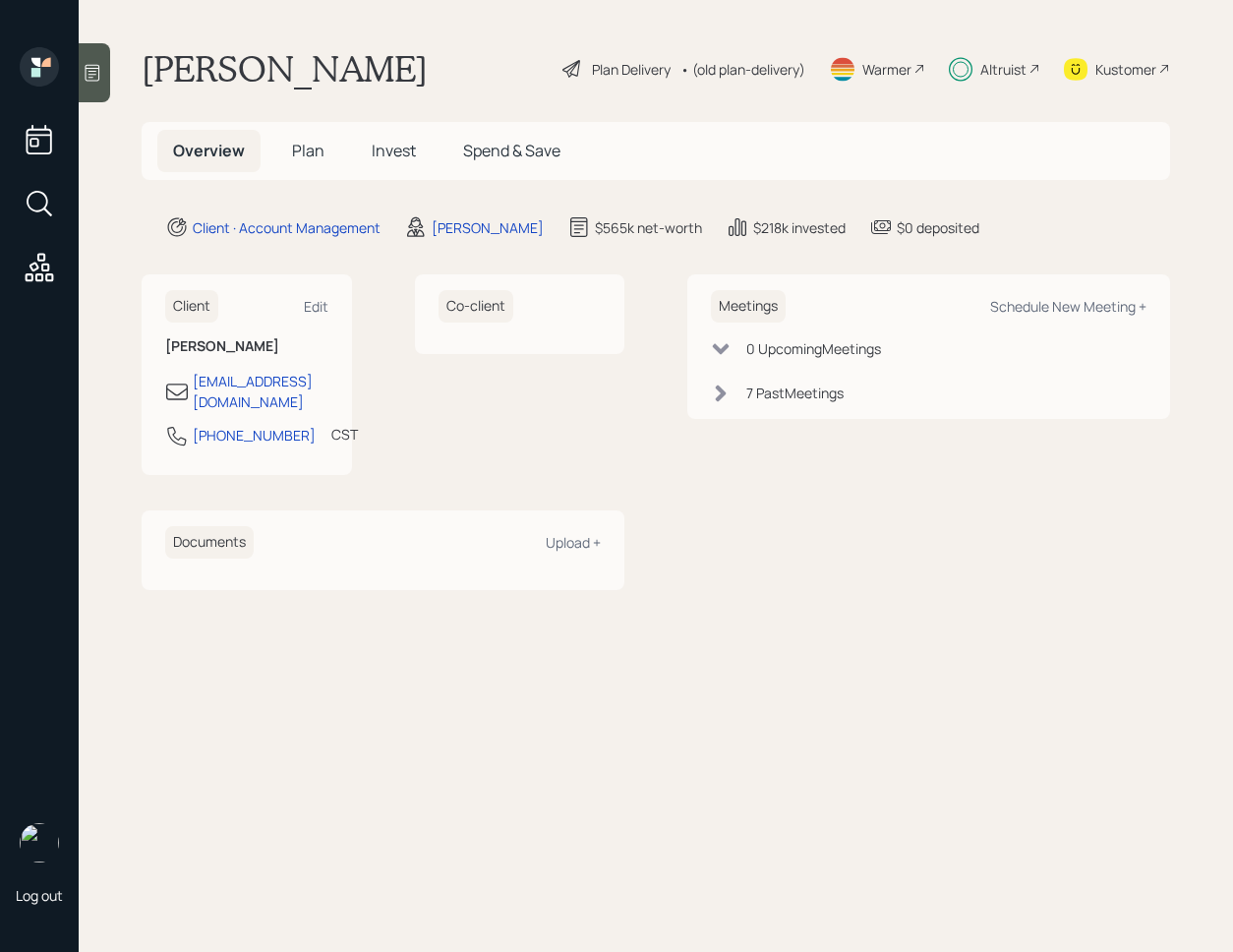 scroll, scrollTop: 0, scrollLeft: 0, axis: both 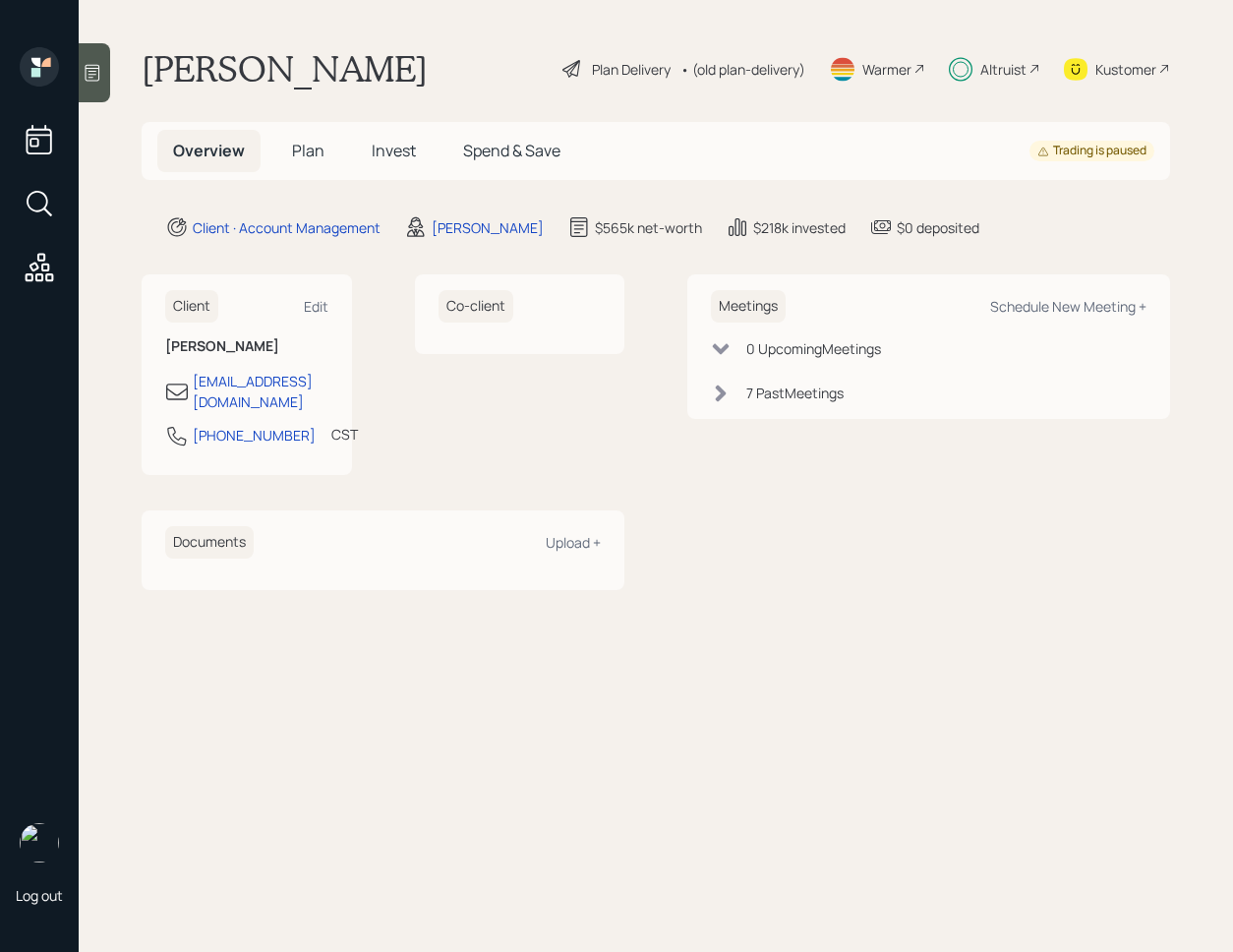 click on "Plan" at bounding box center (308, 150) 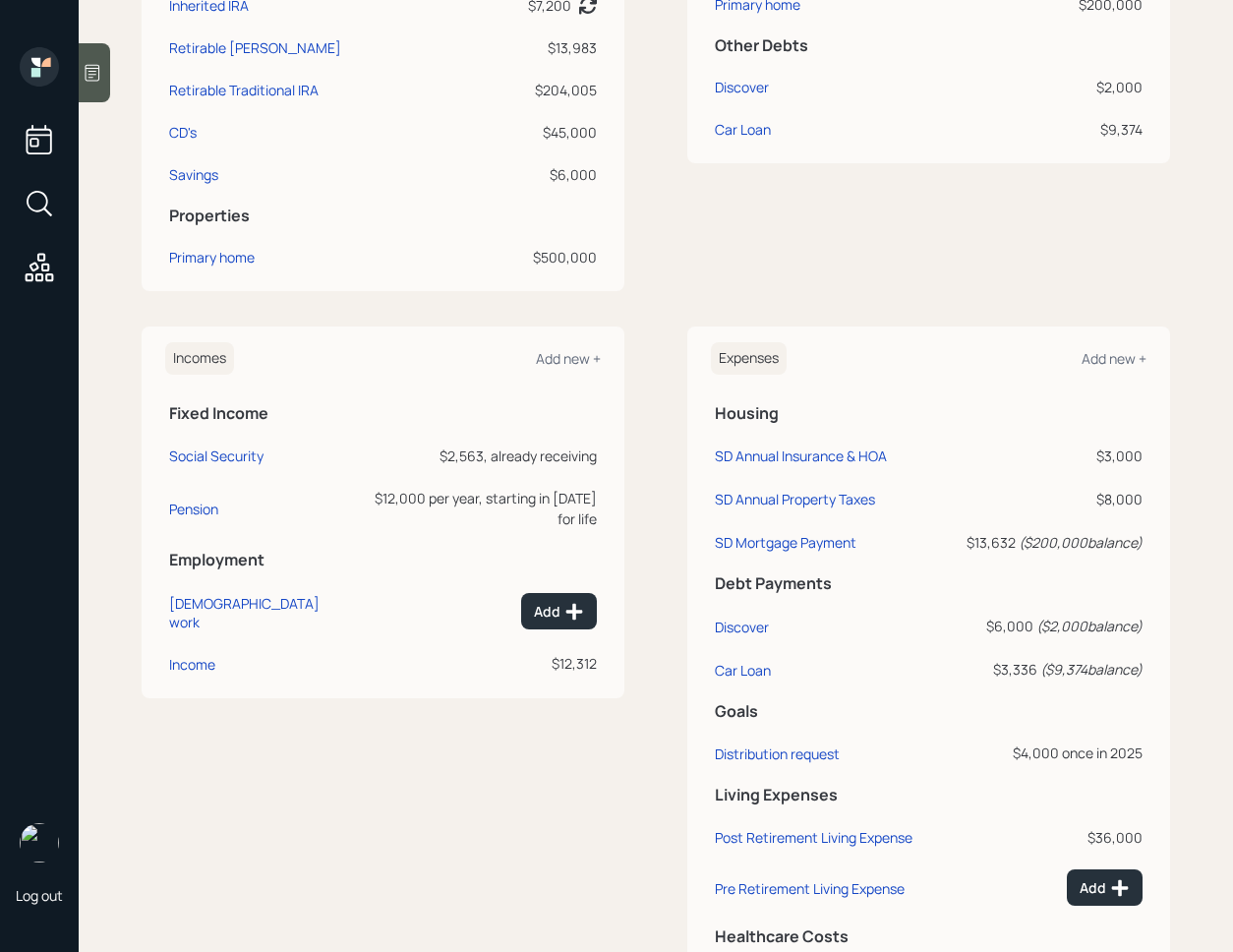 scroll, scrollTop: 737, scrollLeft: 0, axis: vertical 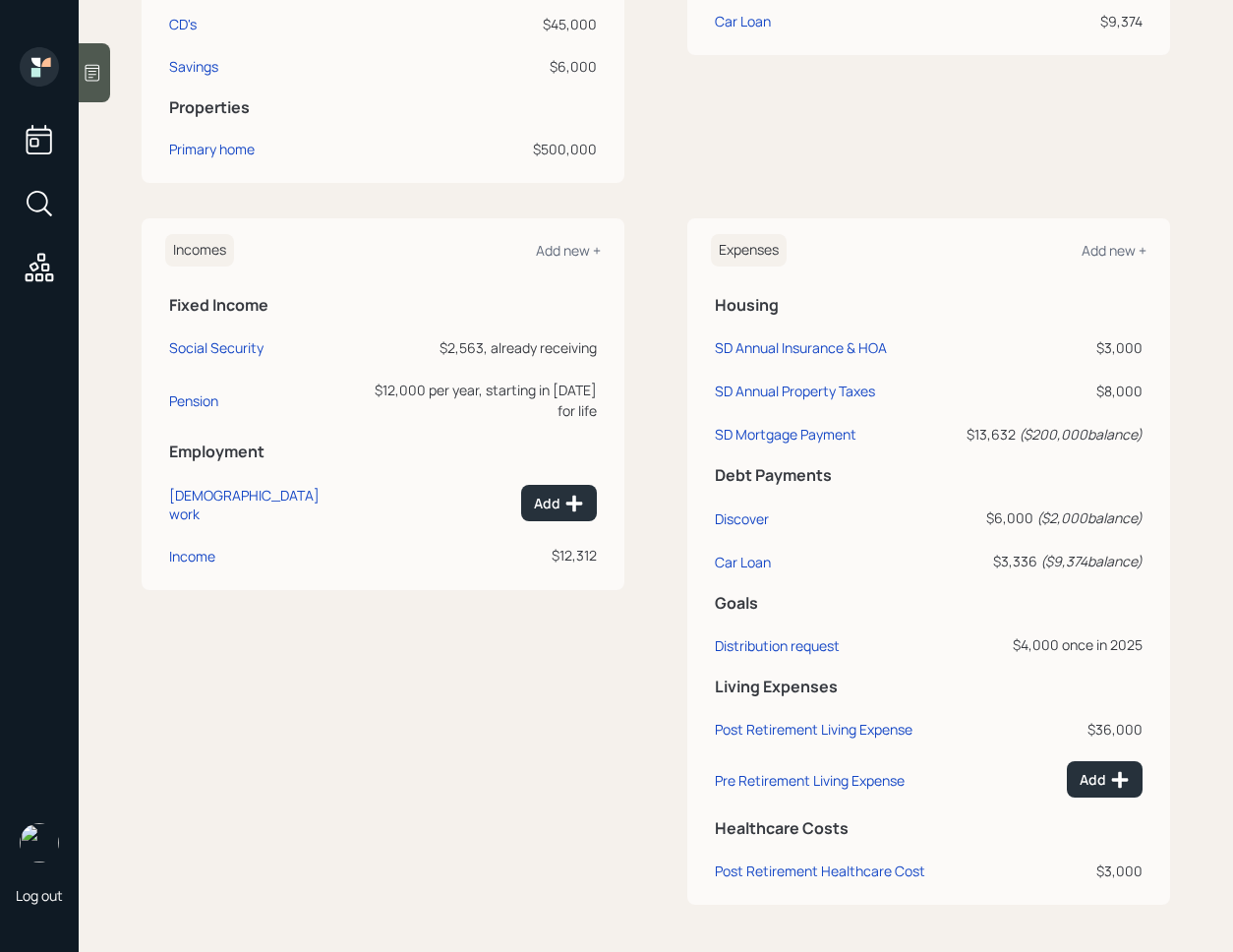 click on "$4,000     once   in   [DATE]" at bounding box center [1046, 644] 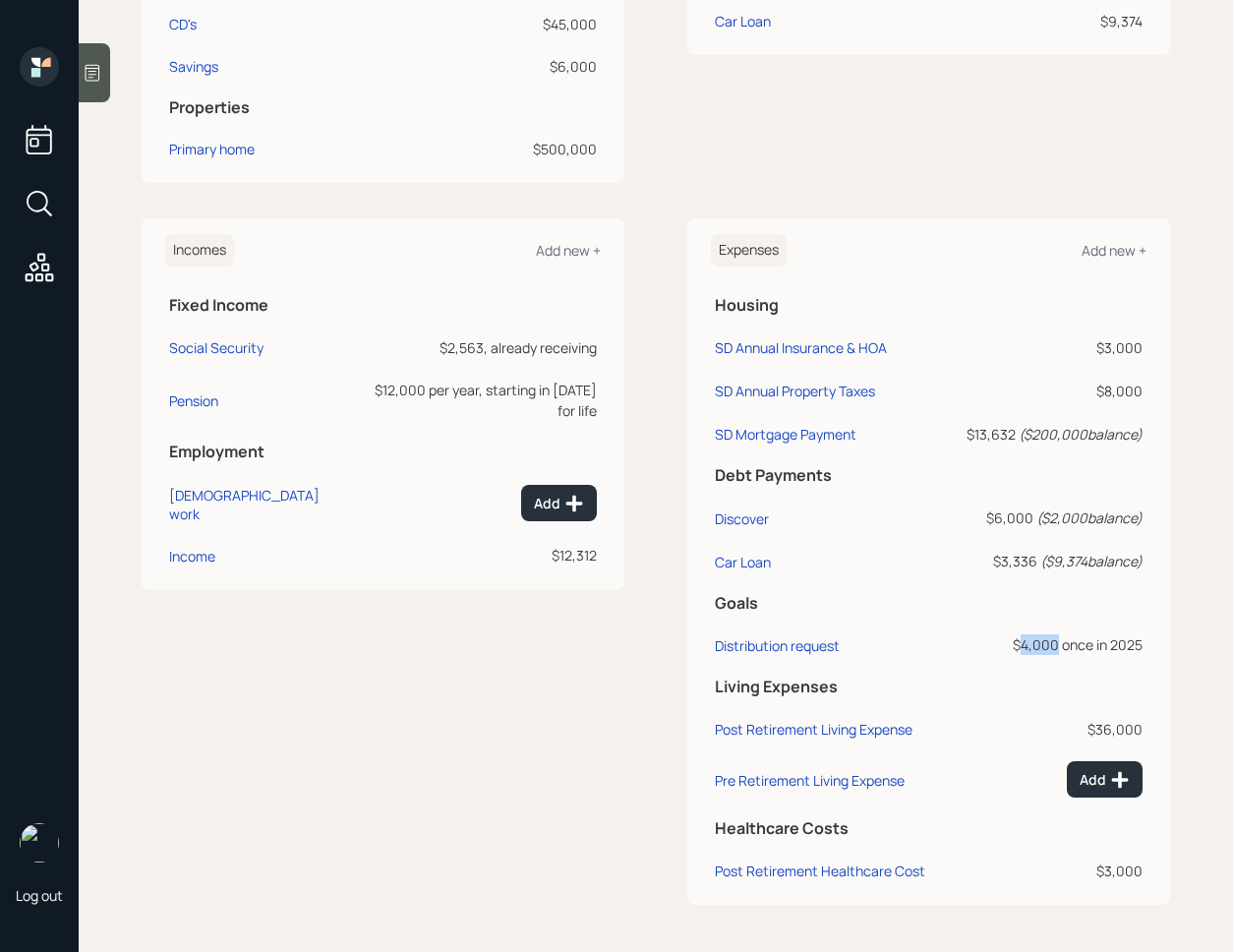 click on "$4,000     once   in   [DATE]" at bounding box center (1046, 644) 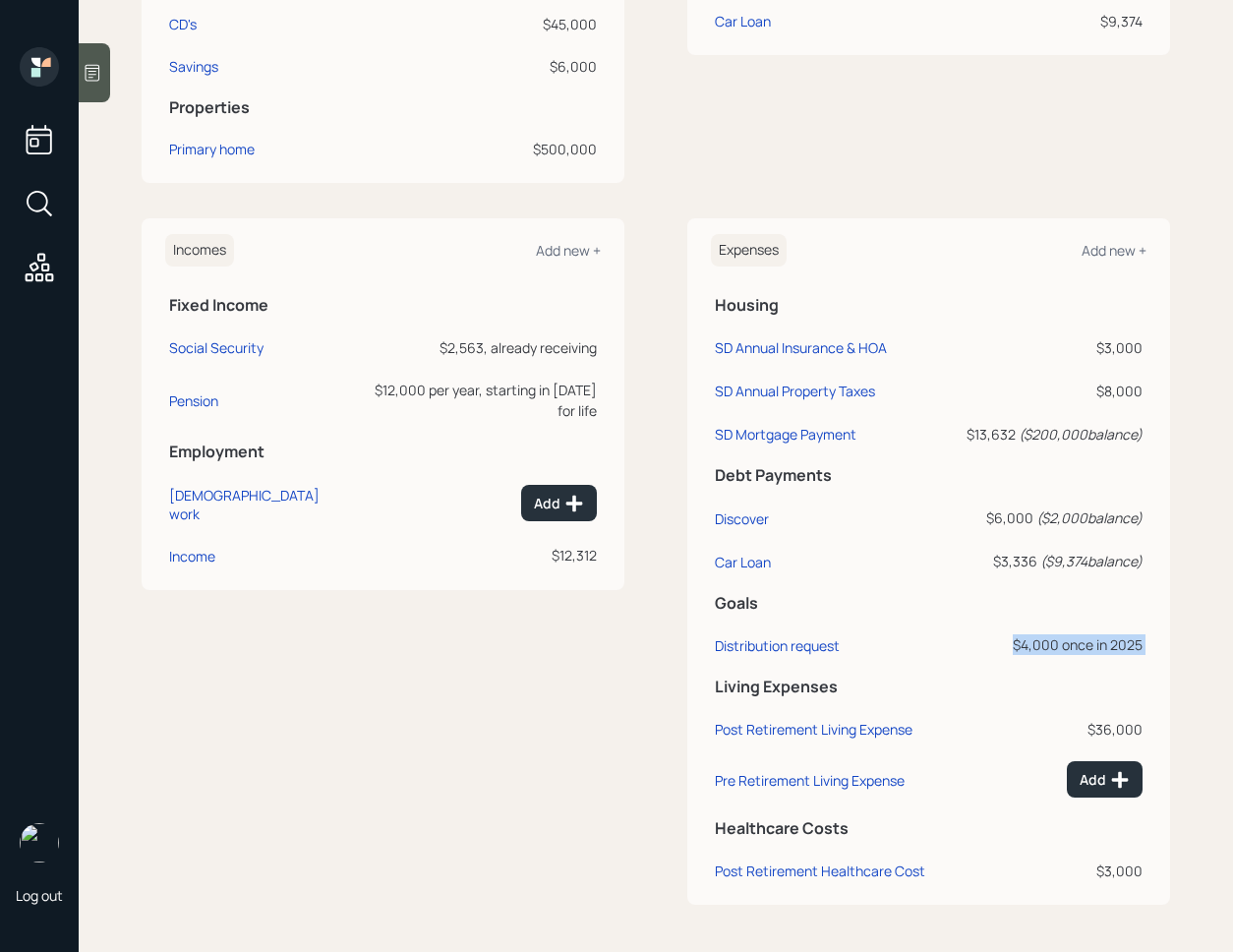 click on "$4,000     once   in   [DATE]" at bounding box center (1046, 644) 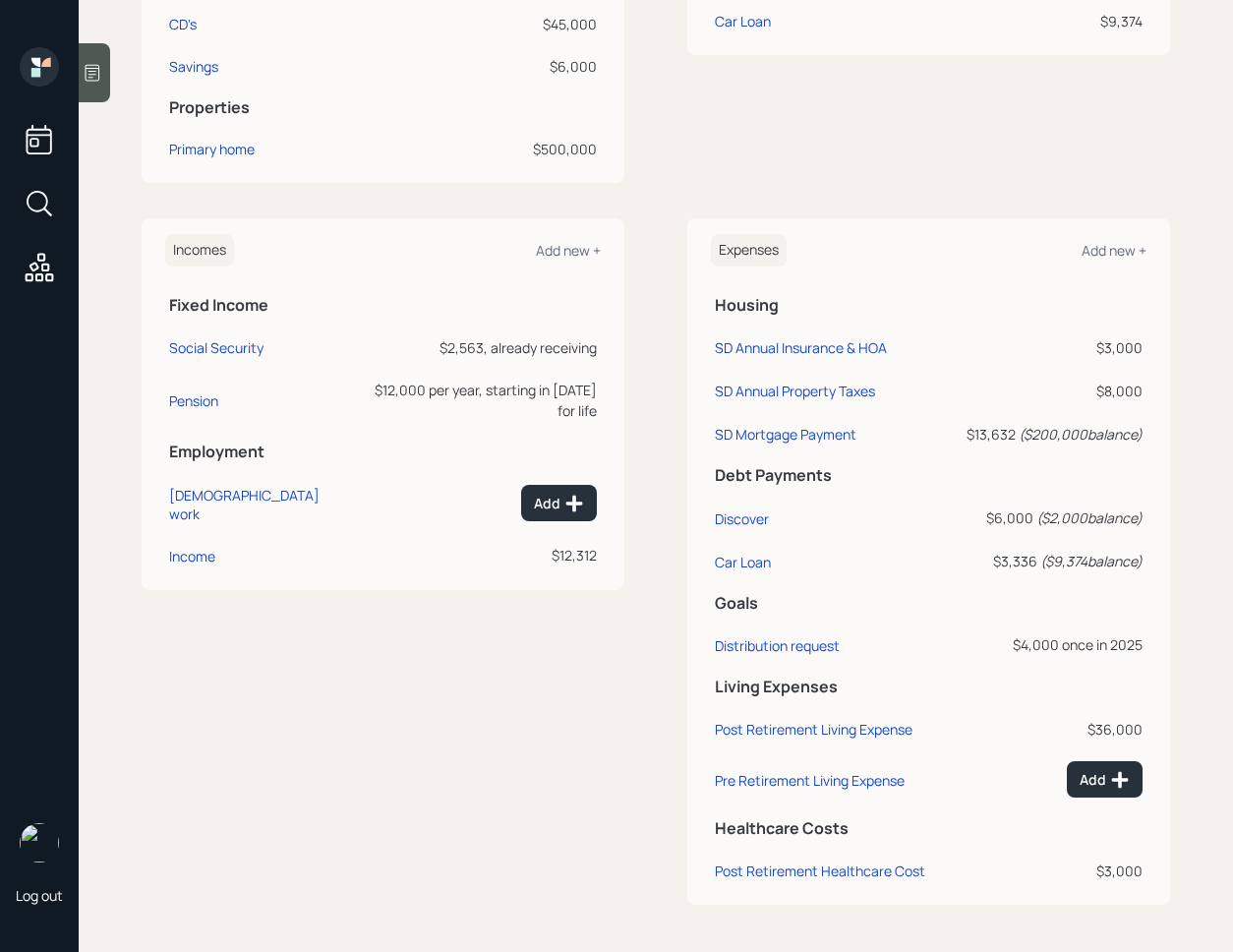 scroll, scrollTop: 0, scrollLeft: 0, axis: both 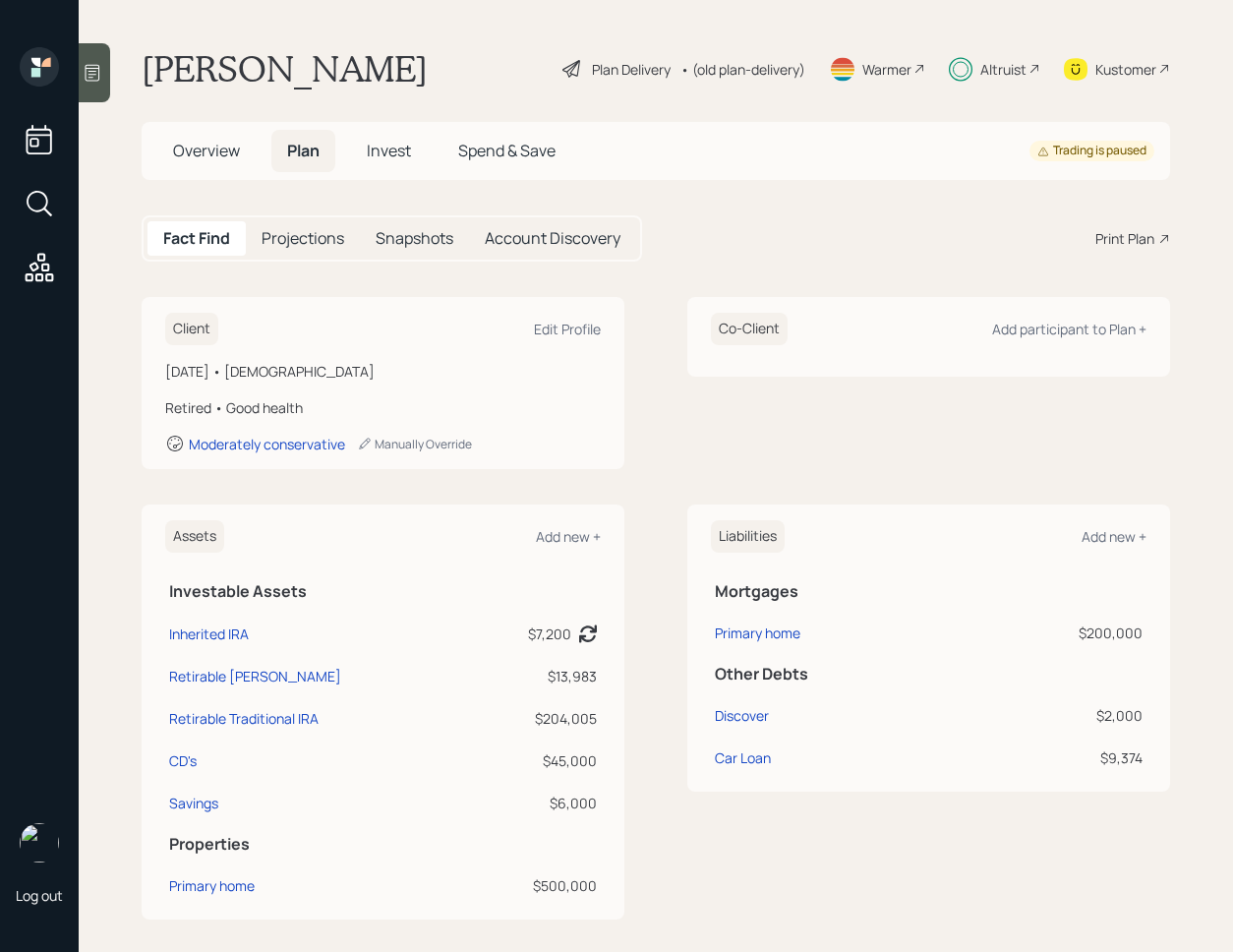 click on "Invest" at bounding box center (388, 150) 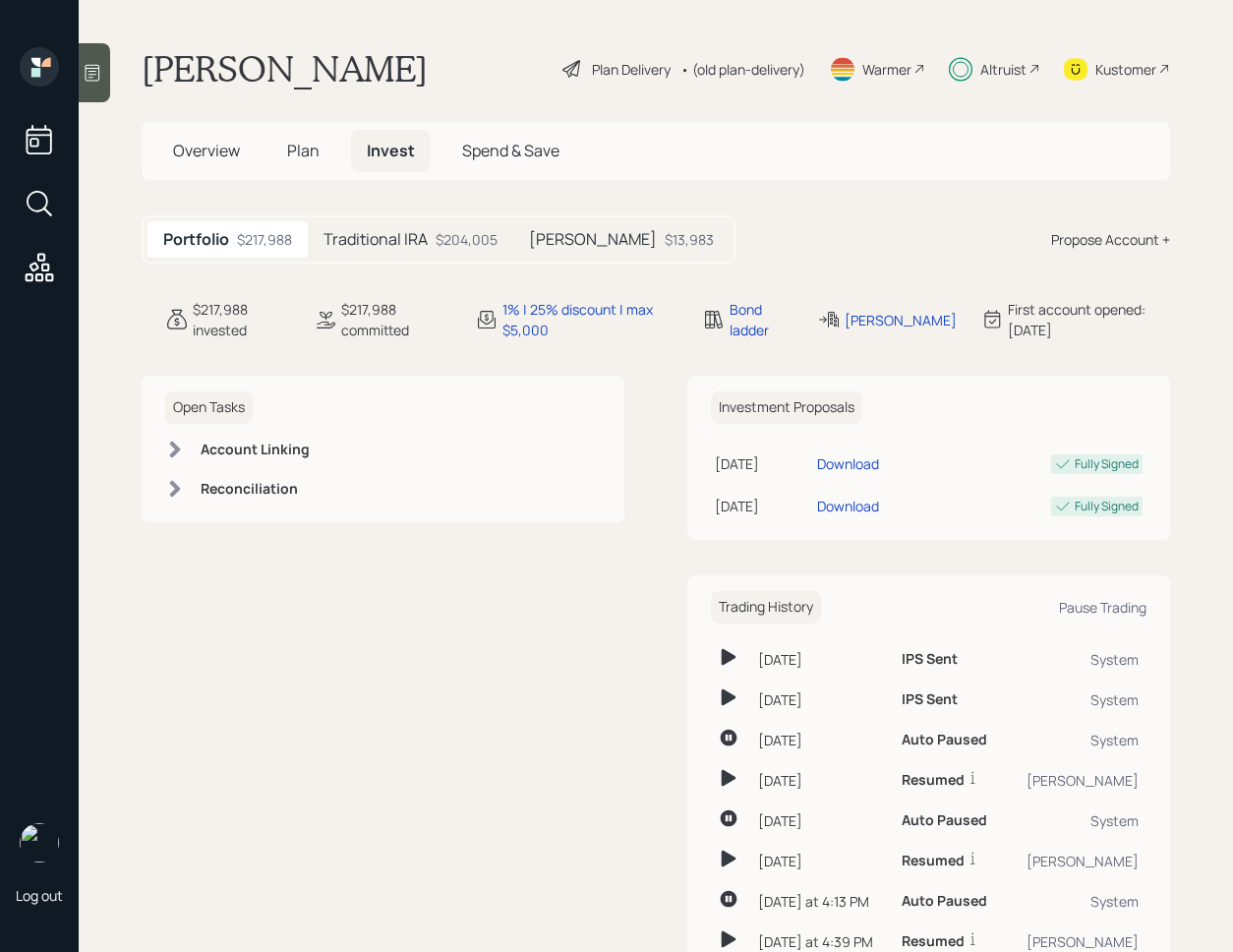click on "Traditional IRA" at bounding box center (376, 239) 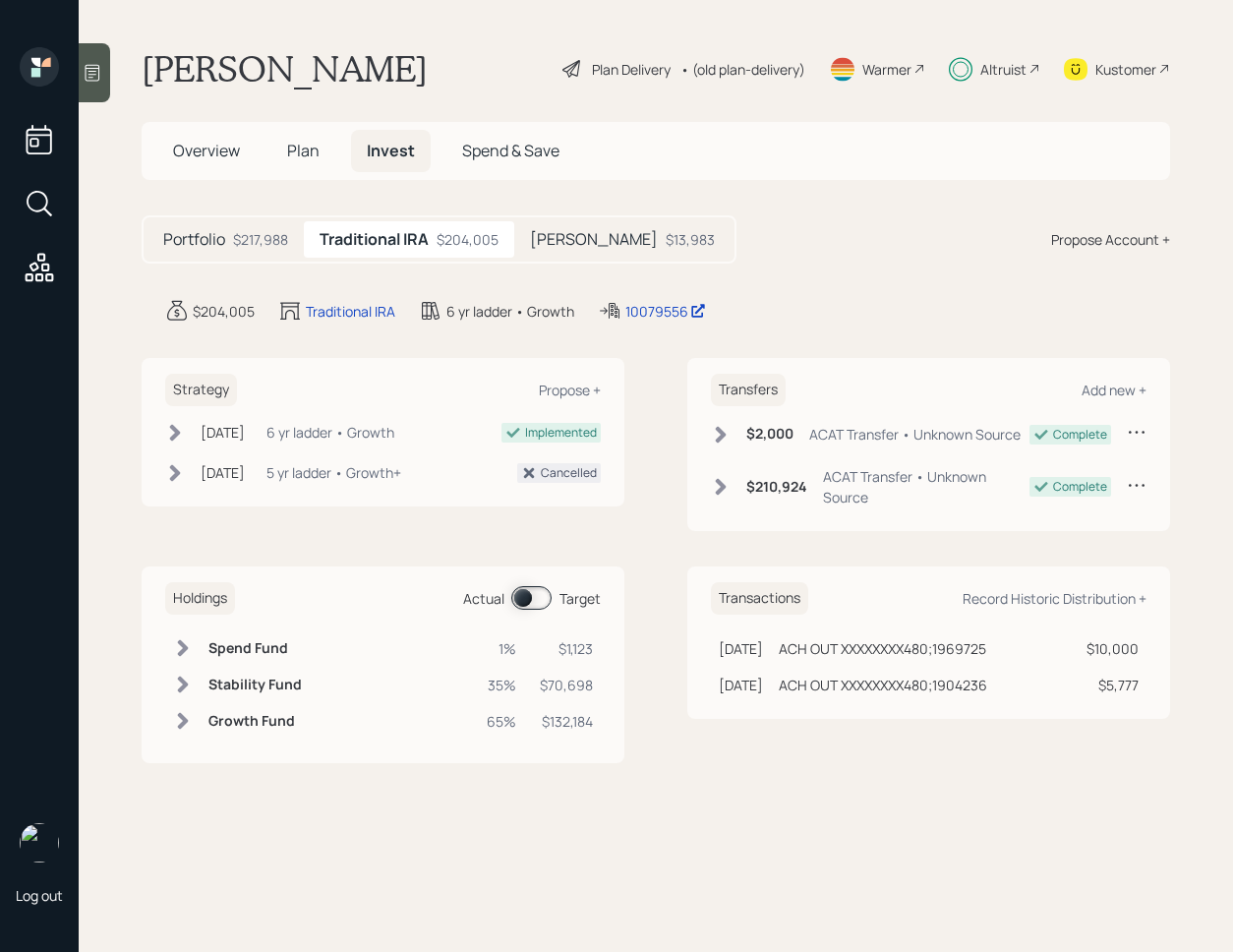 click on "Plan" at bounding box center [303, 150] 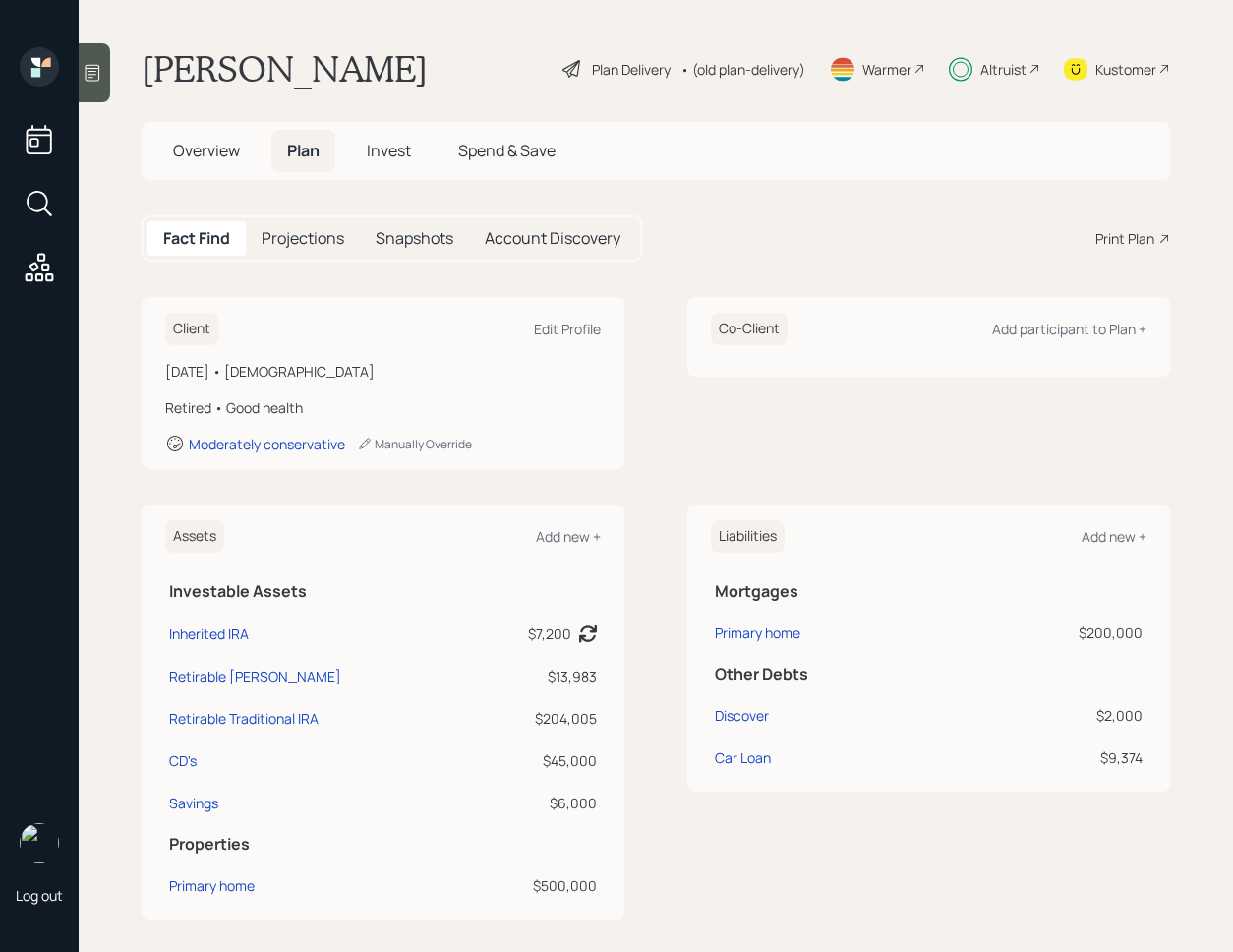 click on "Invest" at bounding box center (388, 150) 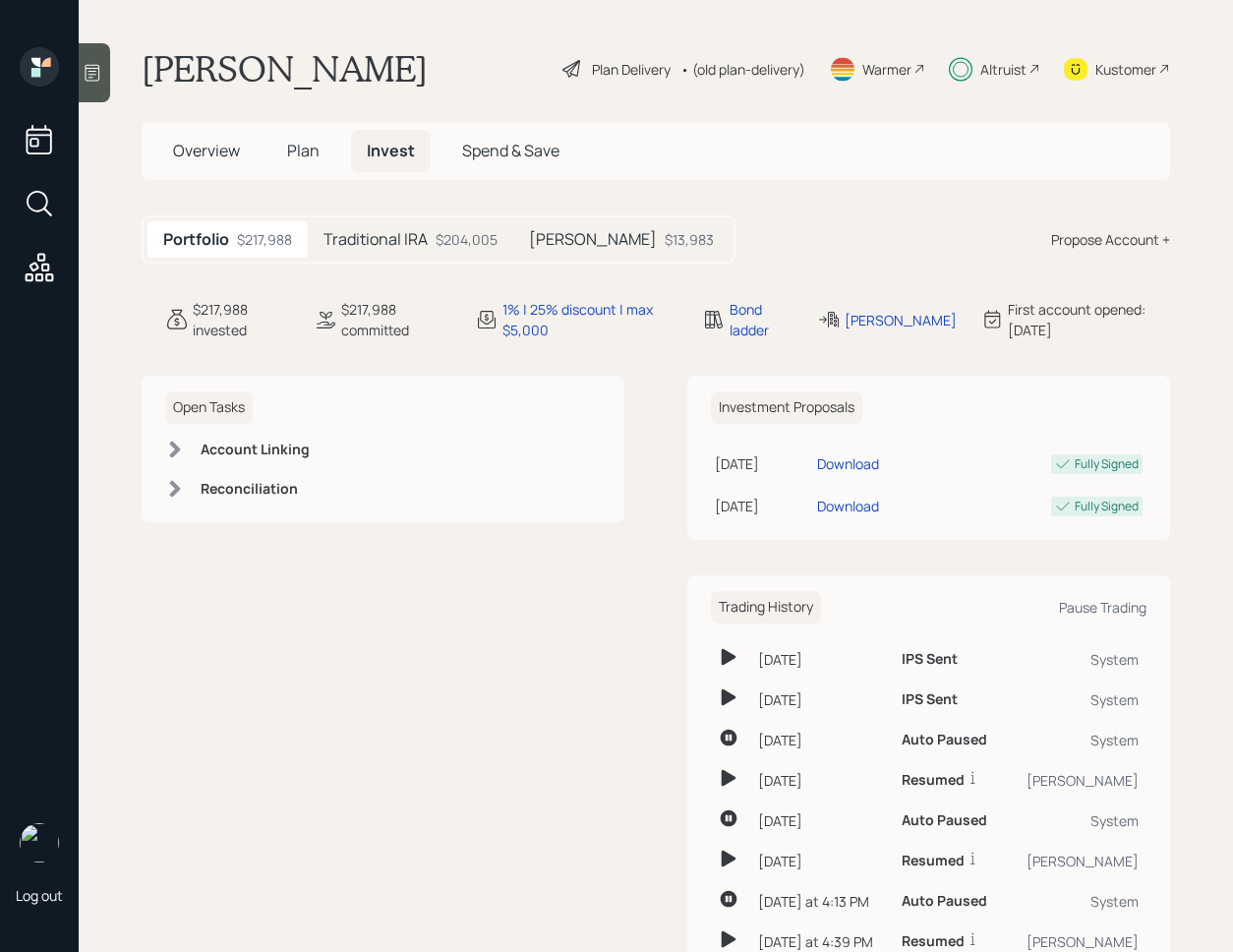 scroll, scrollTop: 73, scrollLeft: 0, axis: vertical 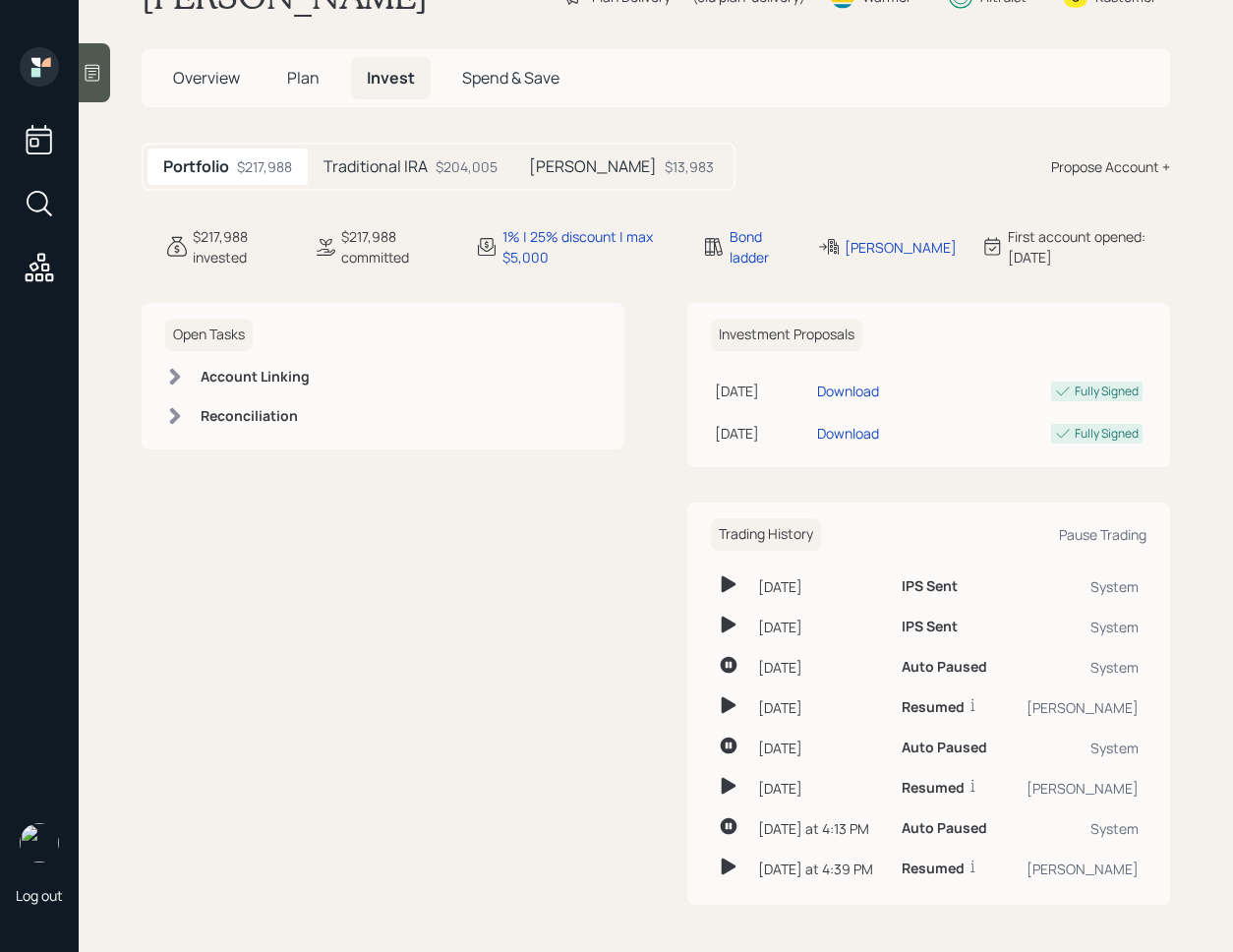 click on "Plan" at bounding box center (303, 78) 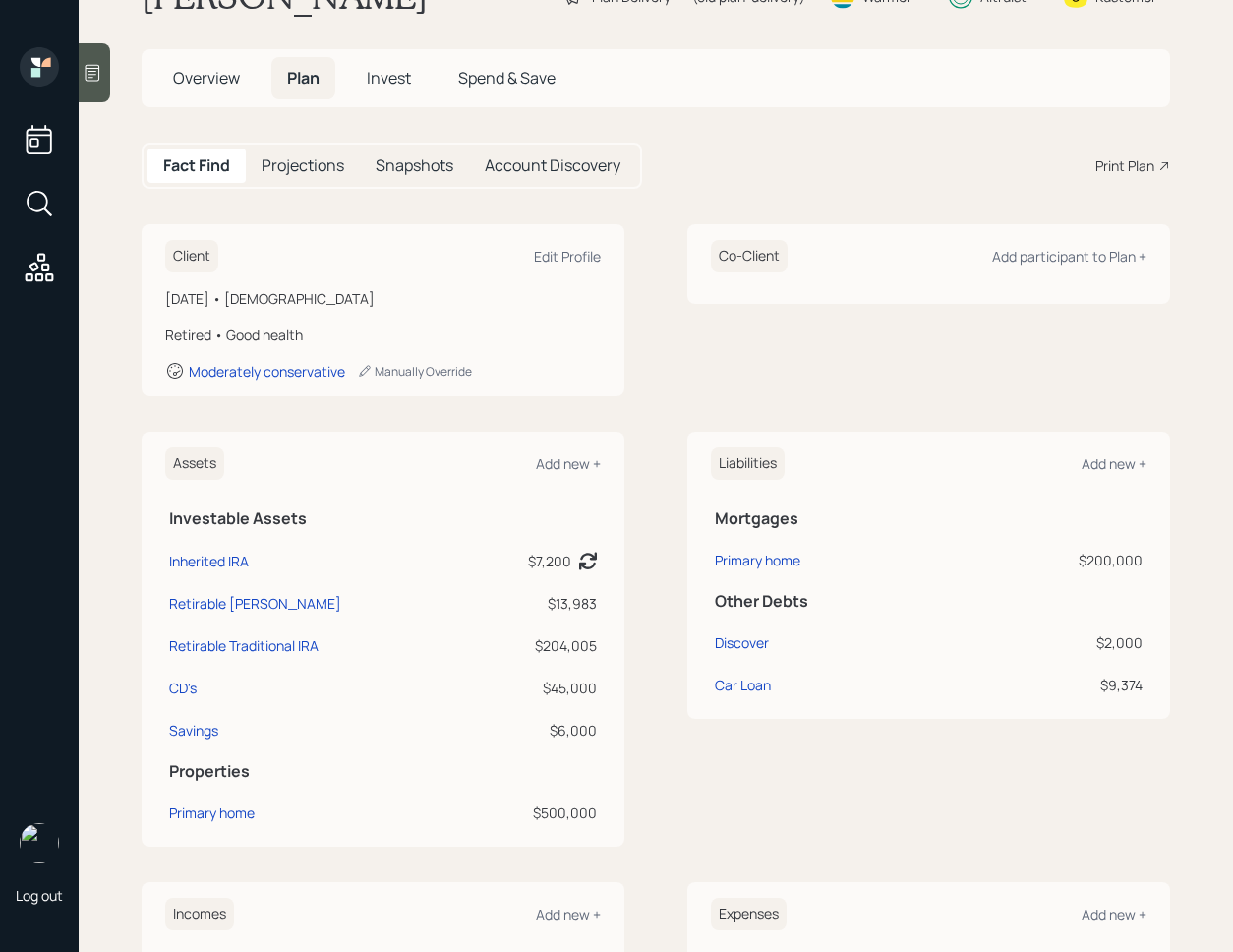 scroll, scrollTop: 737, scrollLeft: 0, axis: vertical 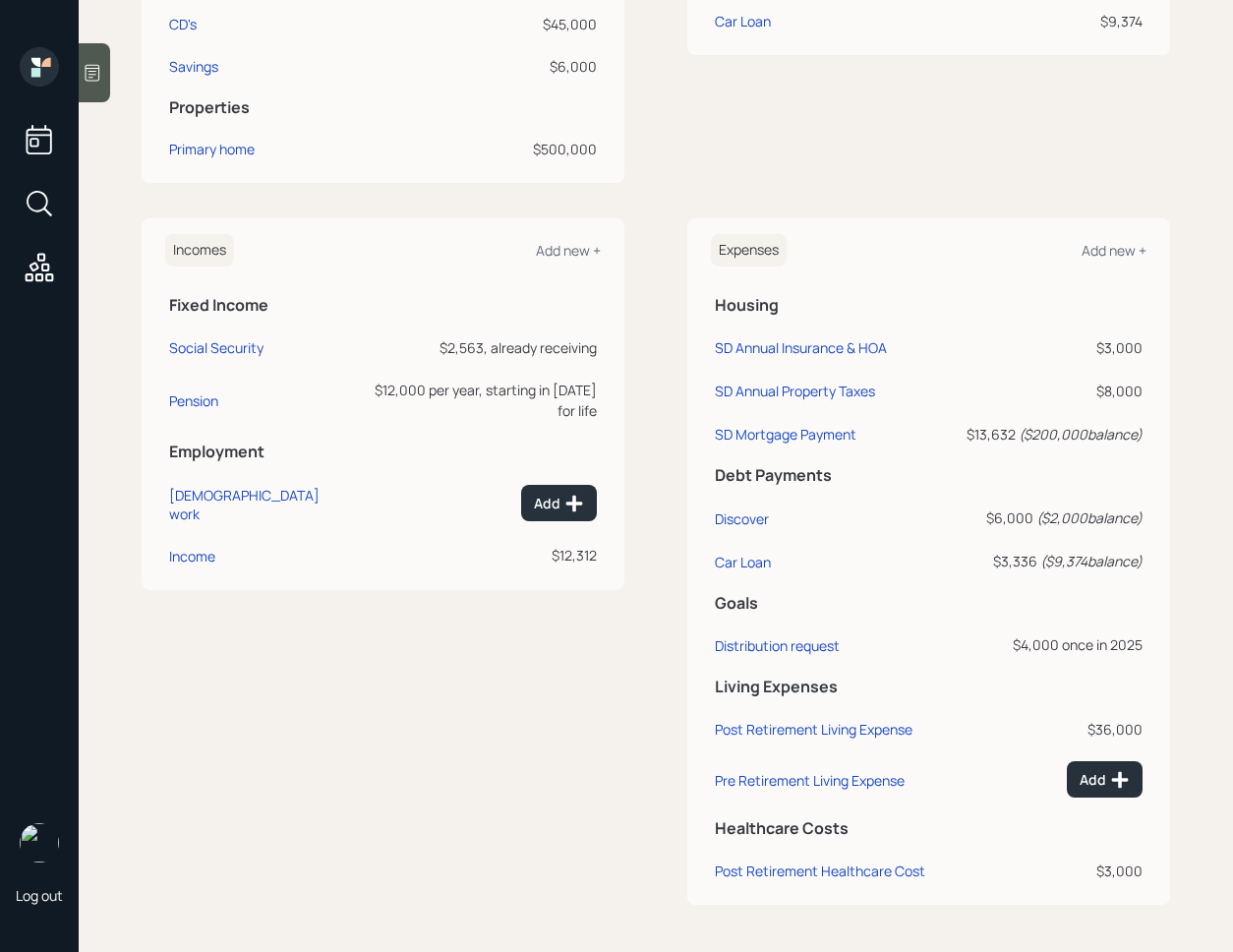click on "$4,000     once   in   [DATE]" at bounding box center [1046, 644] 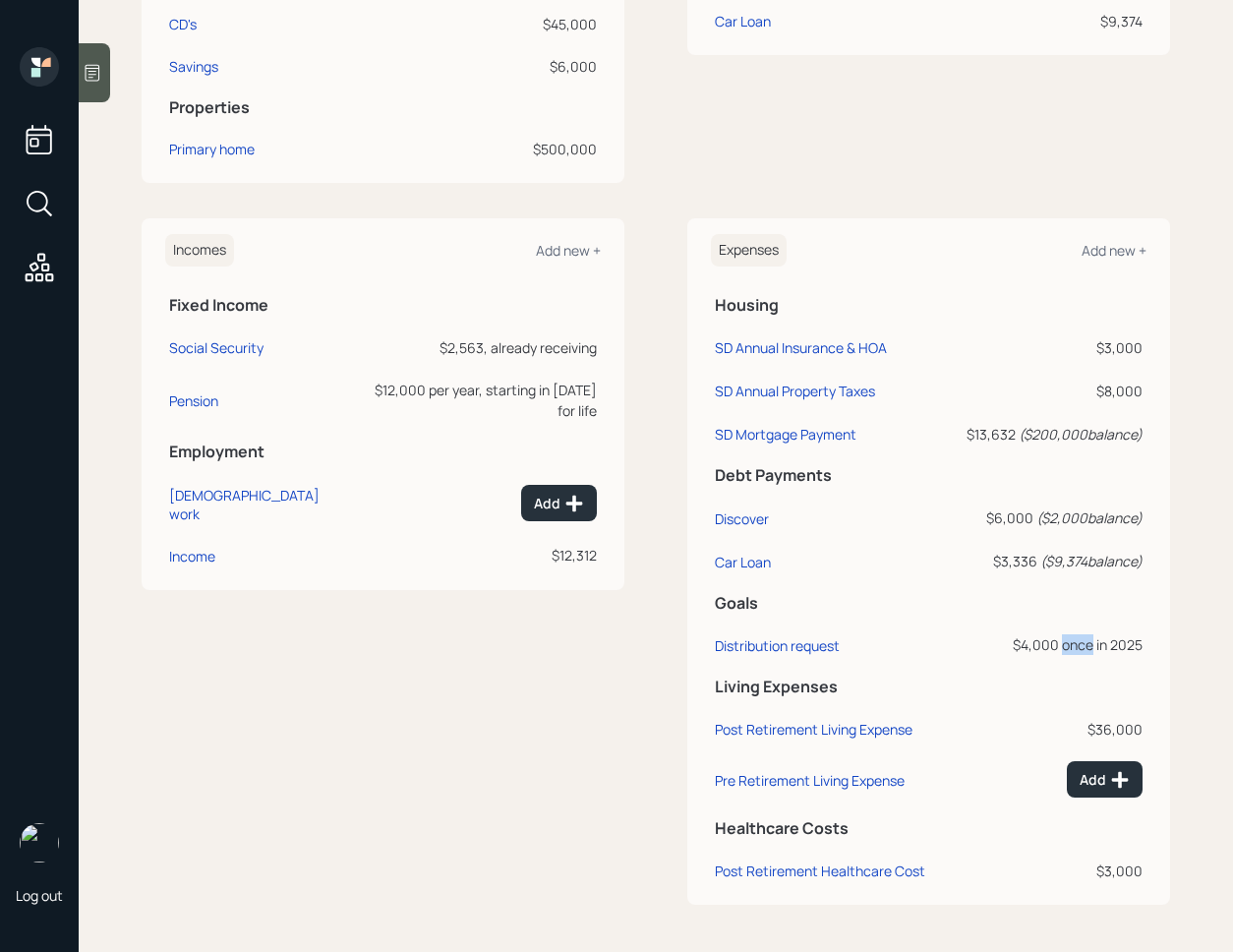 click on "$4,000     once   in   [DATE]" at bounding box center [1046, 644] 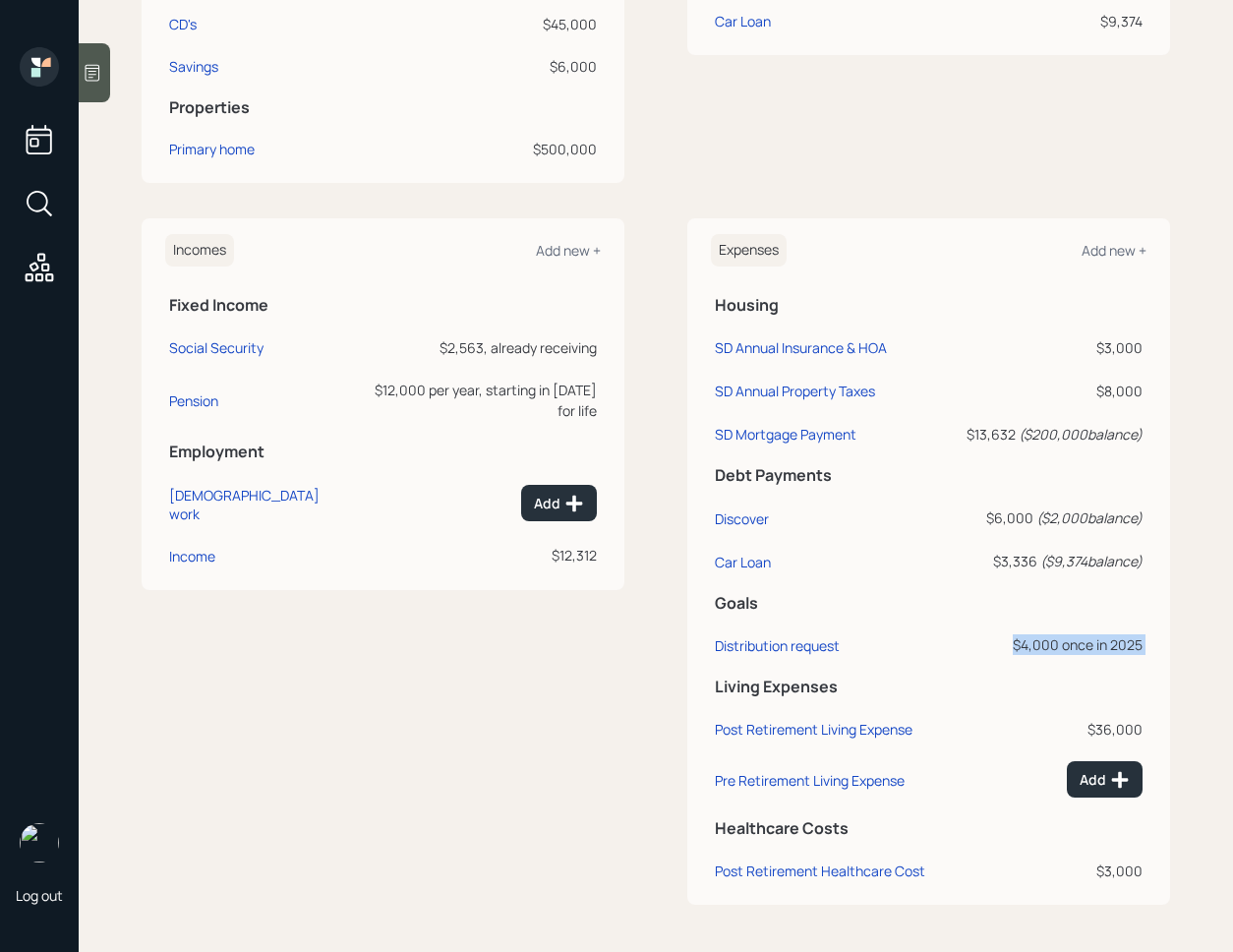 click on "$4,000     once   in   [DATE]" at bounding box center (1046, 644) 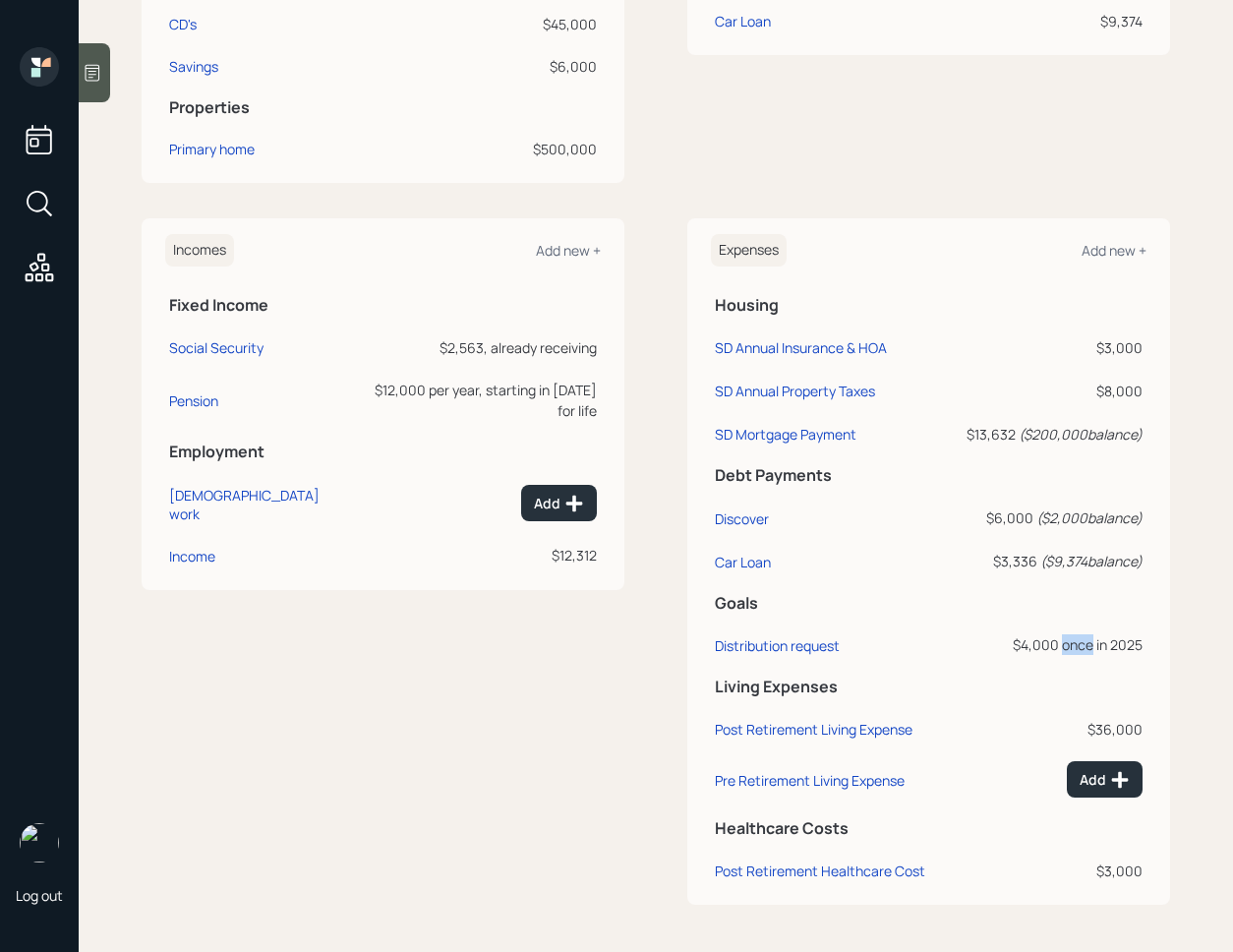 click on "$4,000     once   in   [DATE]" at bounding box center (1046, 644) 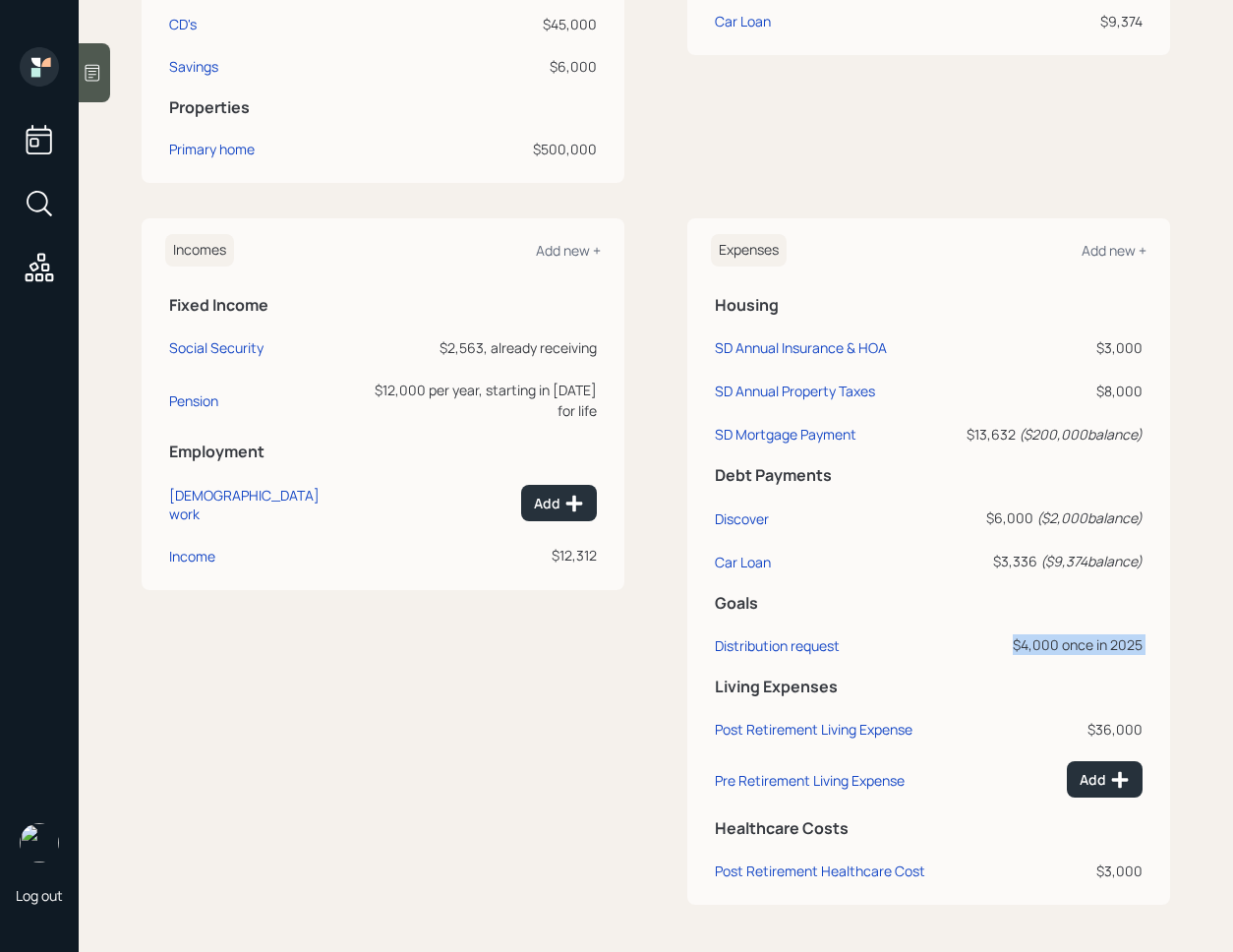 click on "$4,000     once   in   [DATE]" at bounding box center (1046, 644) 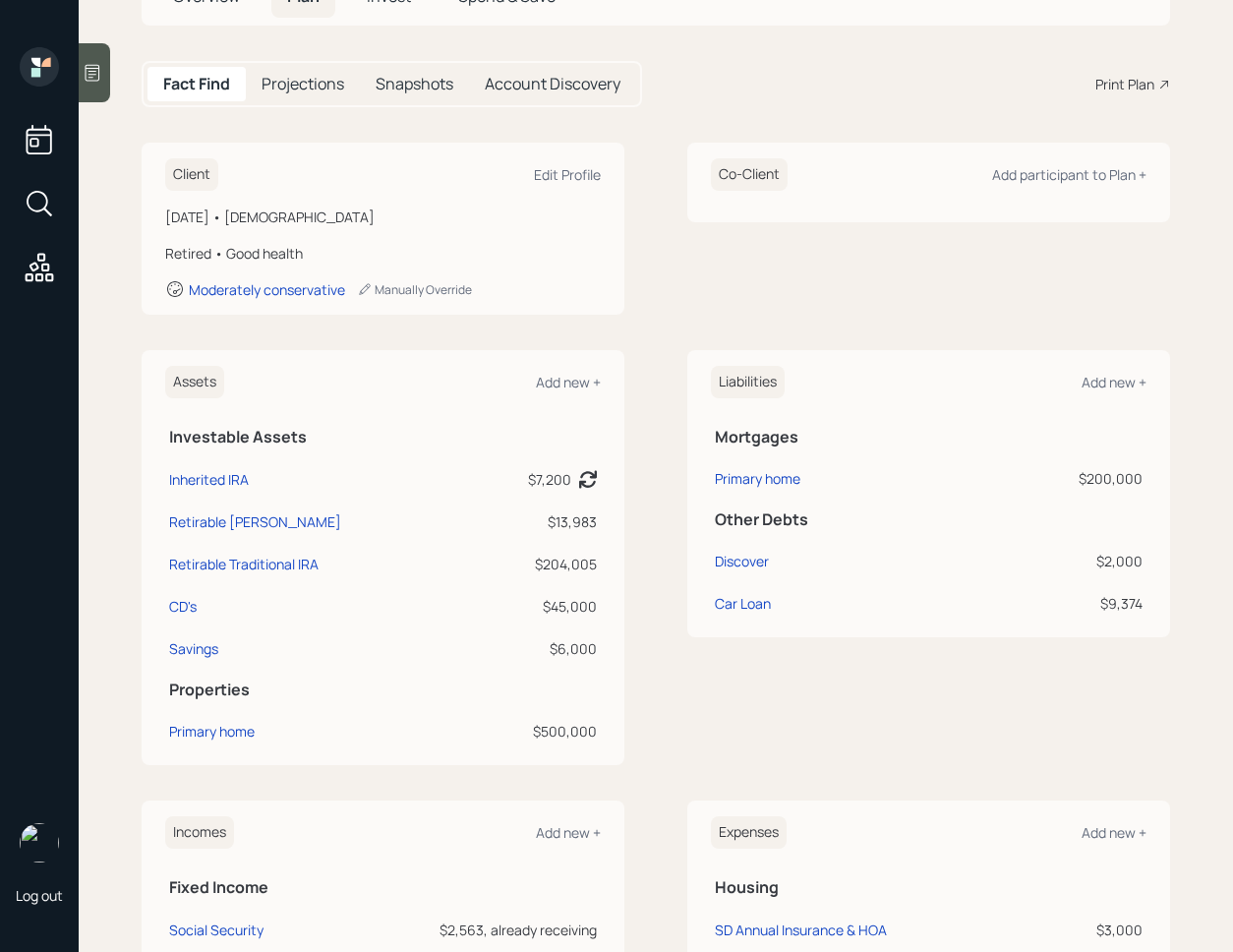 scroll, scrollTop: 0, scrollLeft: 0, axis: both 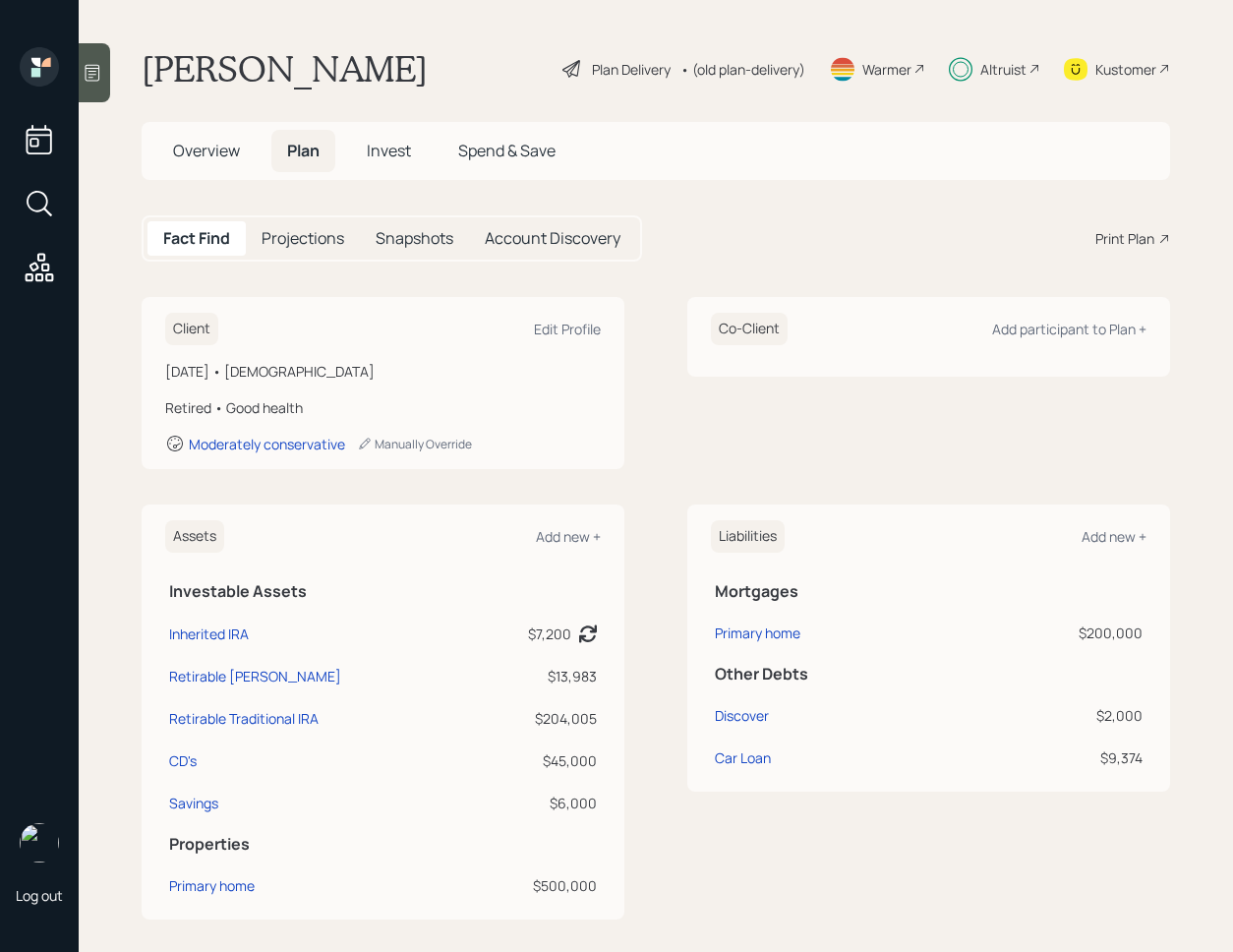 click on "Invest" at bounding box center (388, 150) 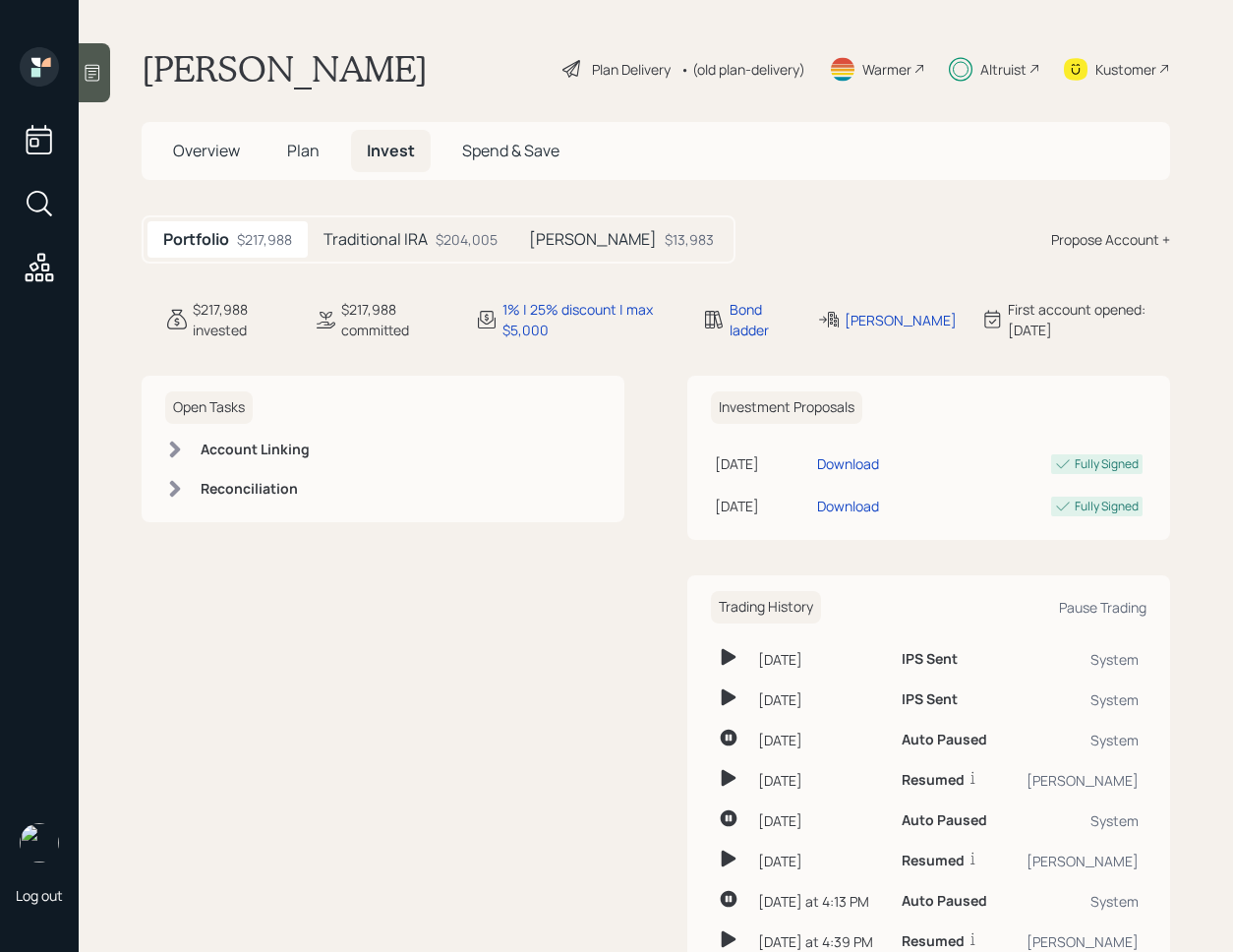 click on "Traditional IRA" at bounding box center (376, 239) 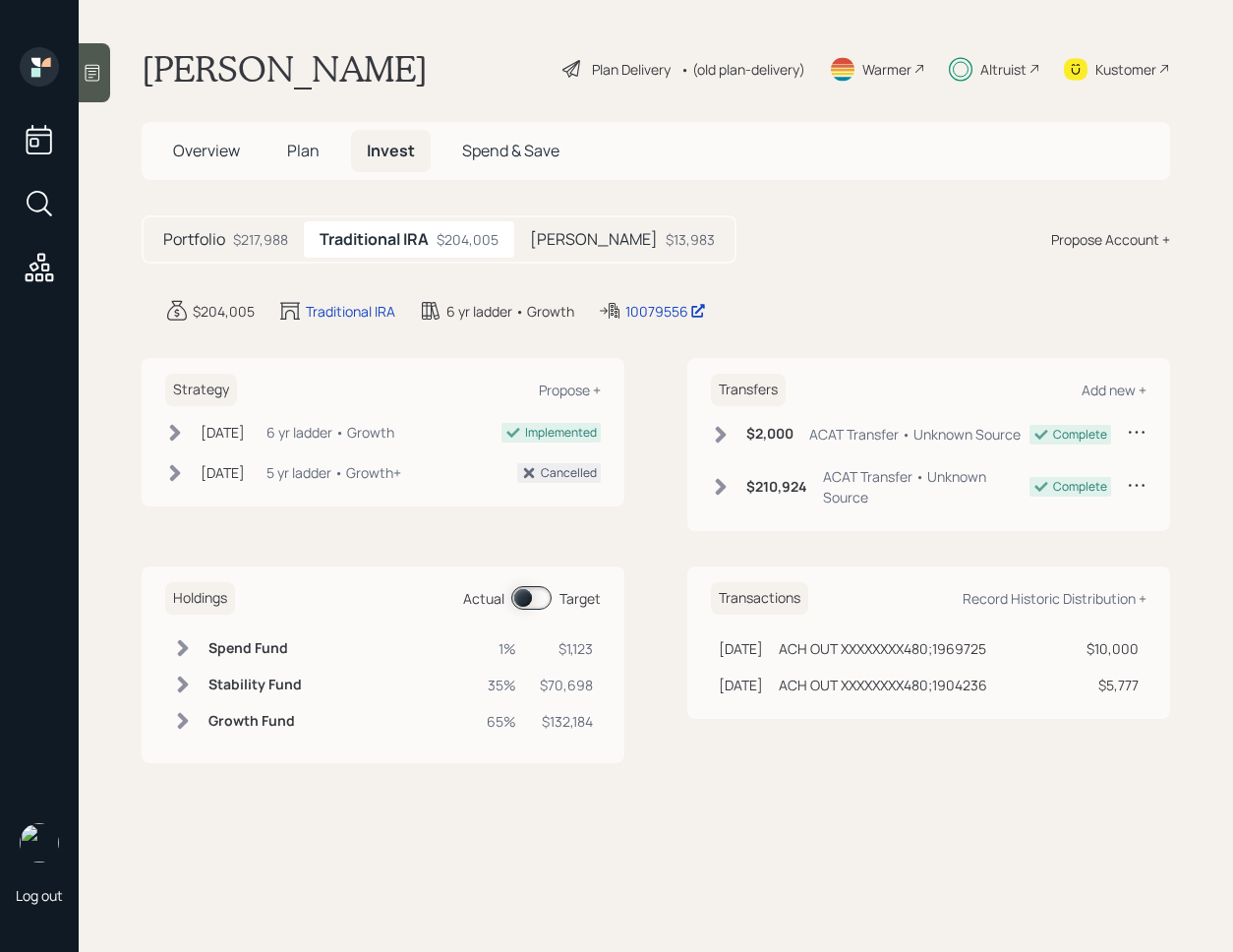 click at bounding box center (531, 598) 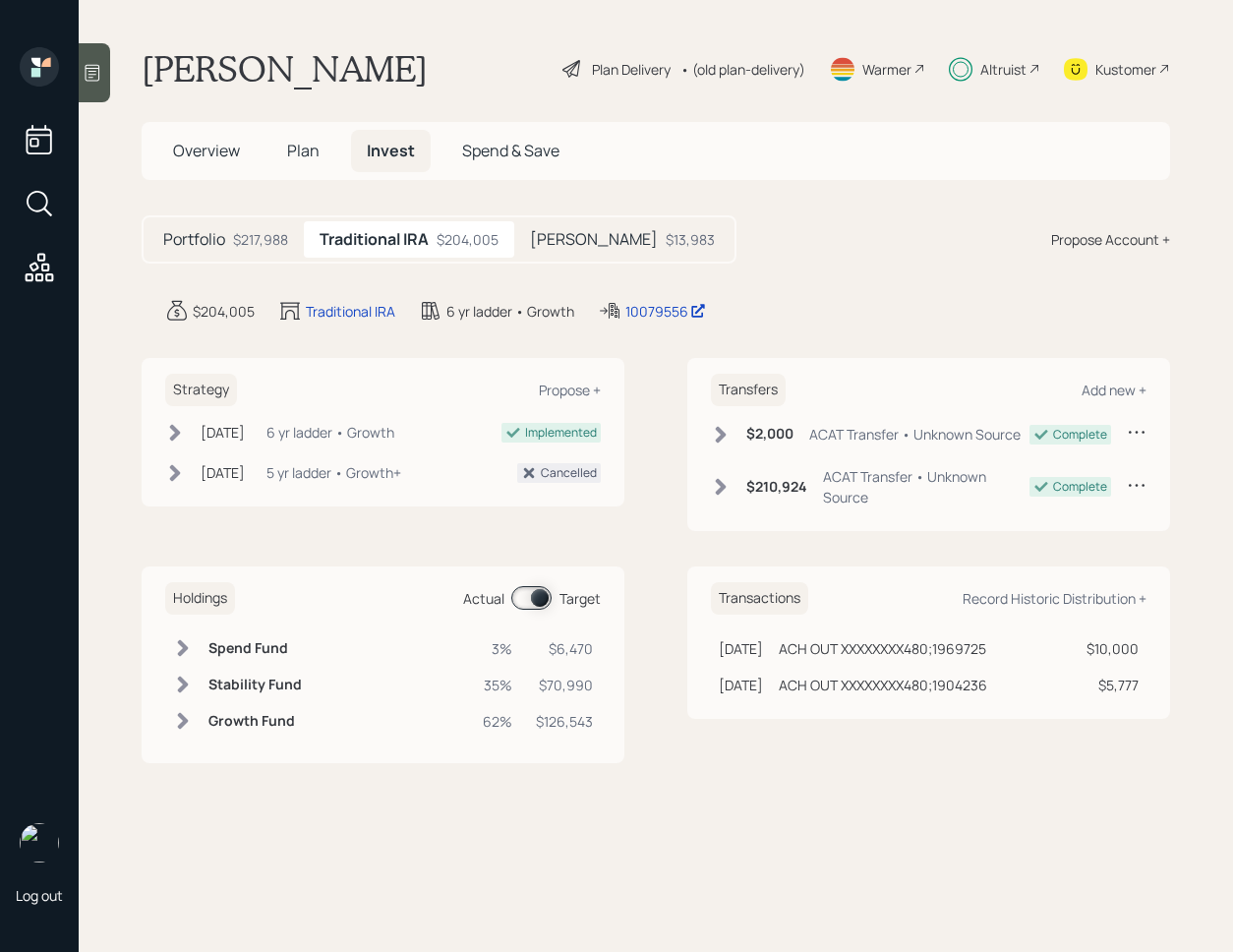 click at bounding box center [531, 598] 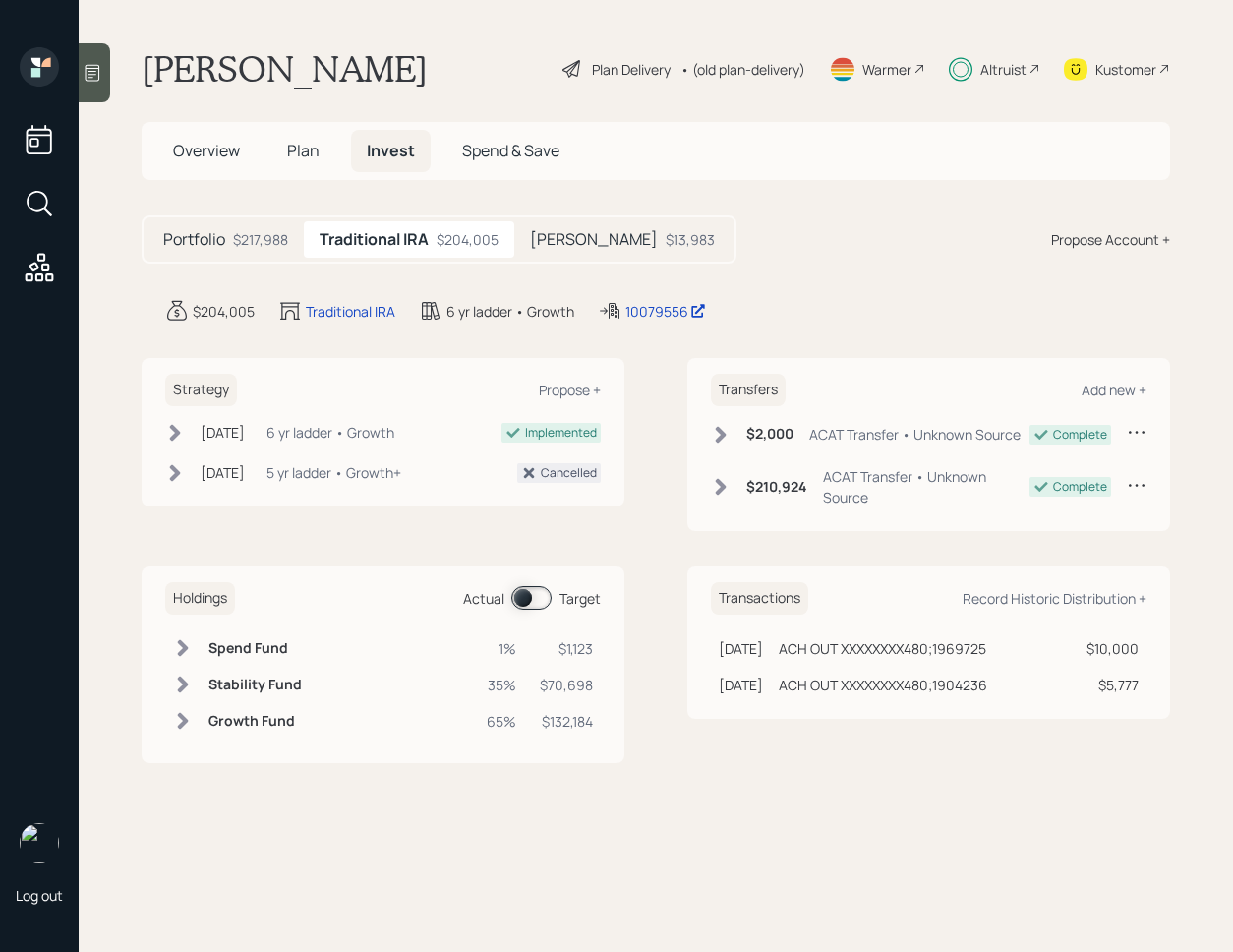 click at bounding box center (531, 598) 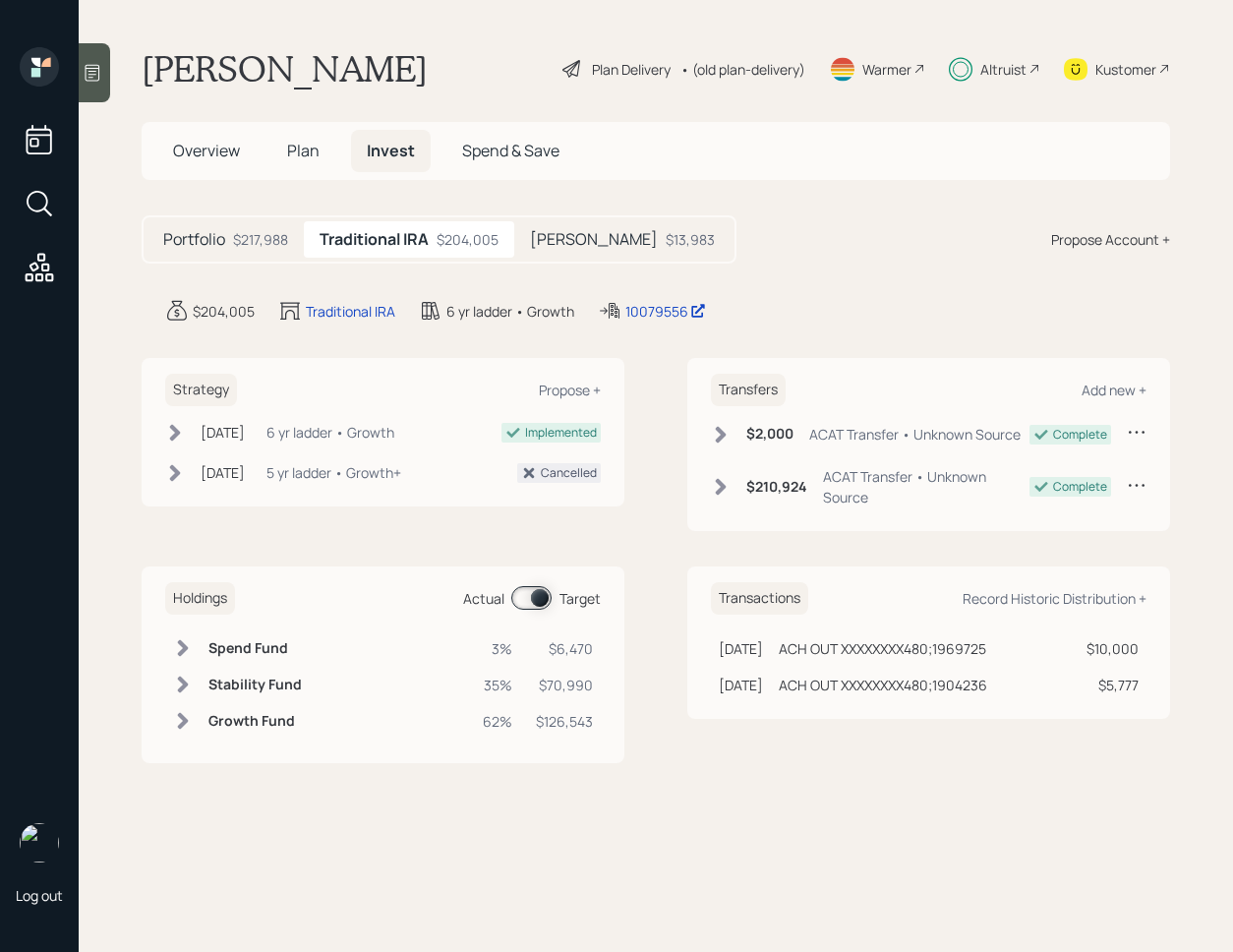 click at bounding box center (531, 598) 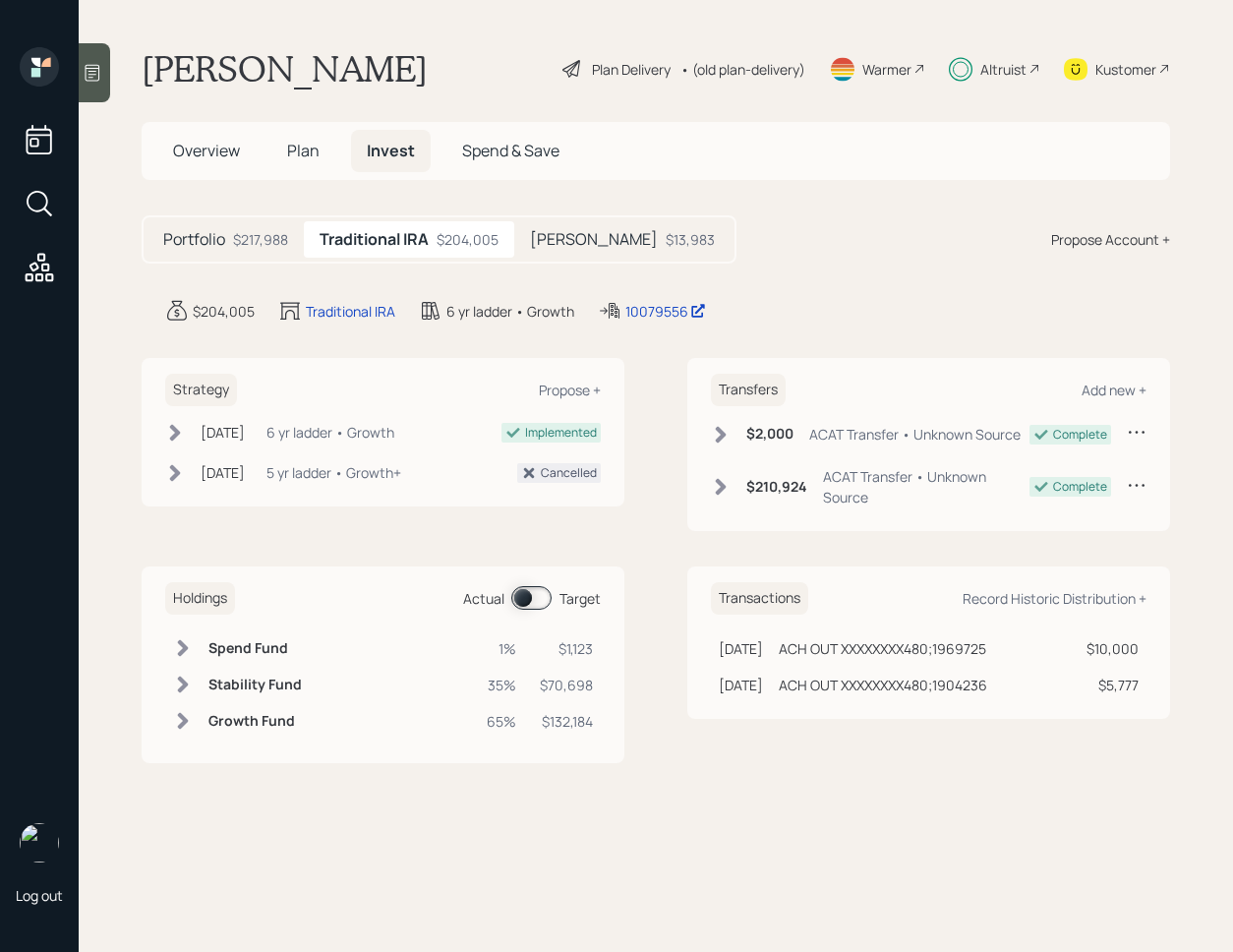 click on "Plan" at bounding box center (303, 150) 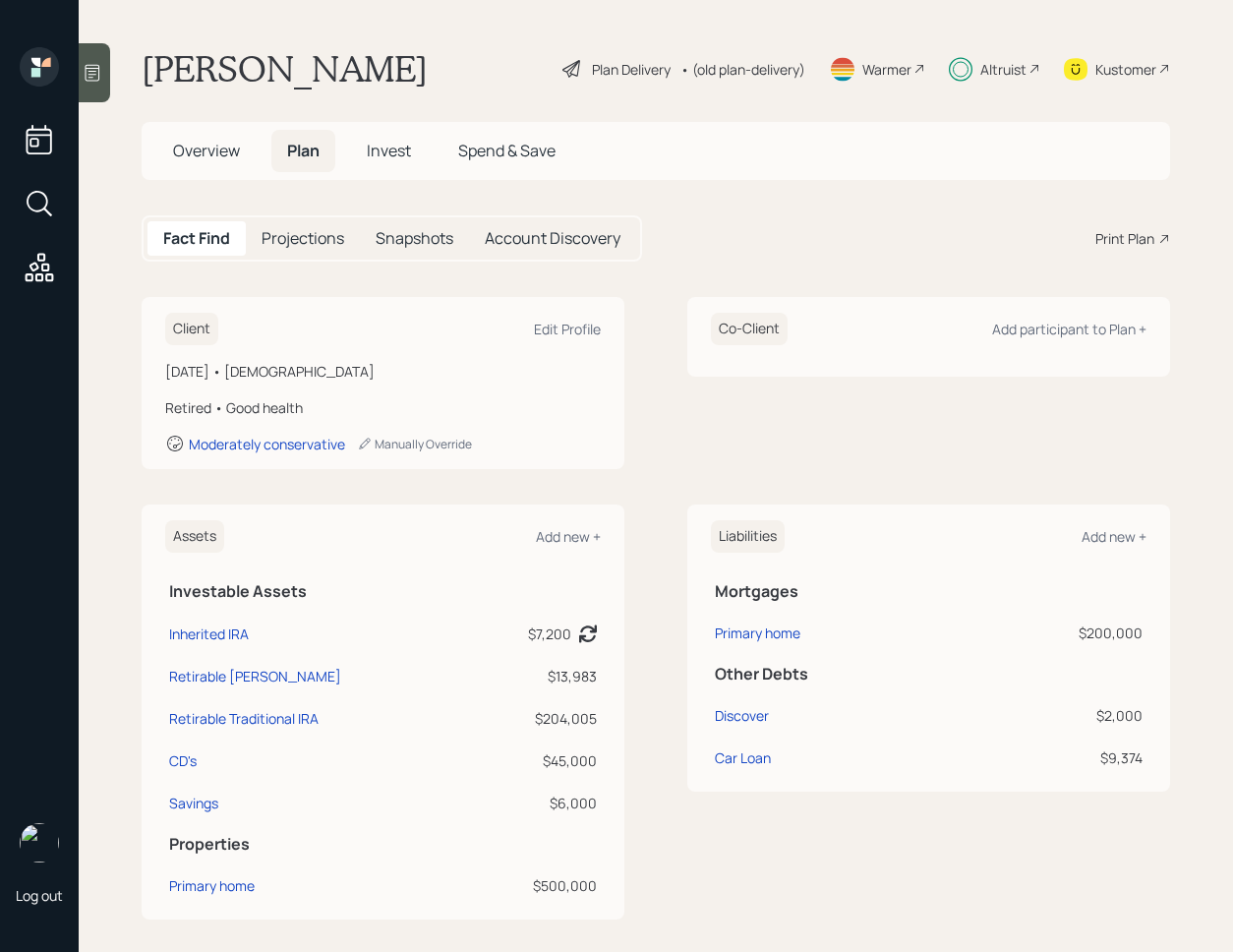 scroll, scrollTop: 26, scrollLeft: 0, axis: vertical 